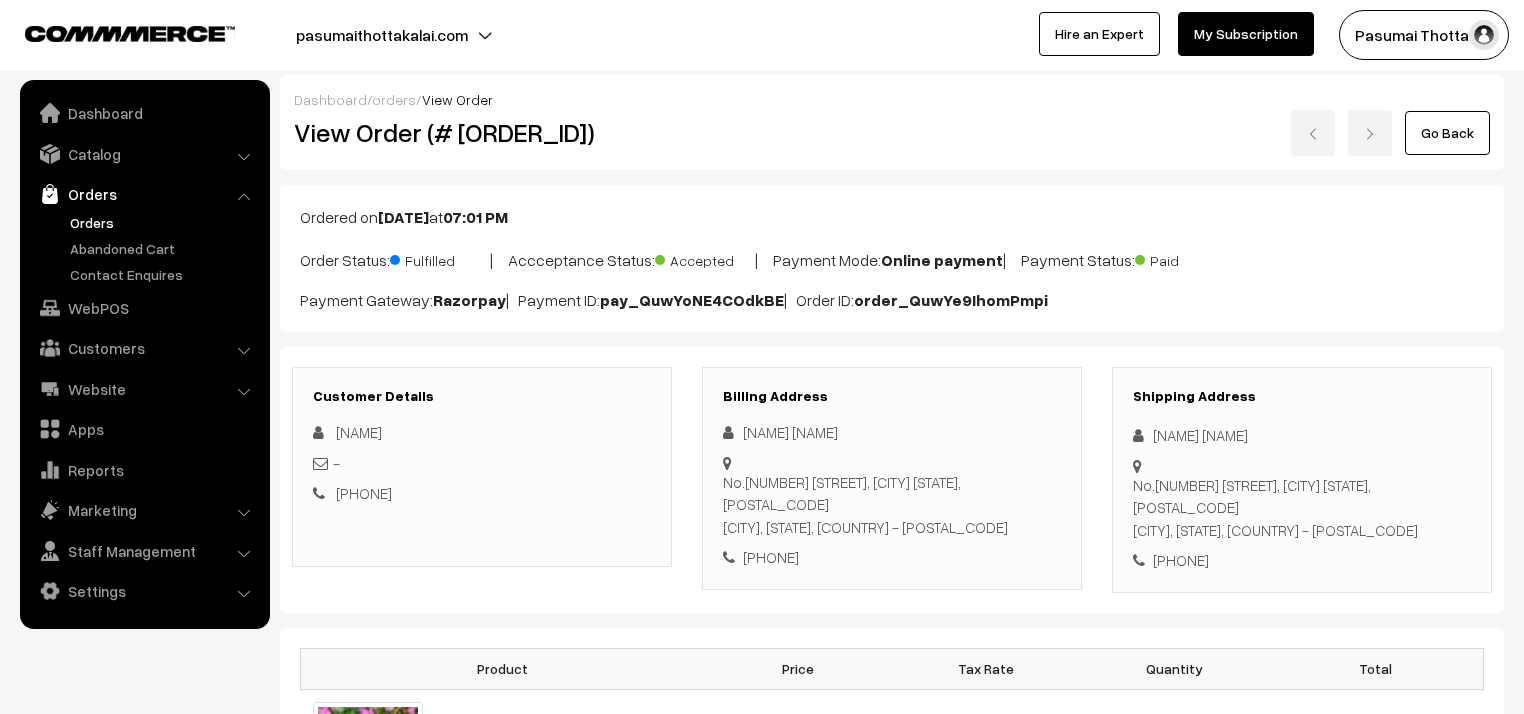 scroll, scrollTop: 240, scrollLeft: 0, axis: vertical 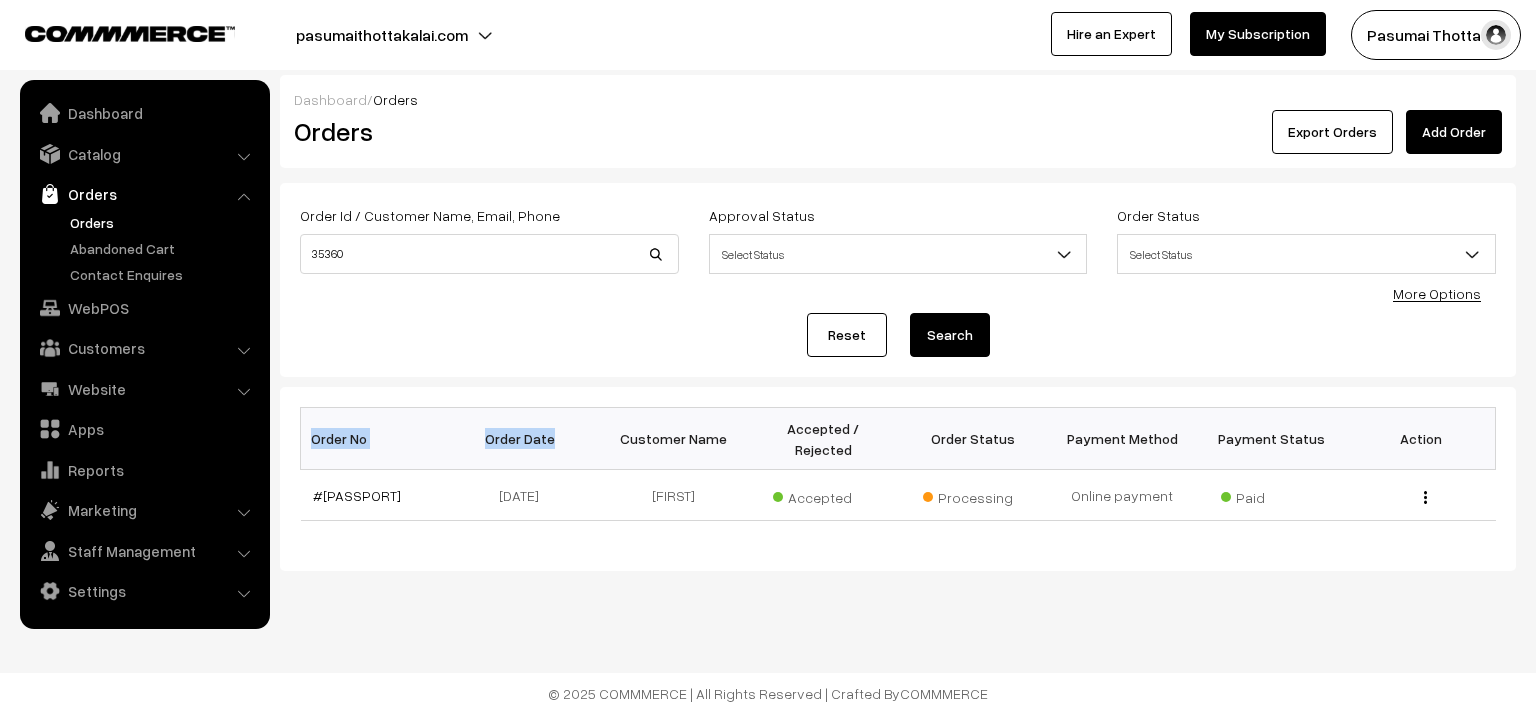 drag, startPoint x: 560, startPoint y: 415, endPoint x: 576, endPoint y: 438, distance: 28.01785 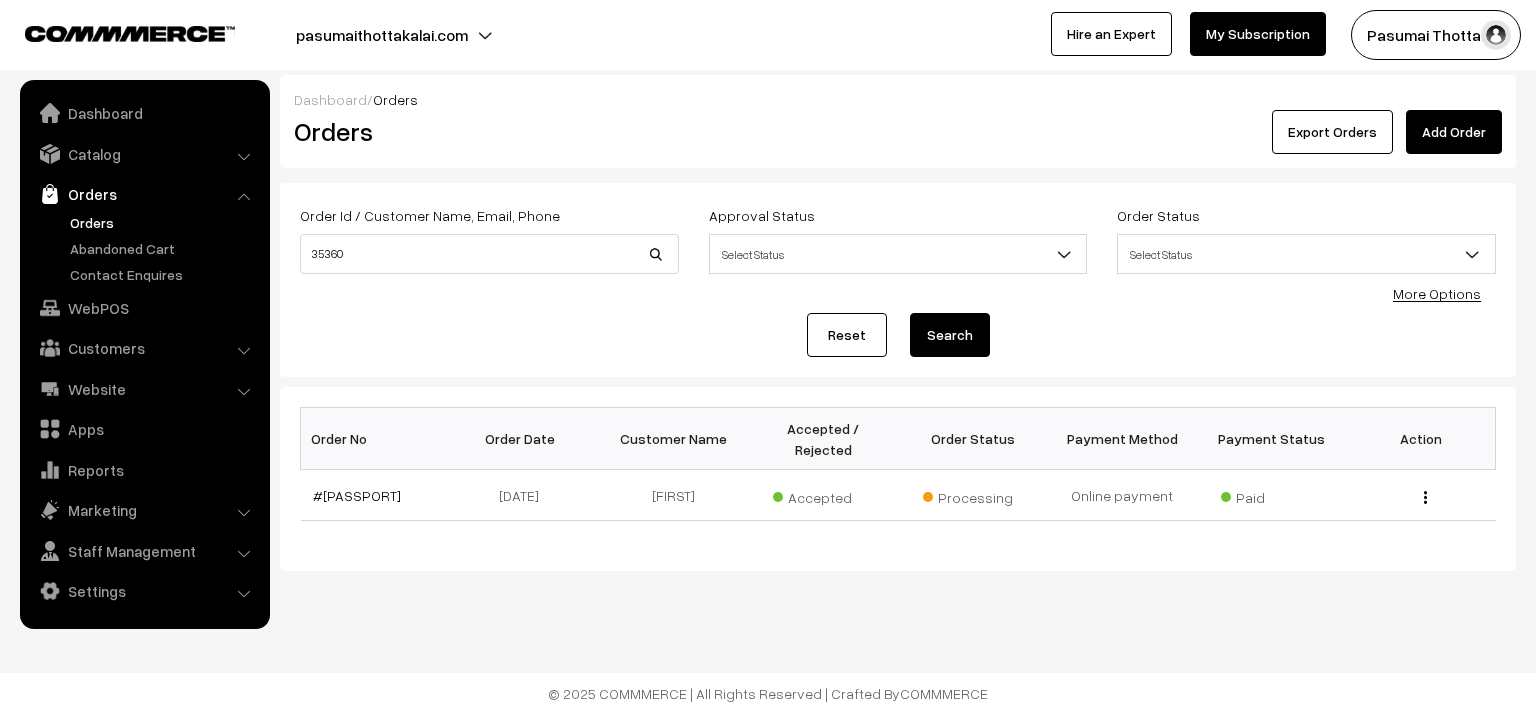click on "Order Date" at bounding box center (524, 439) 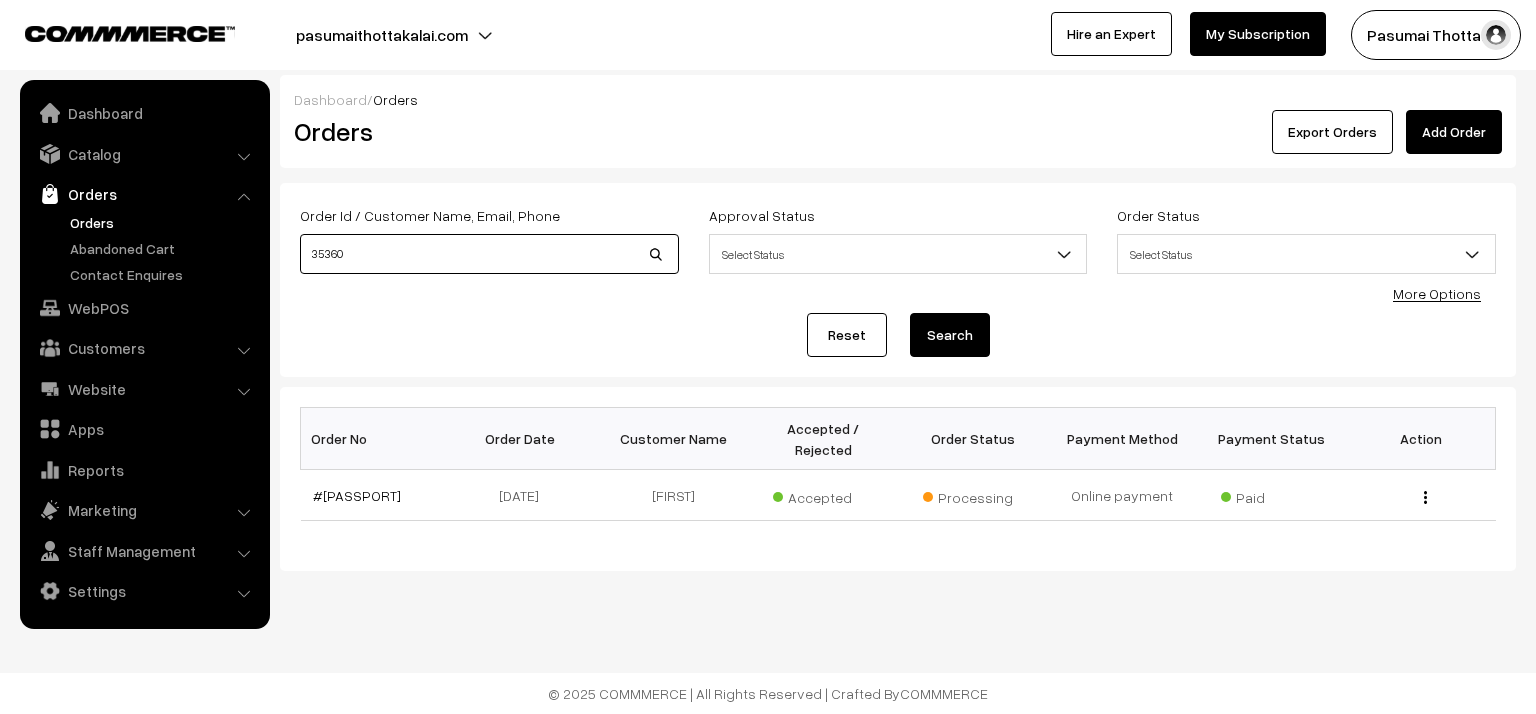 drag, startPoint x: 452, startPoint y: 264, endPoint x: 318, endPoint y: 258, distance: 134.13426 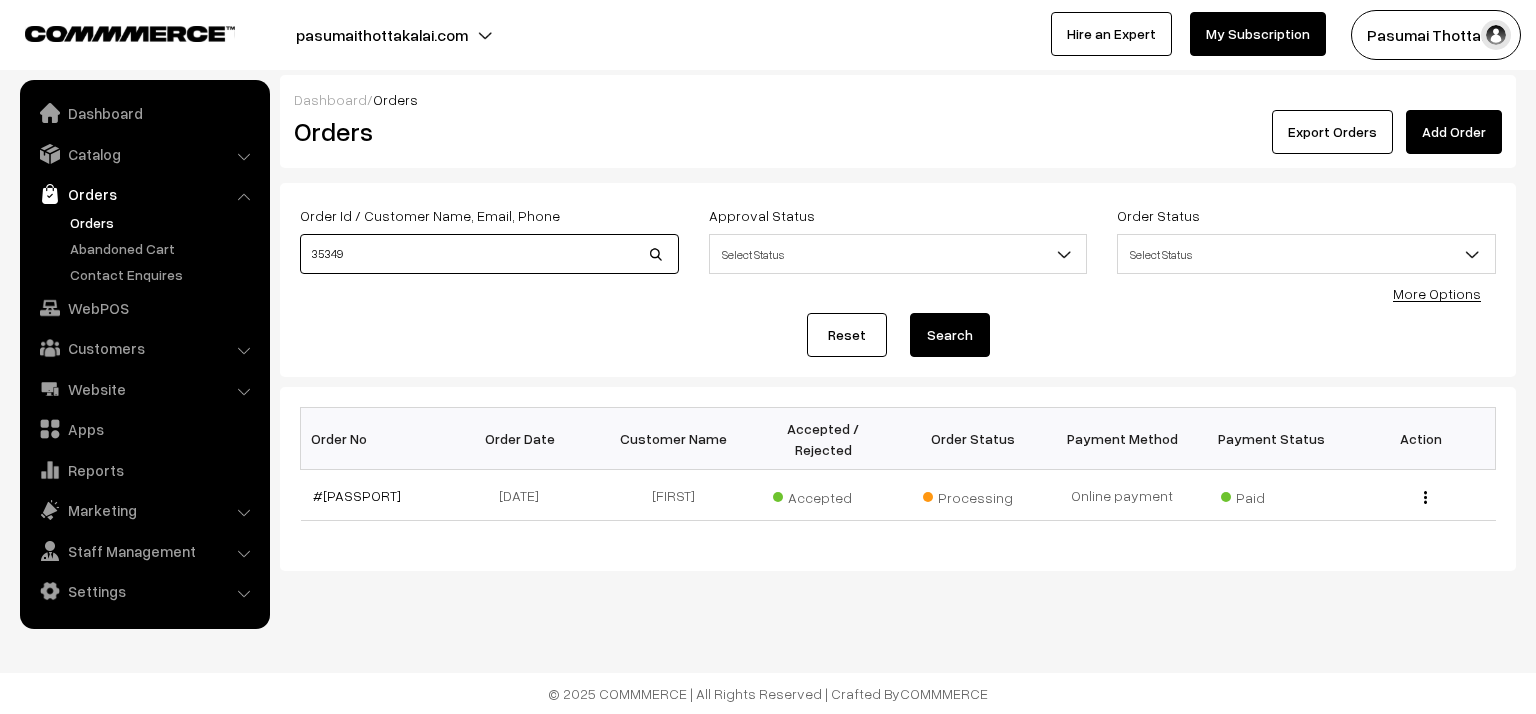 type on "35349" 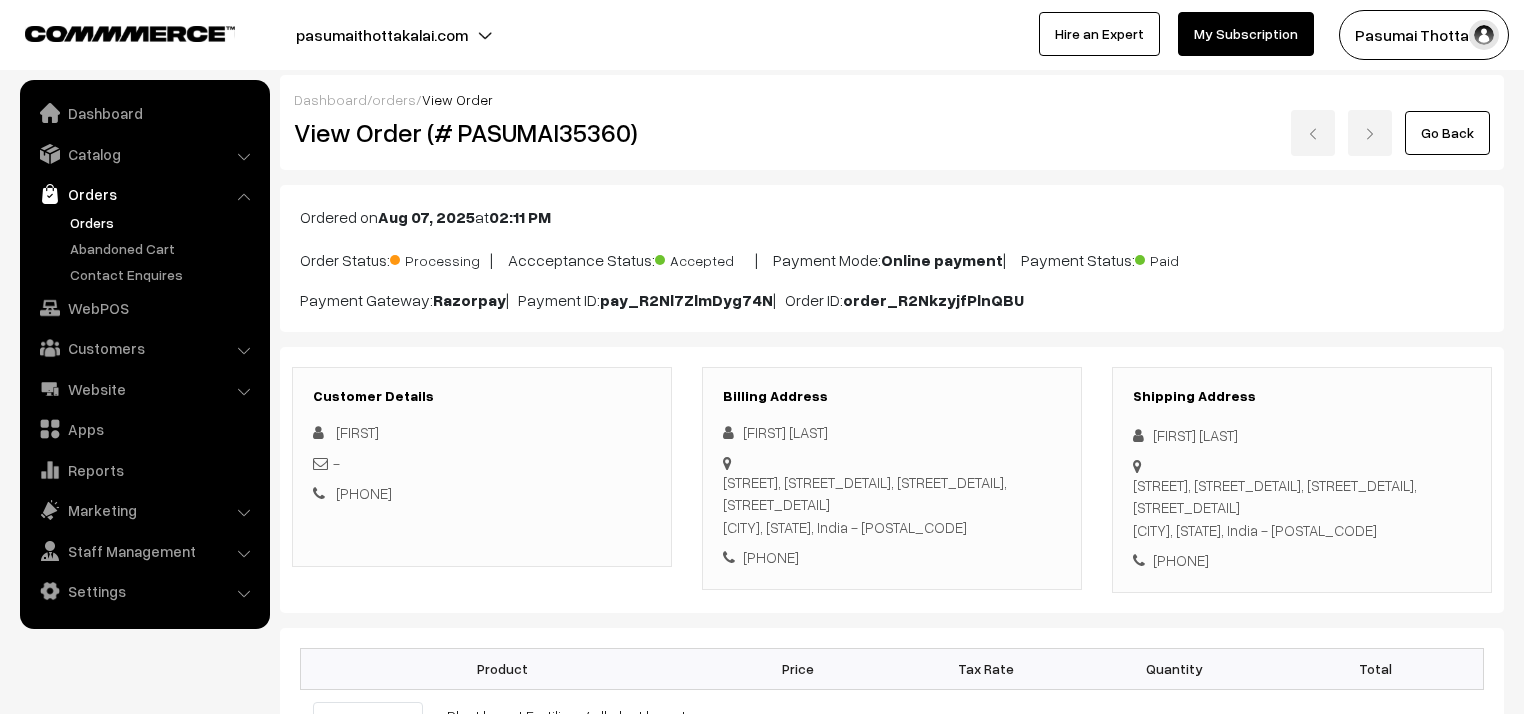 scroll, scrollTop: 320, scrollLeft: 0, axis: vertical 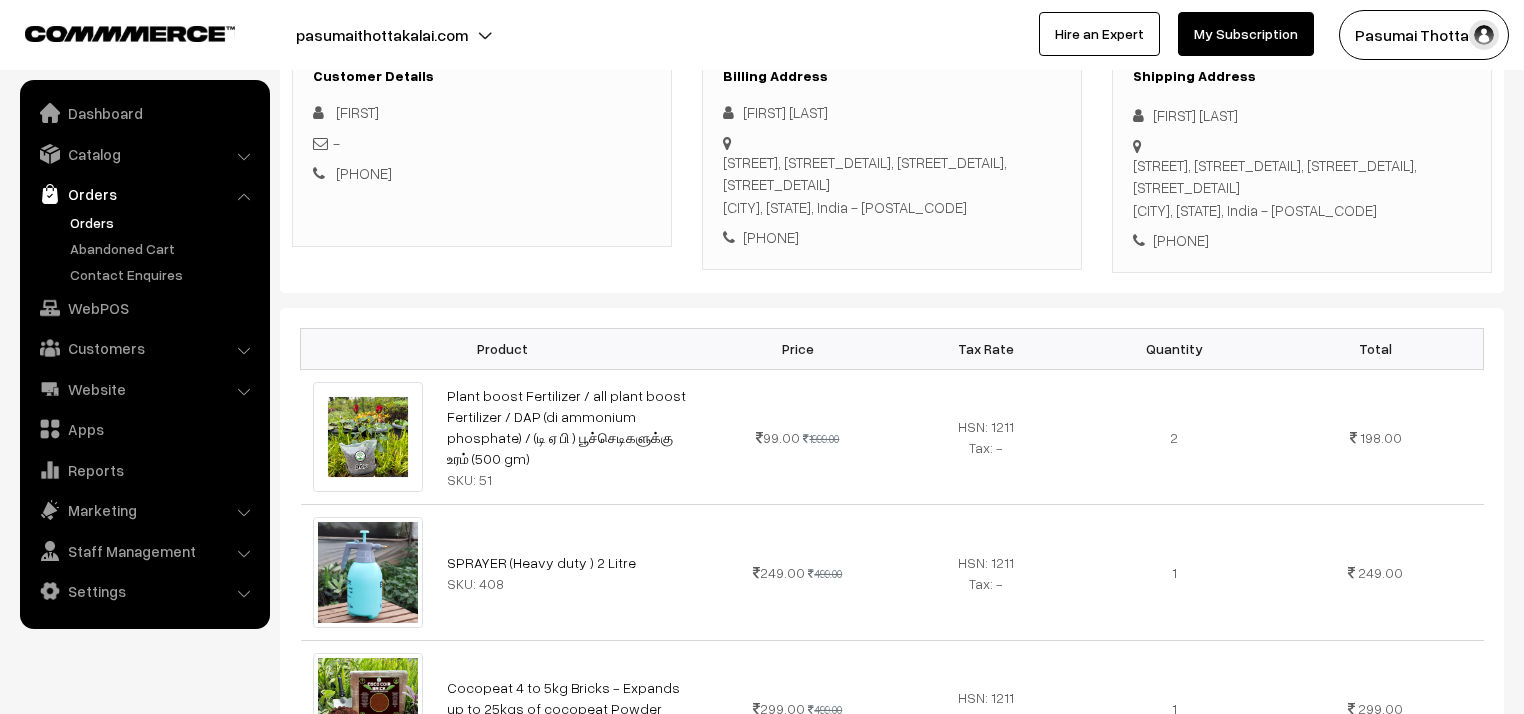 drag, startPoint x: 1149, startPoint y: 112, endPoint x: 1312, endPoint y: 263, distance: 222.1936 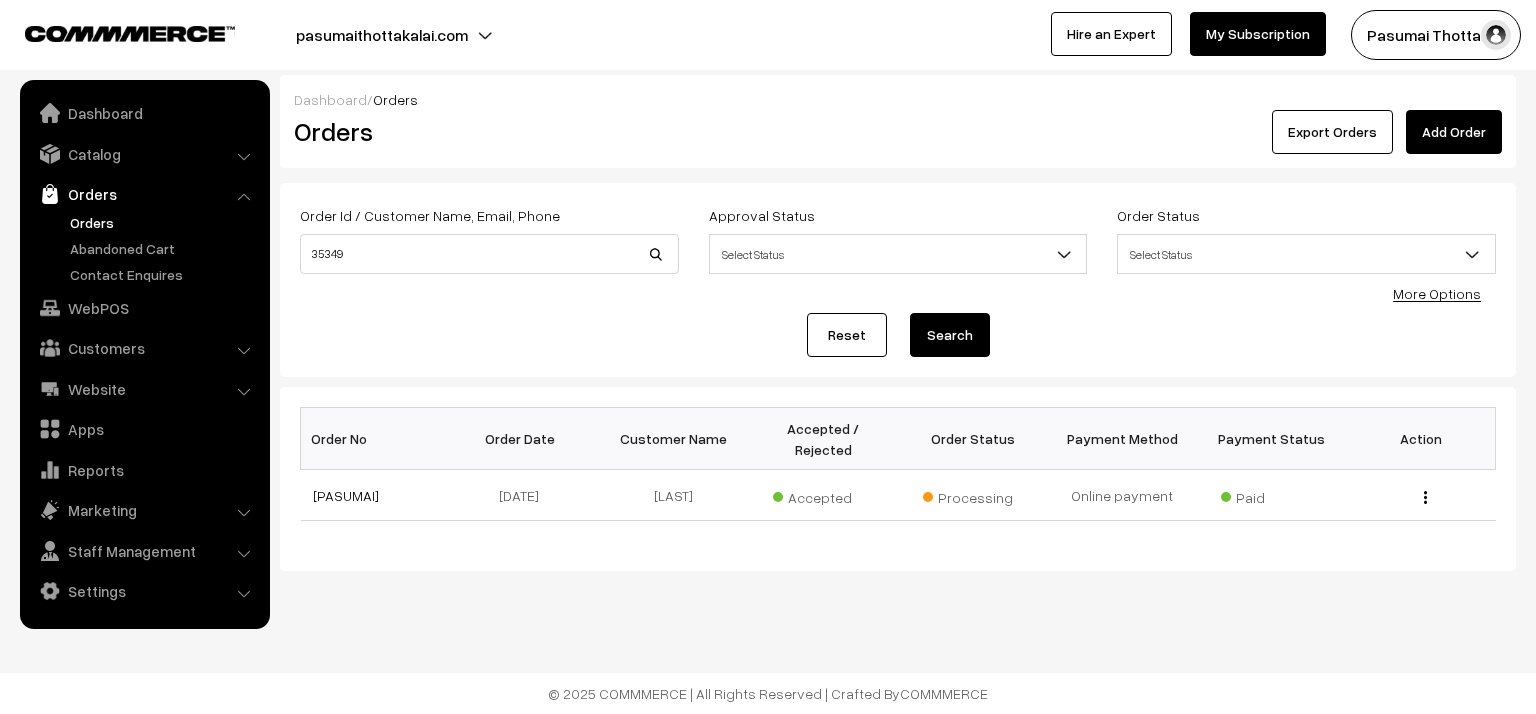 scroll, scrollTop: 0, scrollLeft: 0, axis: both 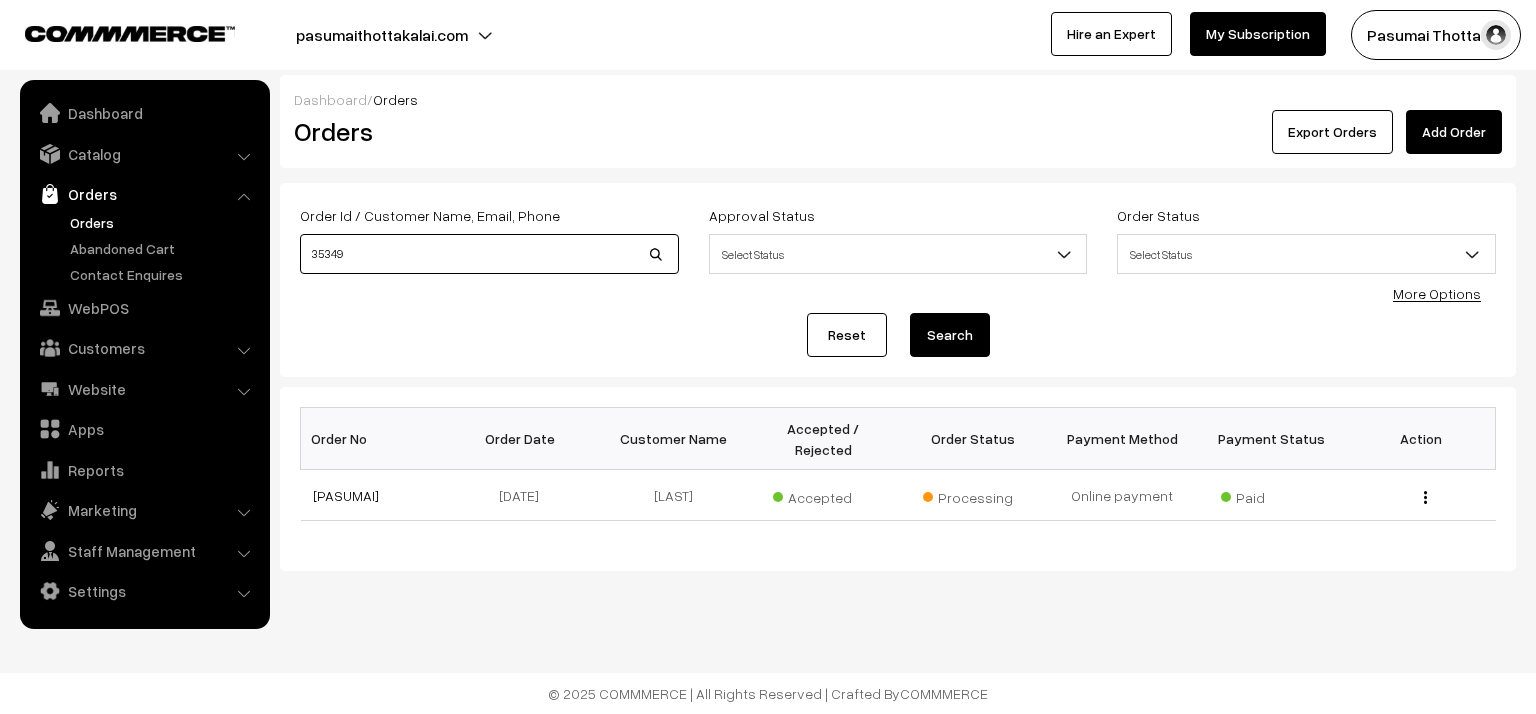 click on "35349" at bounding box center (489, 254) 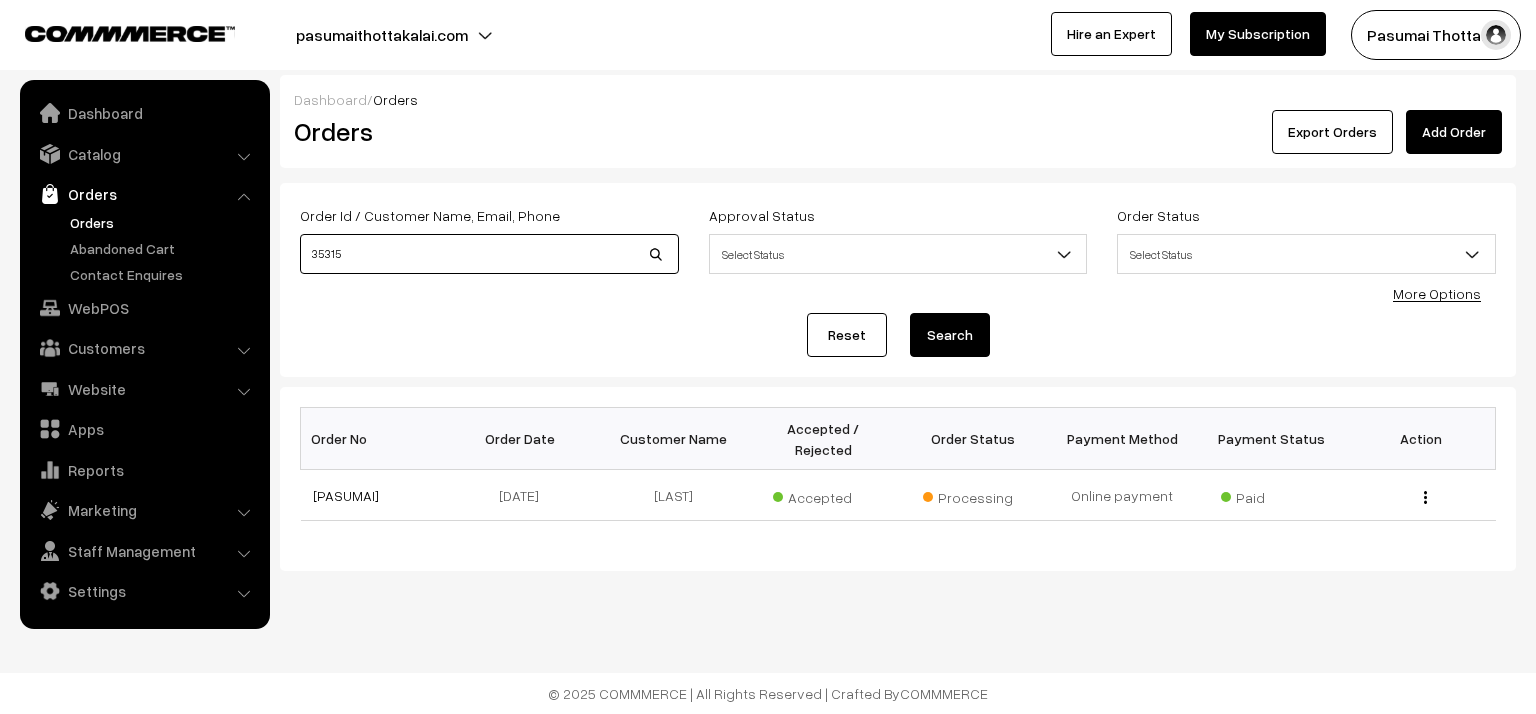 type on "35315" 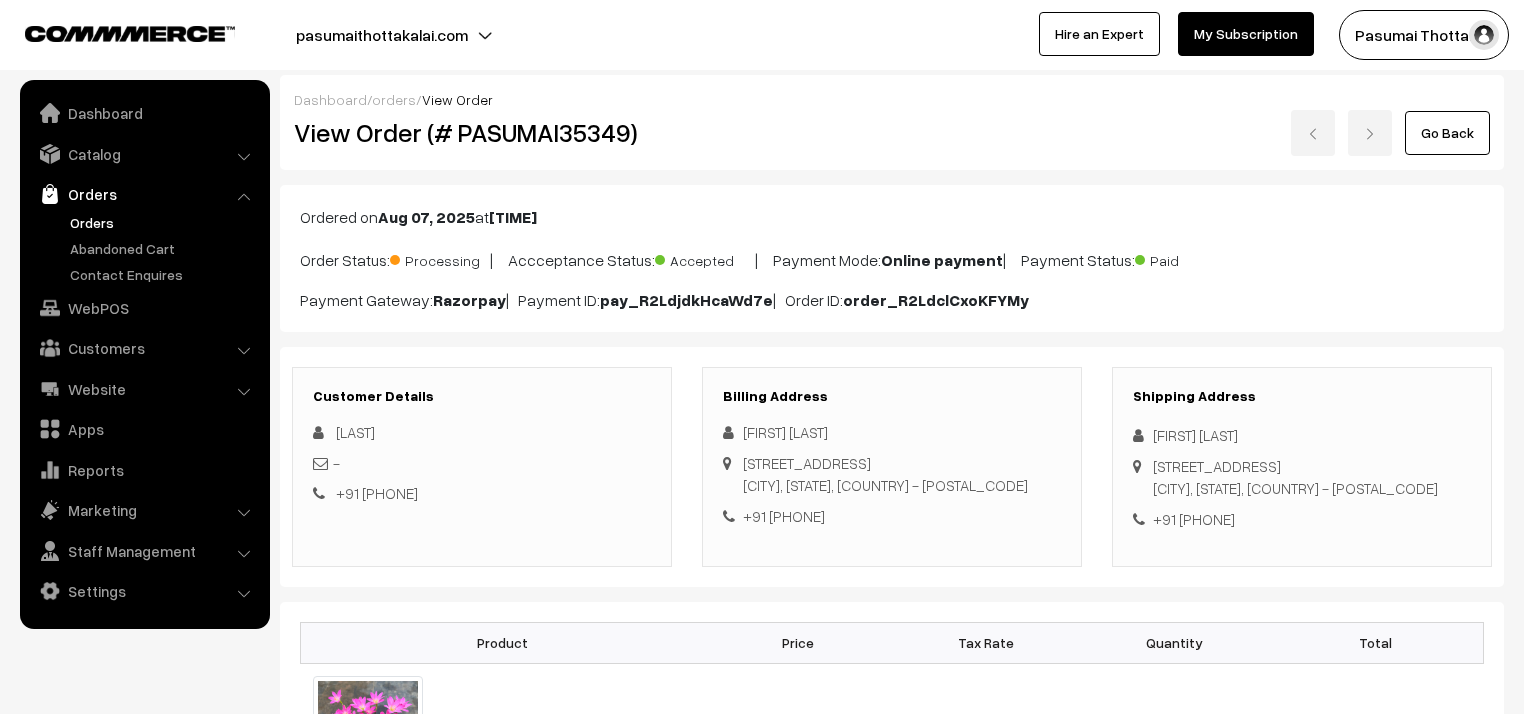 scroll, scrollTop: 320, scrollLeft: 0, axis: vertical 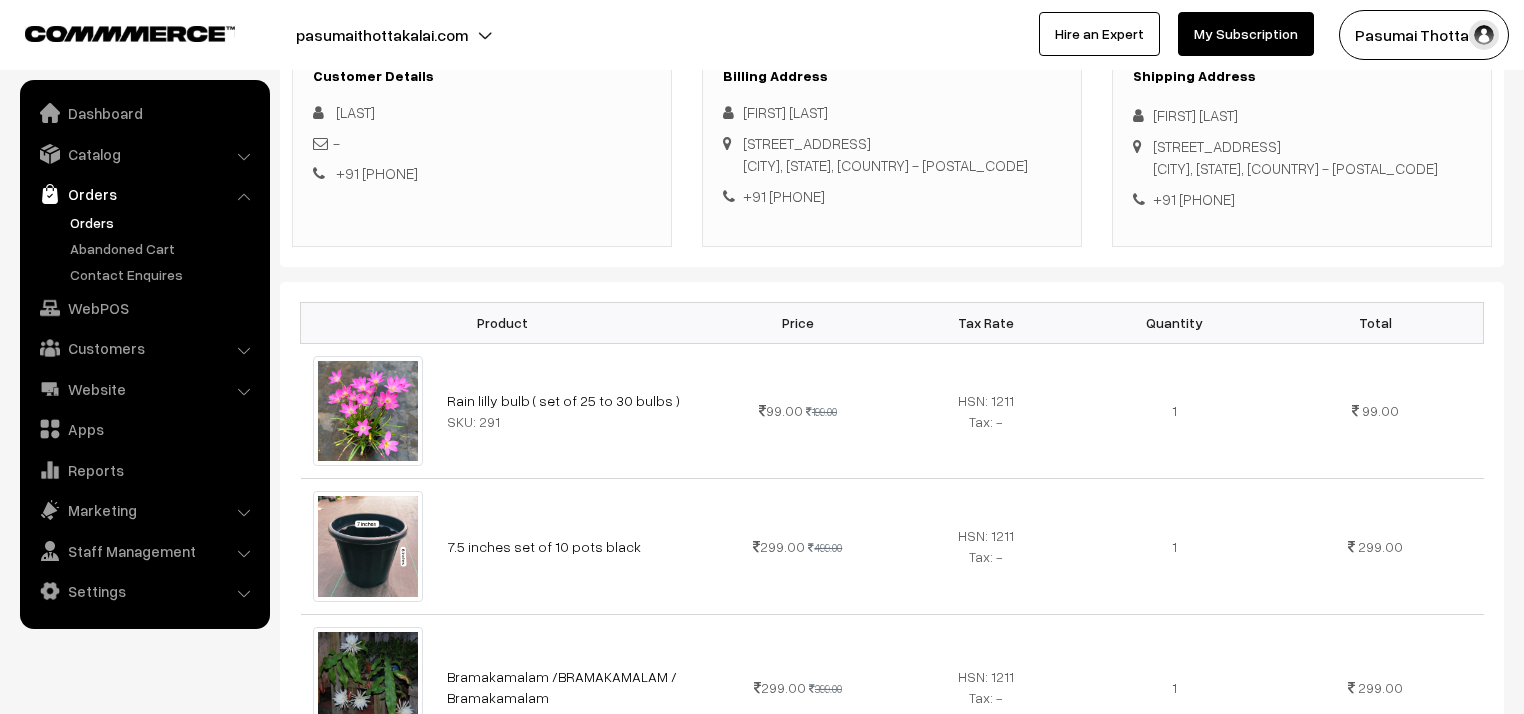click on "Shipping Address
Keerthi Kutty
Srinagar colony 4 th street, Left side right 1 st building
Tirupathi,                                 Andhra Pradesh,  India                                 - 517501
+91 8977433009" at bounding box center (1302, 147) 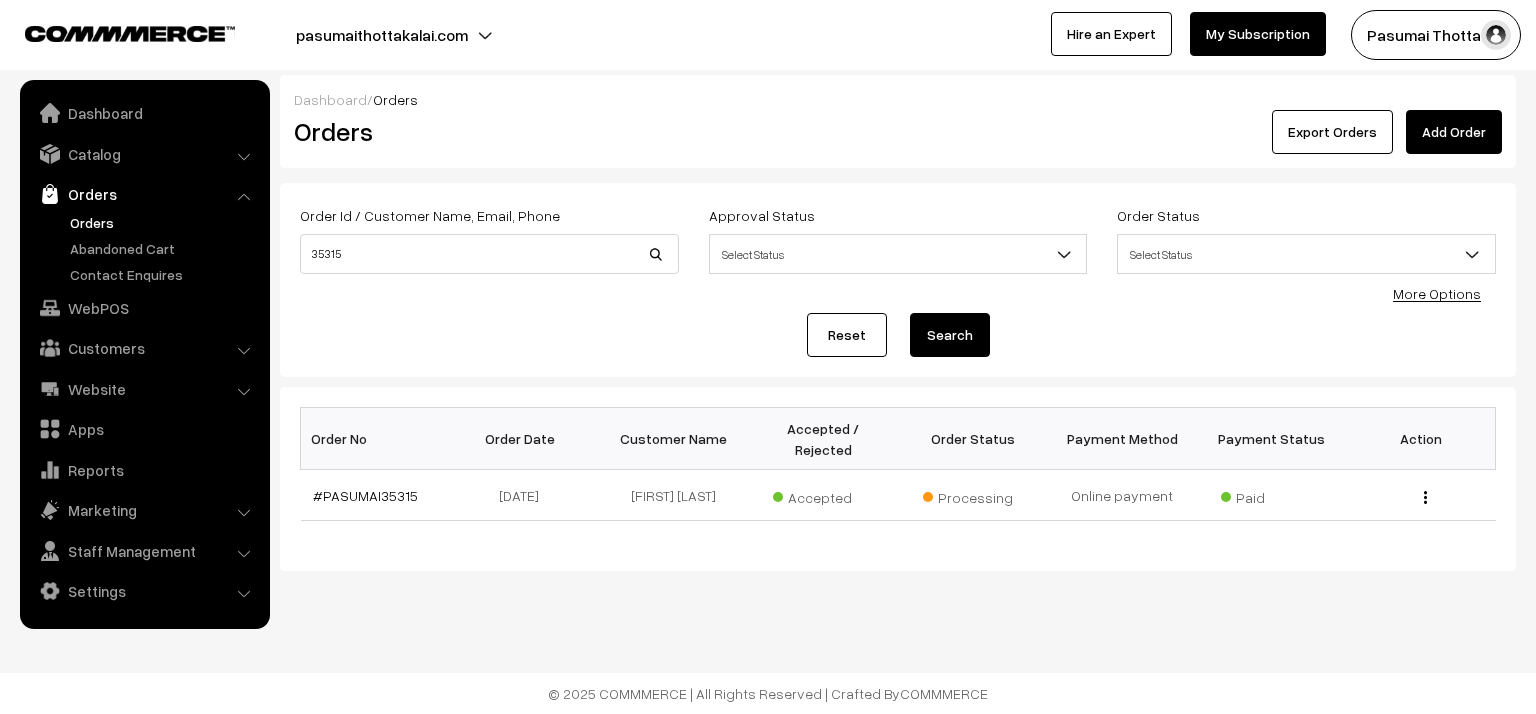 scroll, scrollTop: 0, scrollLeft: 0, axis: both 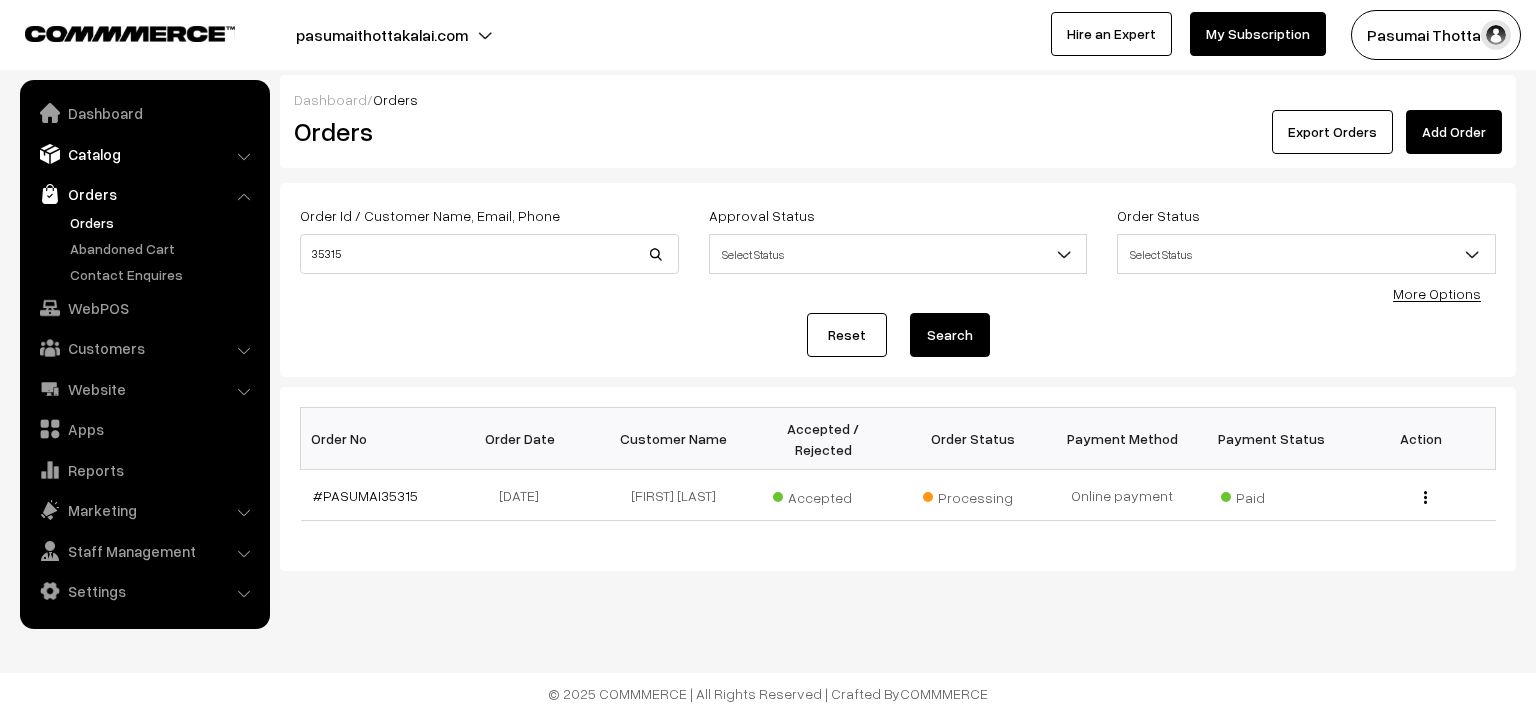 click on "Catalog" at bounding box center [144, 154] 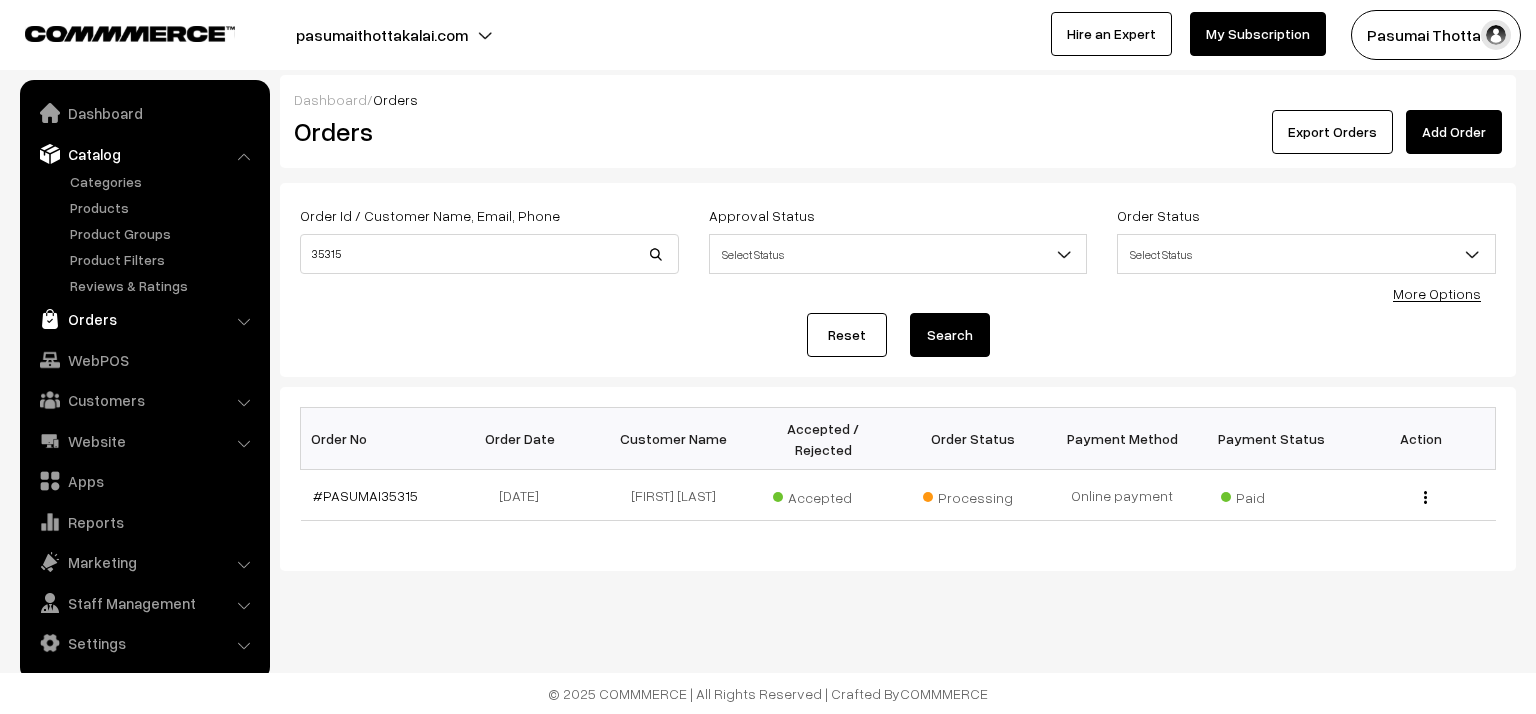 click on "Orders" at bounding box center (144, 319) 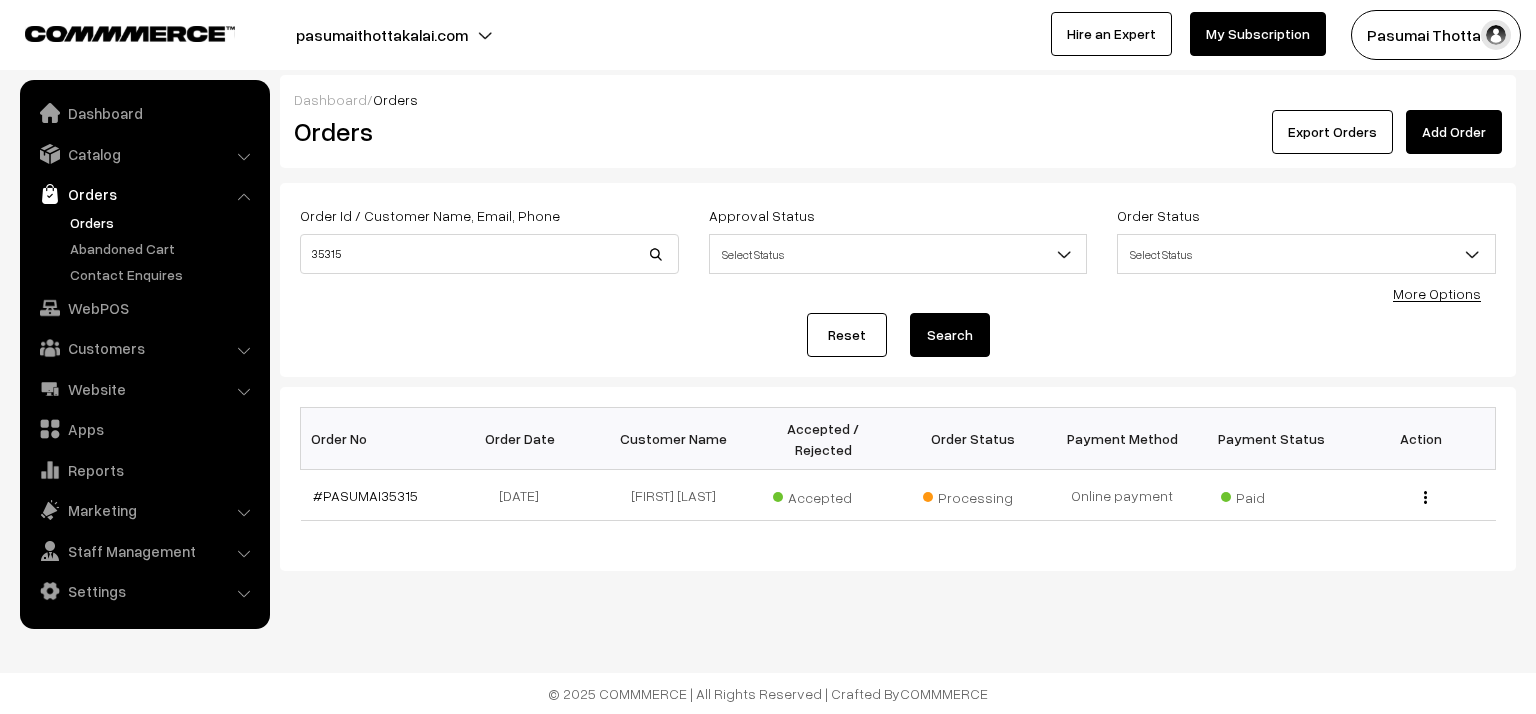 click on "Orders" at bounding box center (164, 222) 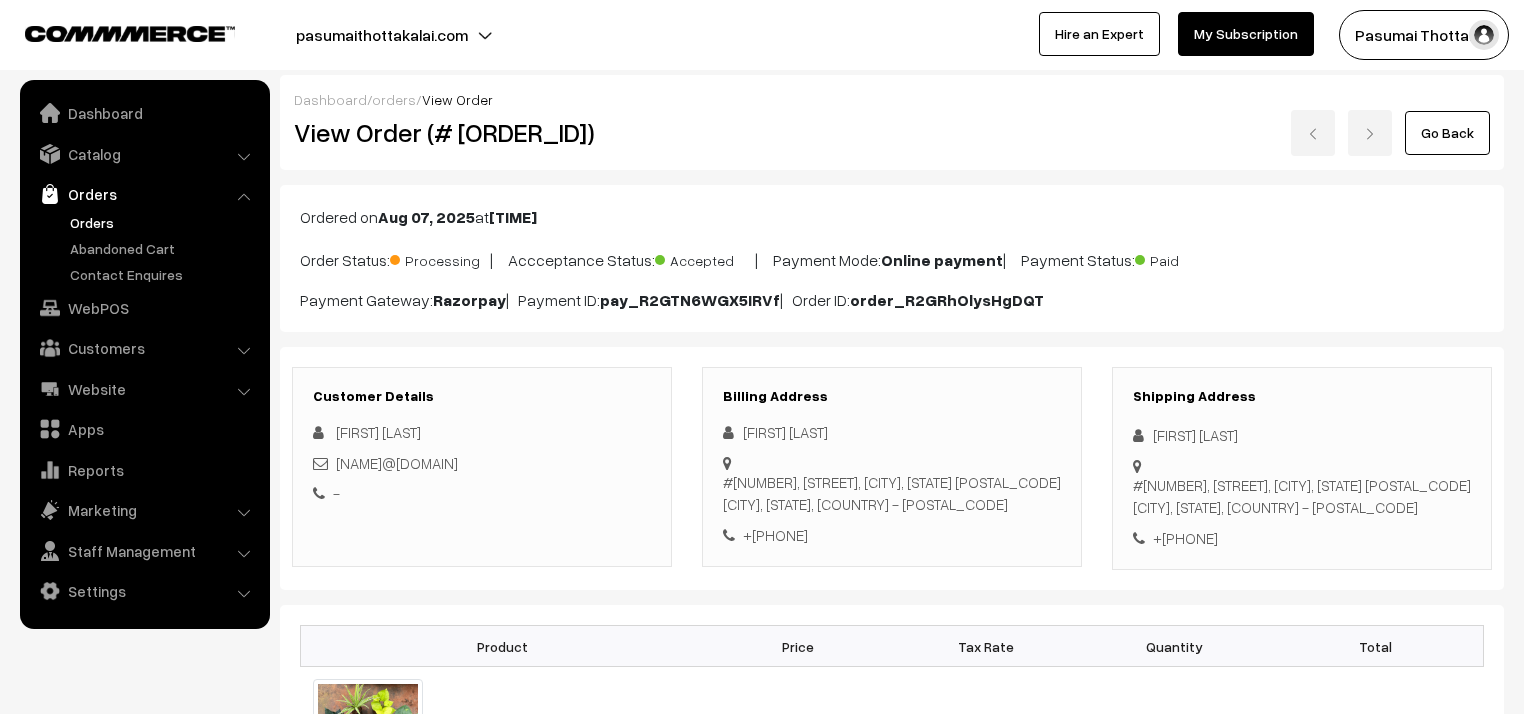 scroll, scrollTop: 160, scrollLeft: 0, axis: vertical 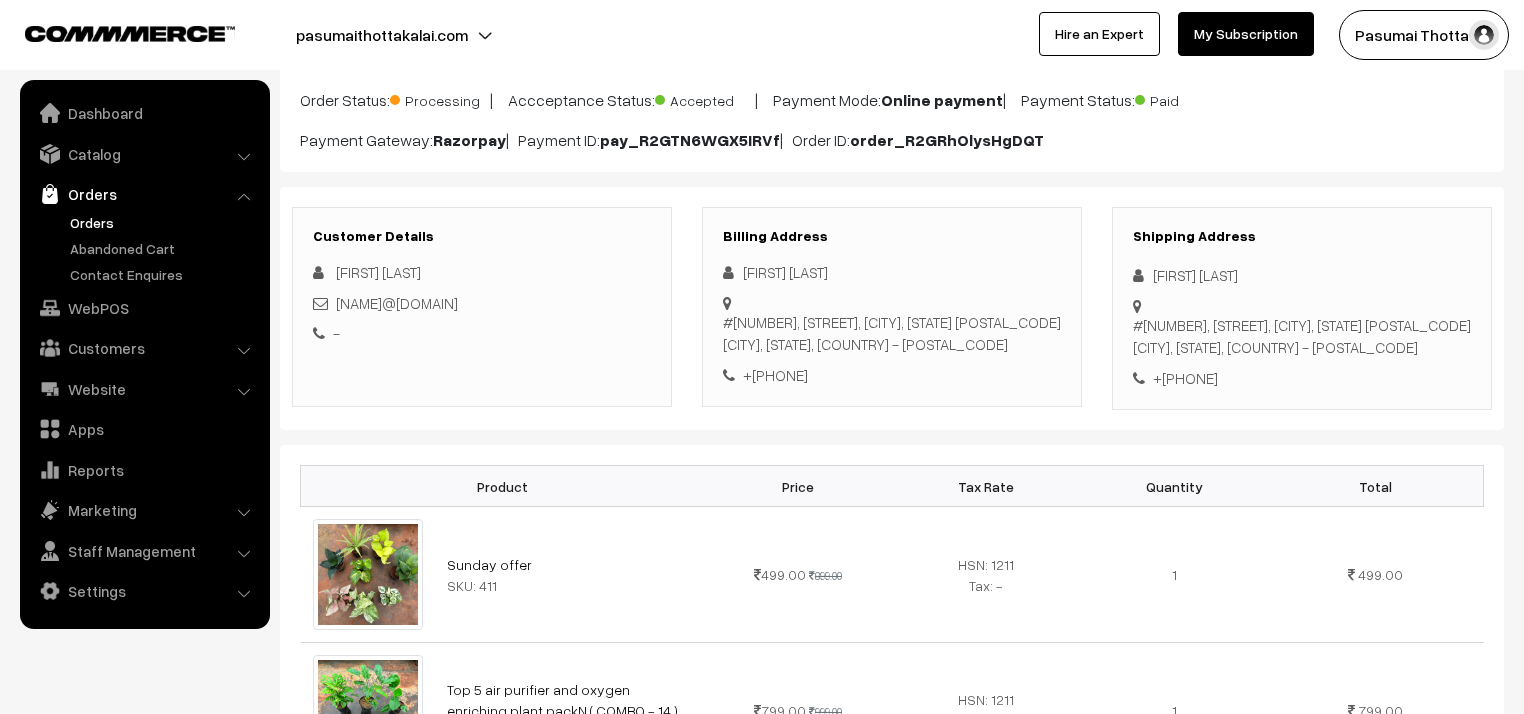 drag, startPoint x: 1152, startPoint y: 275, endPoint x: 1298, endPoint y: 425, distance: 209.32272 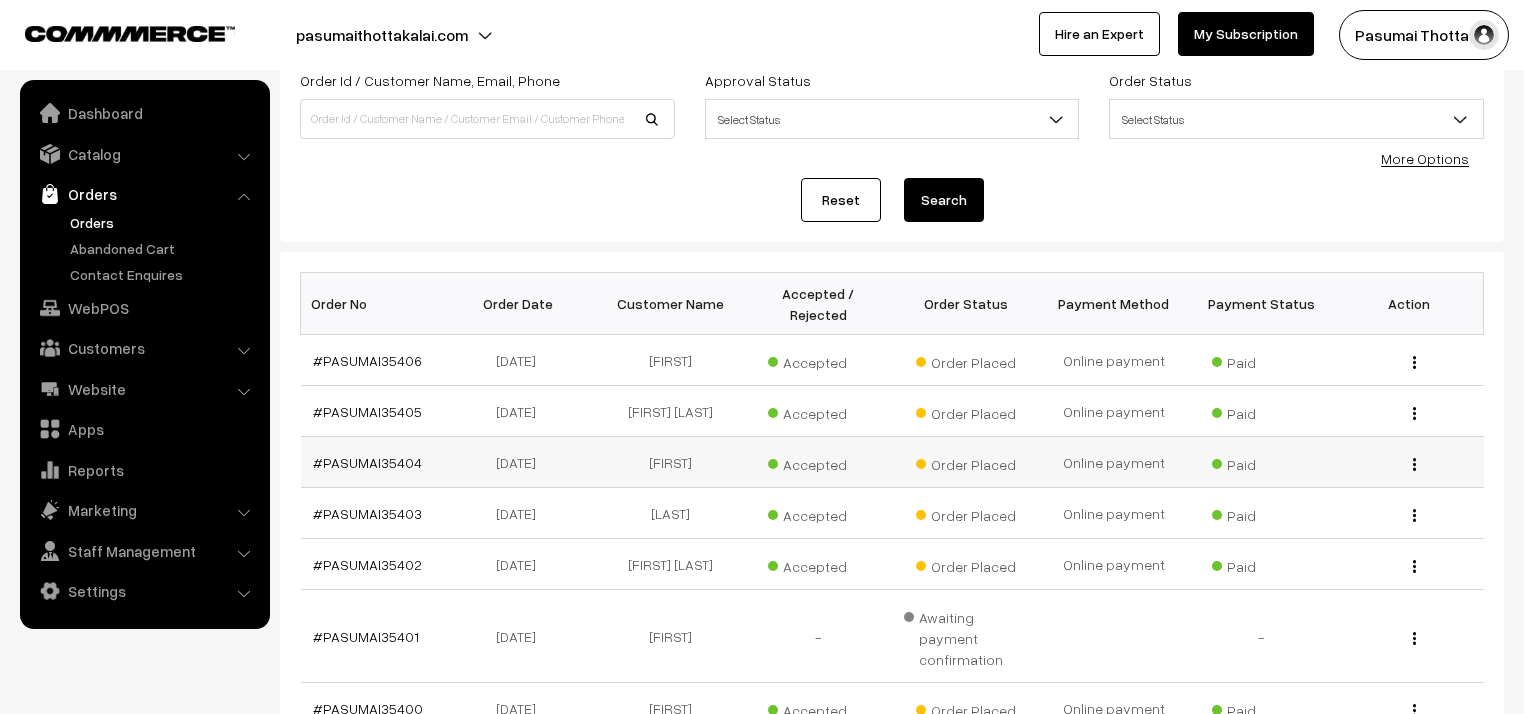 scroll, scrollTop: 0, scrollLeft: 0, axis: both 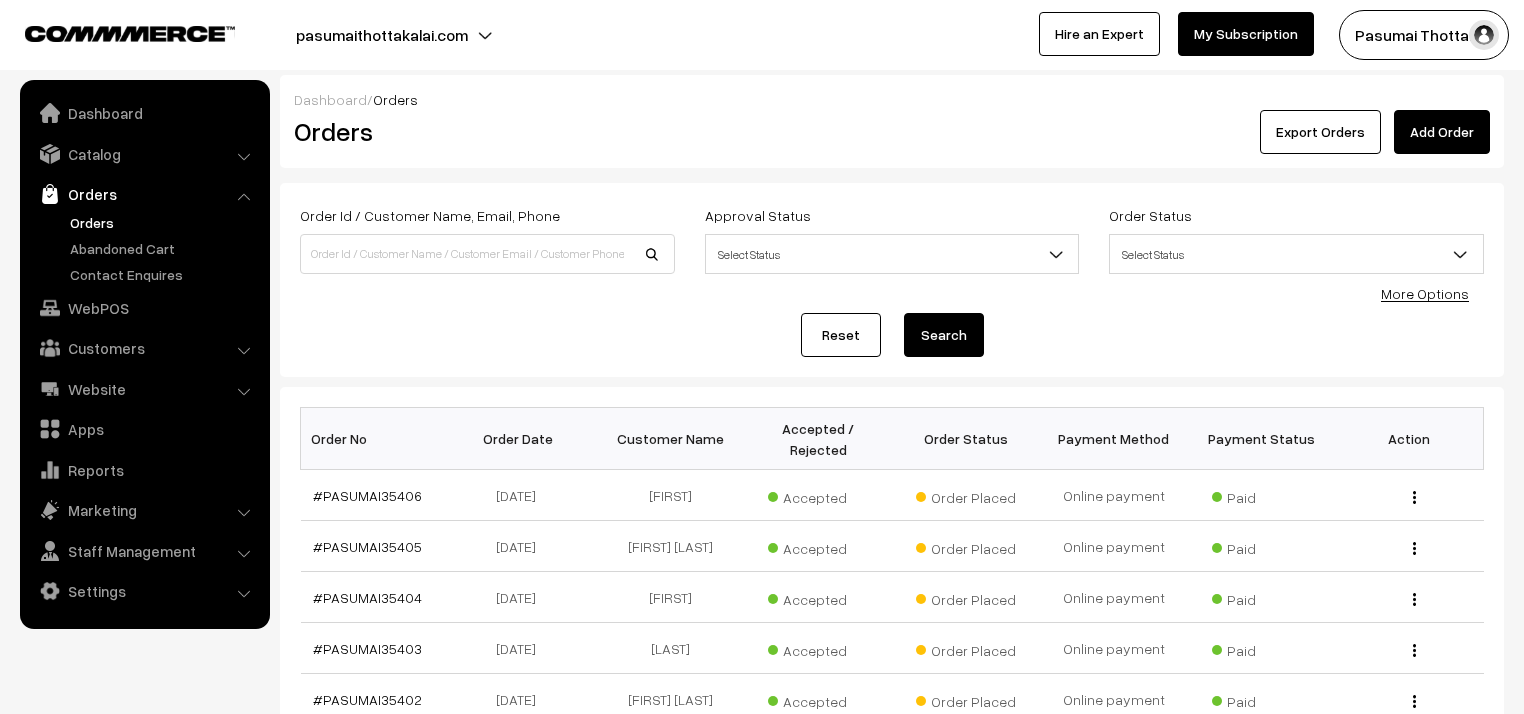 click on "More Options" at bounding box center (1425, 293) 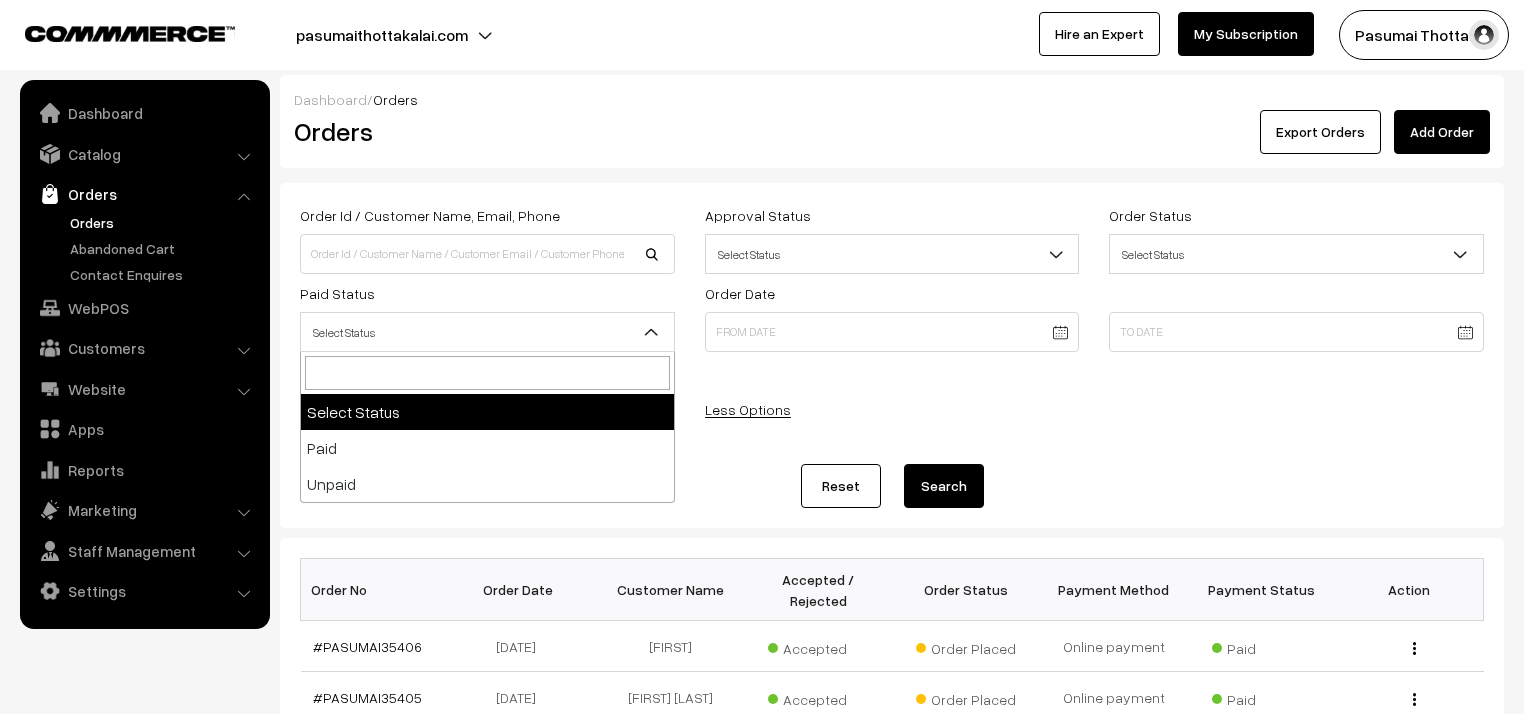 click on "Select Status" at bounding box center (487, 332) 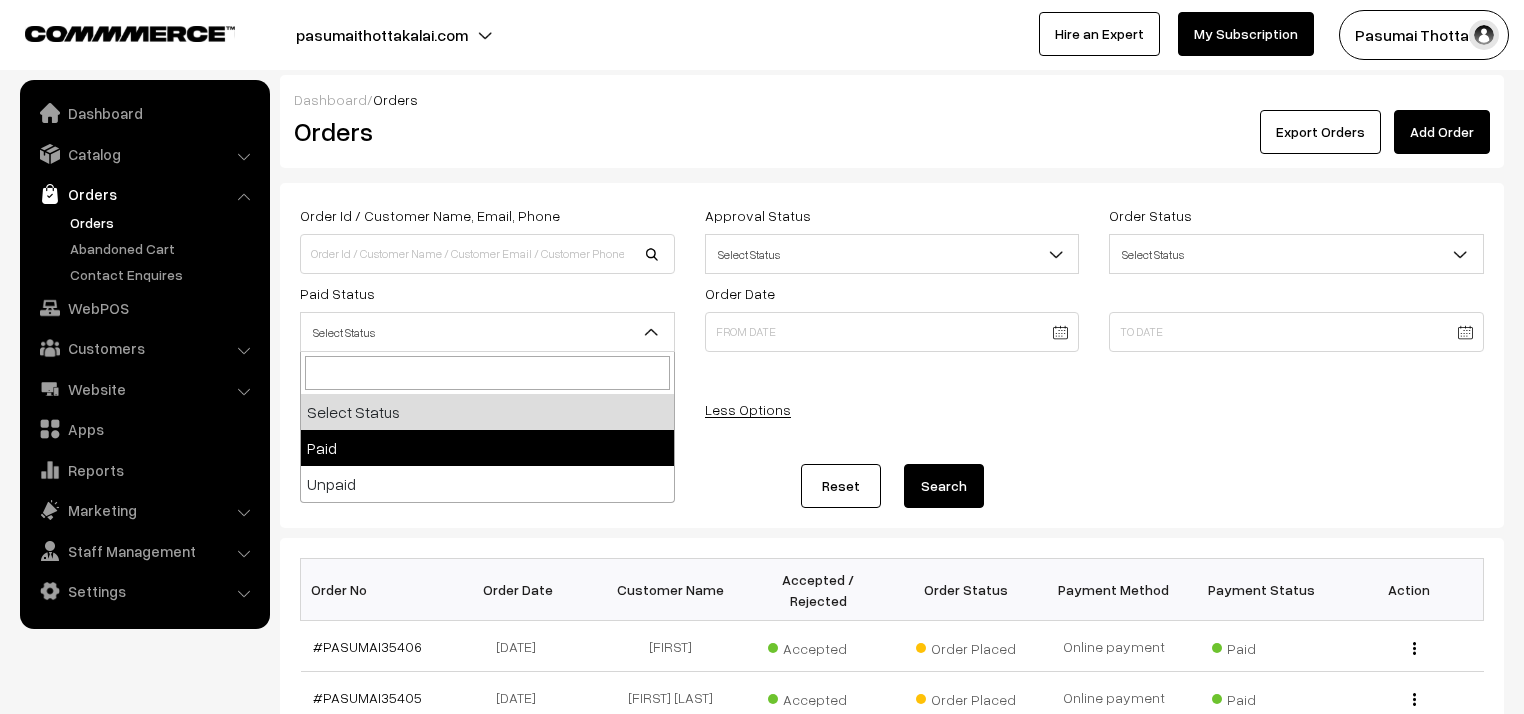 select on "1" 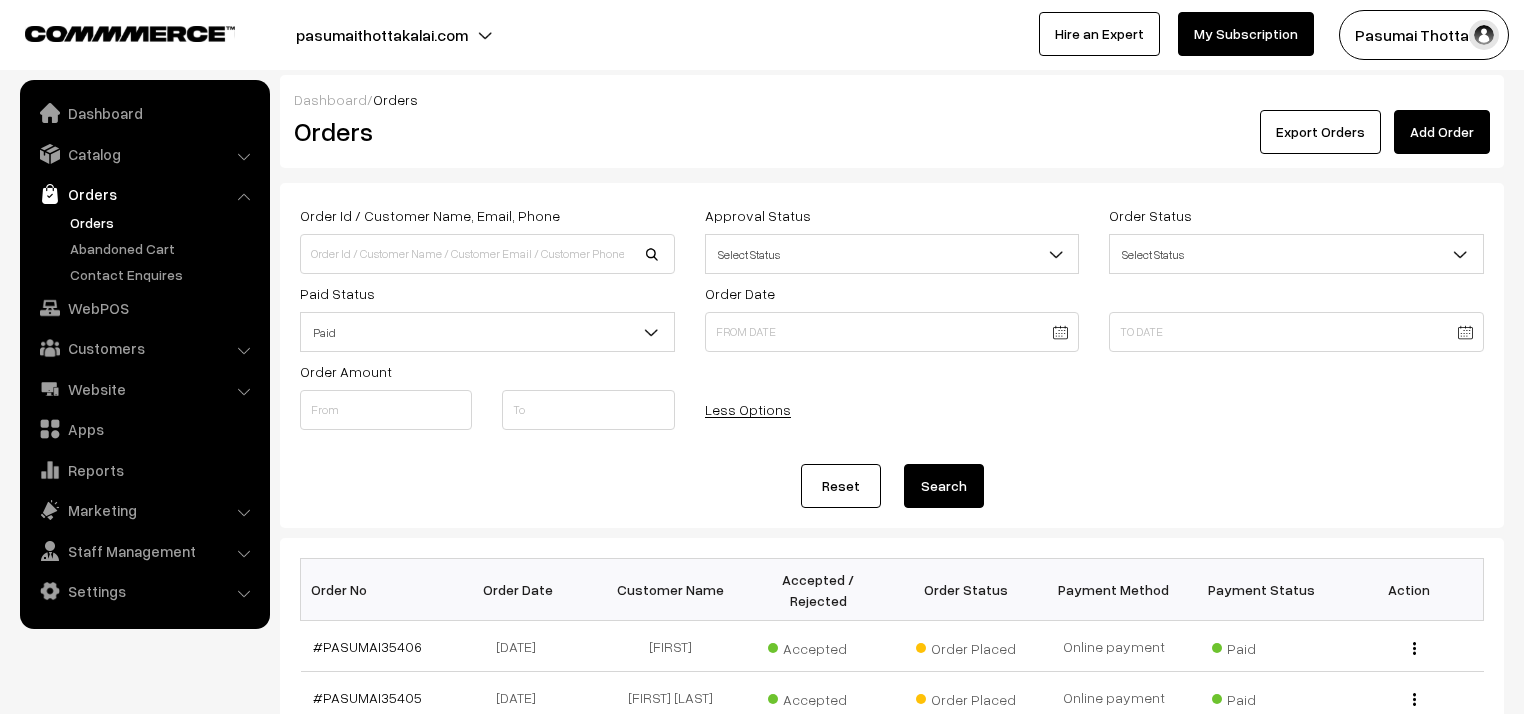 click on "Search" at bounding box center (944, 486) 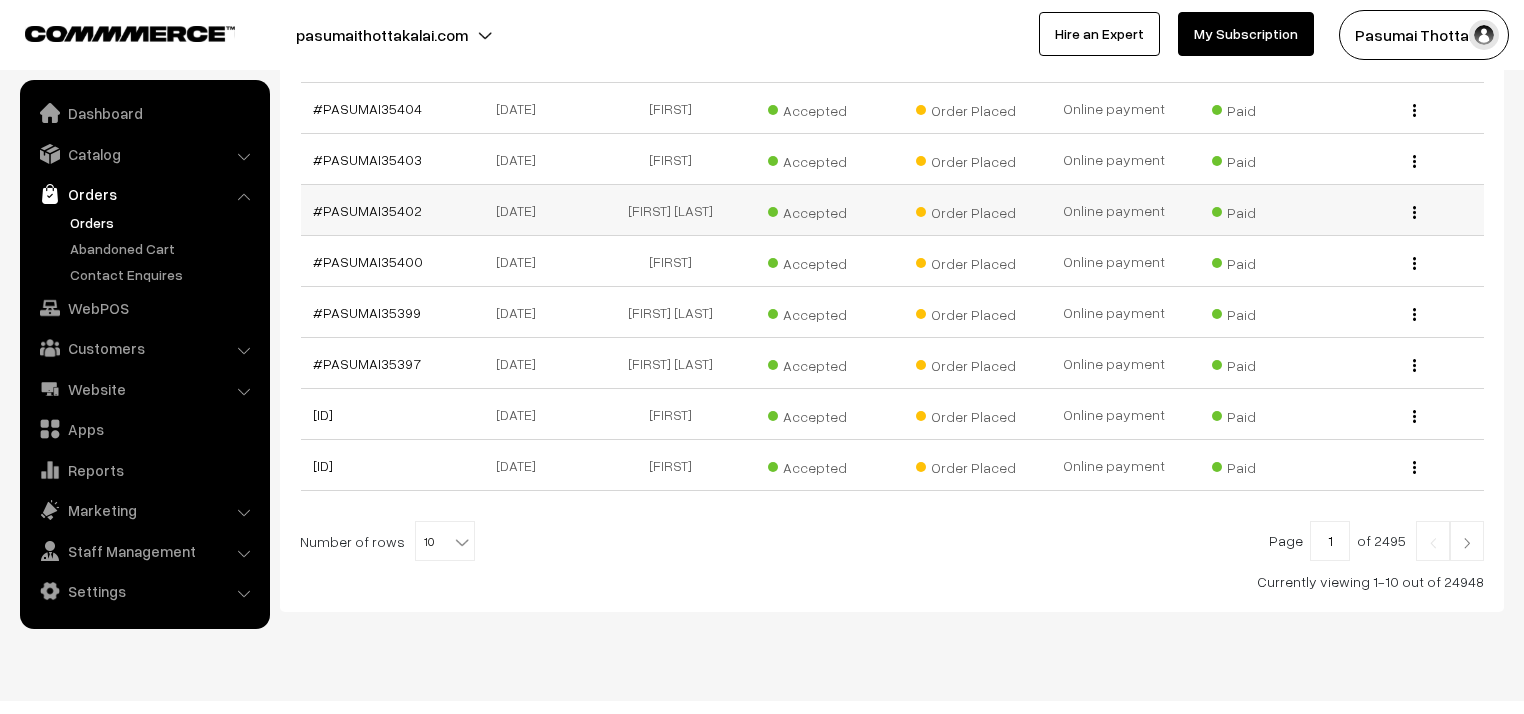 scroll, scrollTop: 644, scrollLeft: 0, axis: vertical 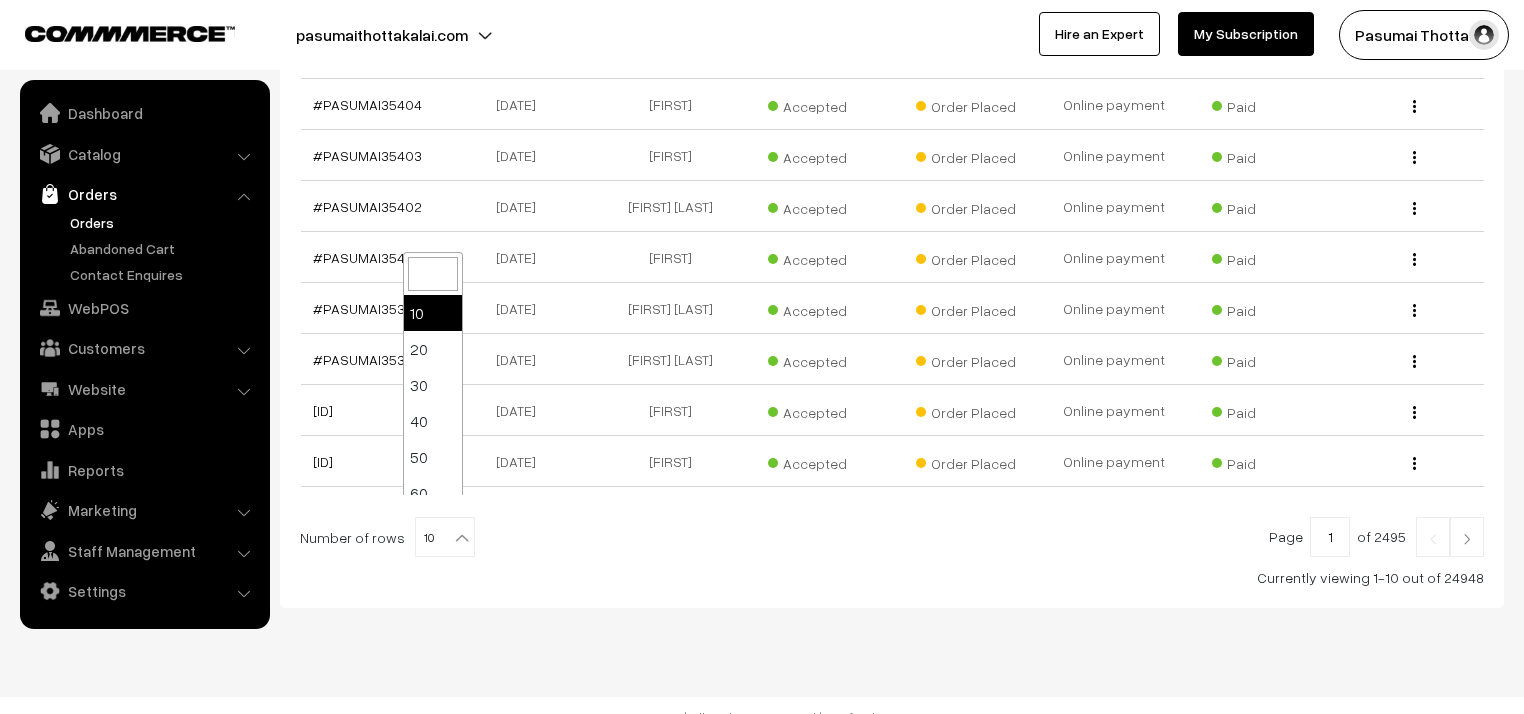 click at bounding box center (462, 538) 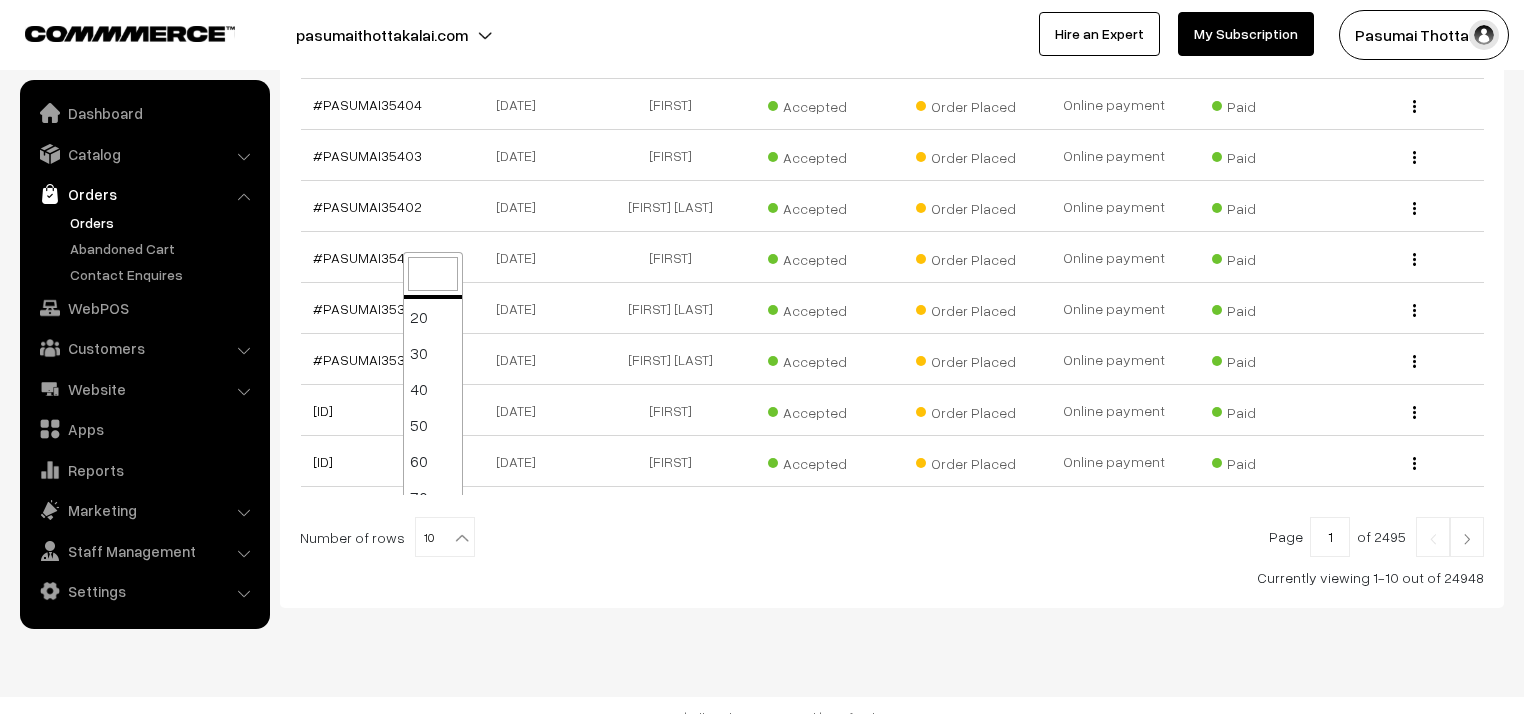 scroll, scrollTop: 160, scrollLeft: 0, axis: vertical 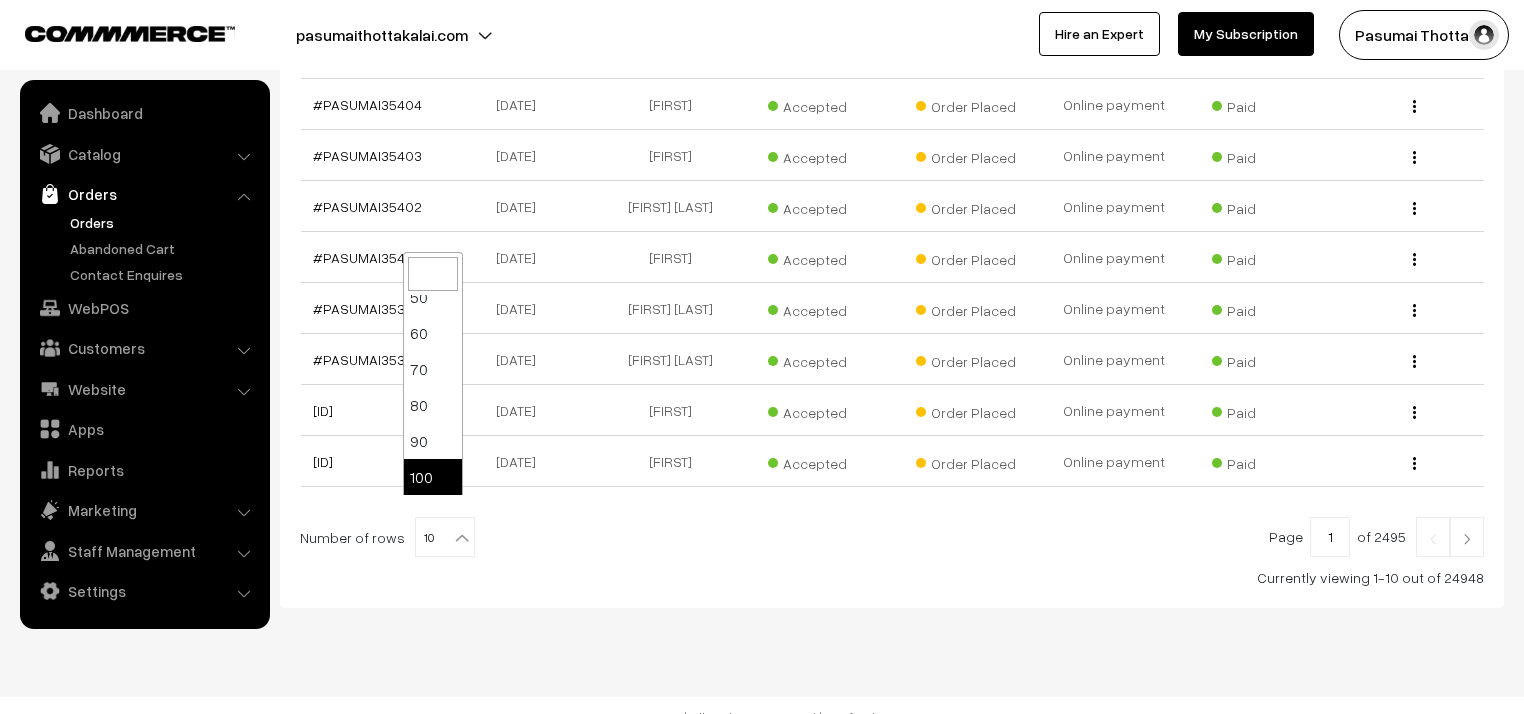 select on "100" 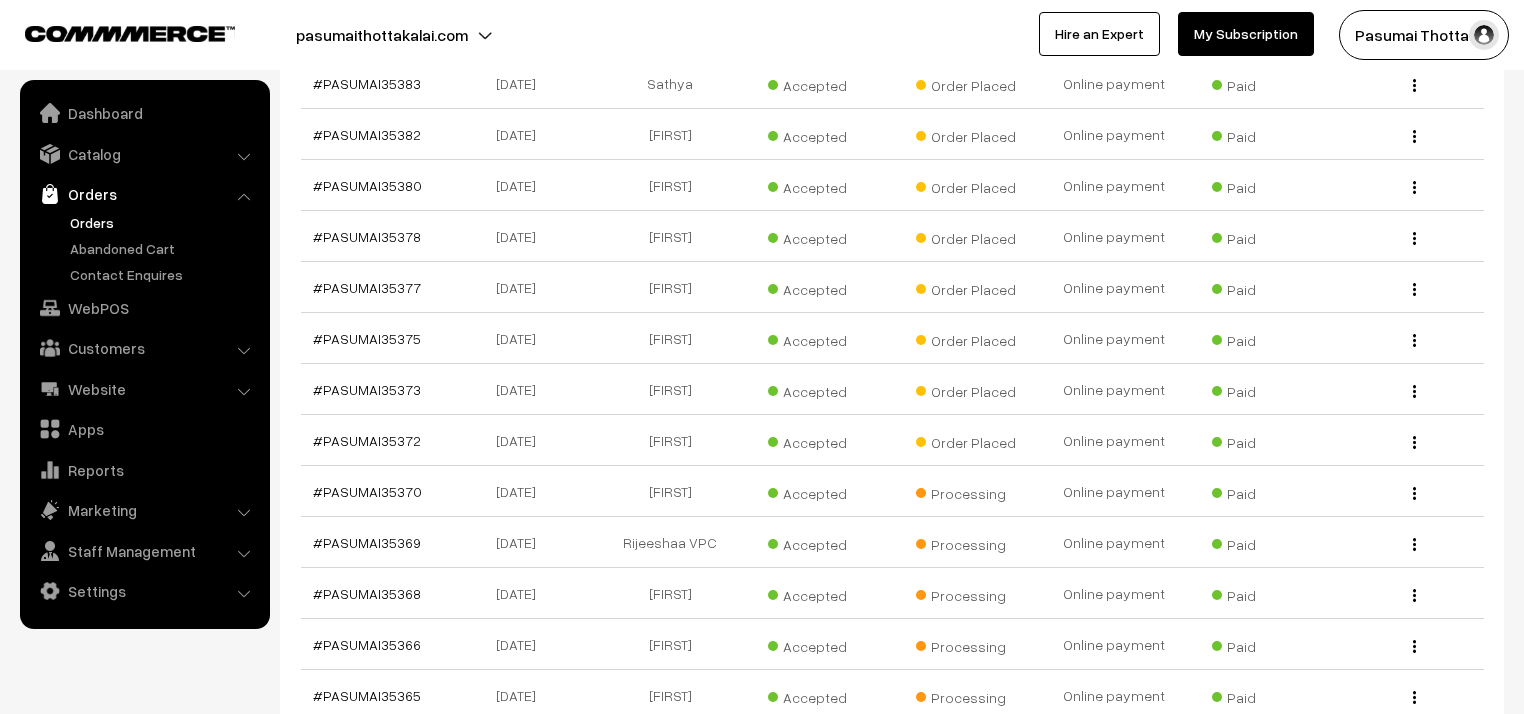 scroll, scrollTop: 1520, scrollLeft: 0, axis: vertical 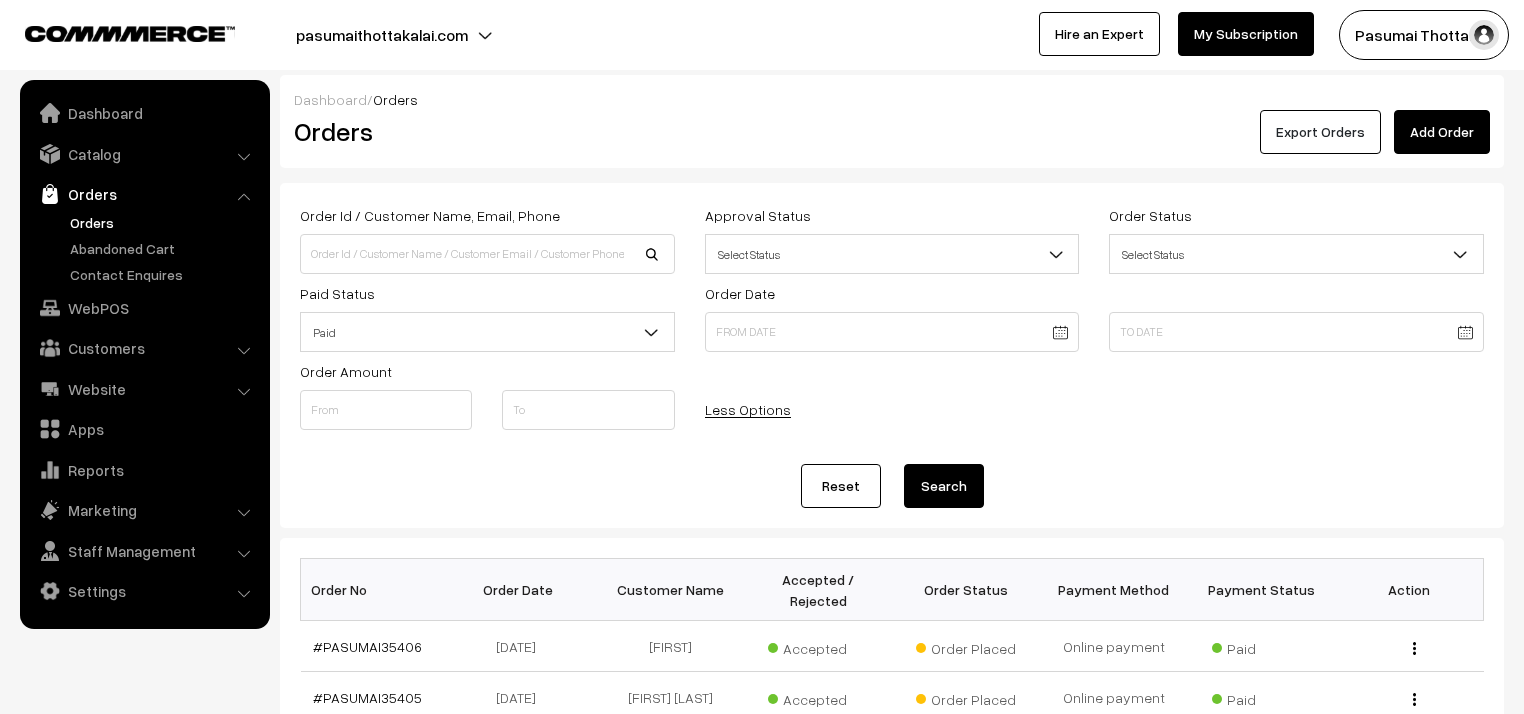 click on "Export Orders" at bounding box center (1320, 132) 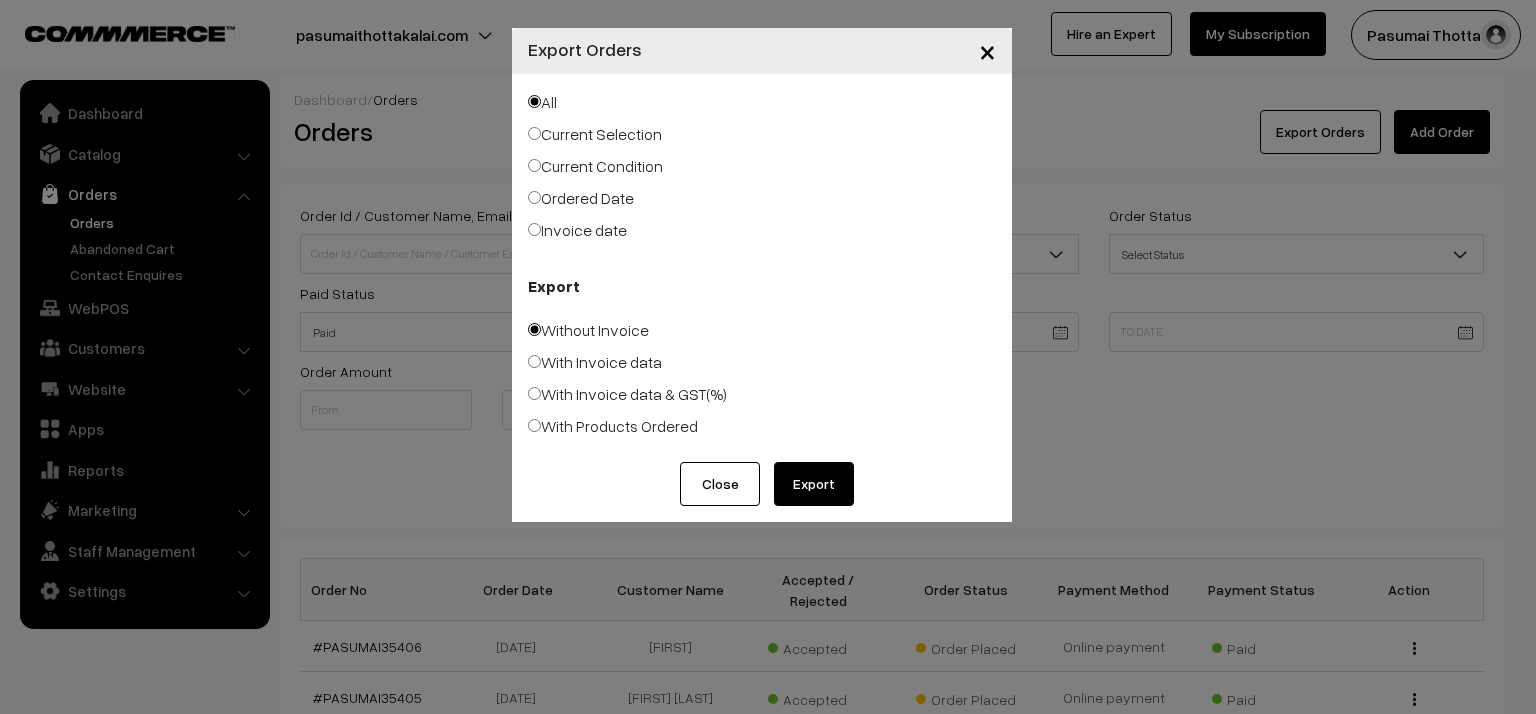 click on "Ordered Date" at bounding box center [581, 198] 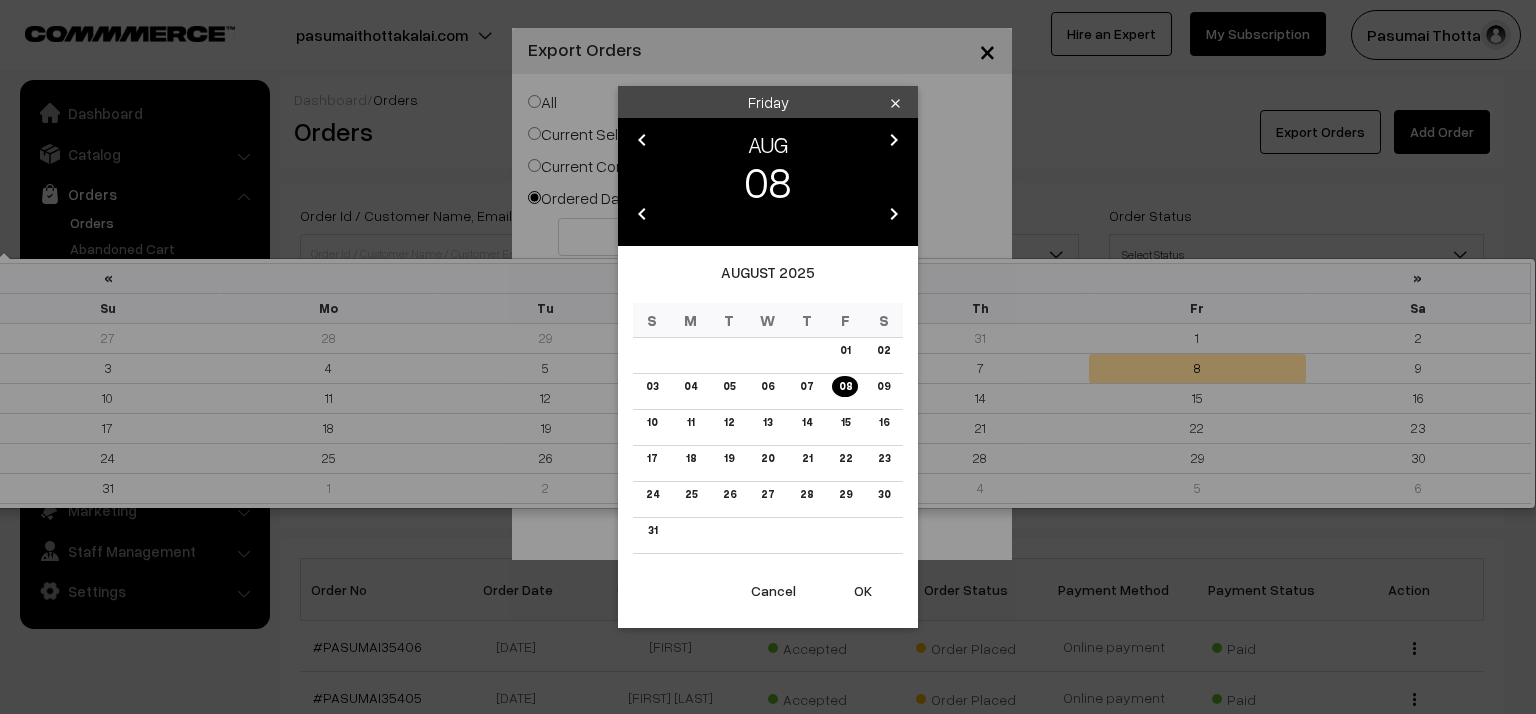 click on "Thank you for showing interest. Our team will call you shortly.
Close
pasumaithottakalai.com
Go to Website
Create New Store
My Profile Support" at bounding box center (768, 2994) 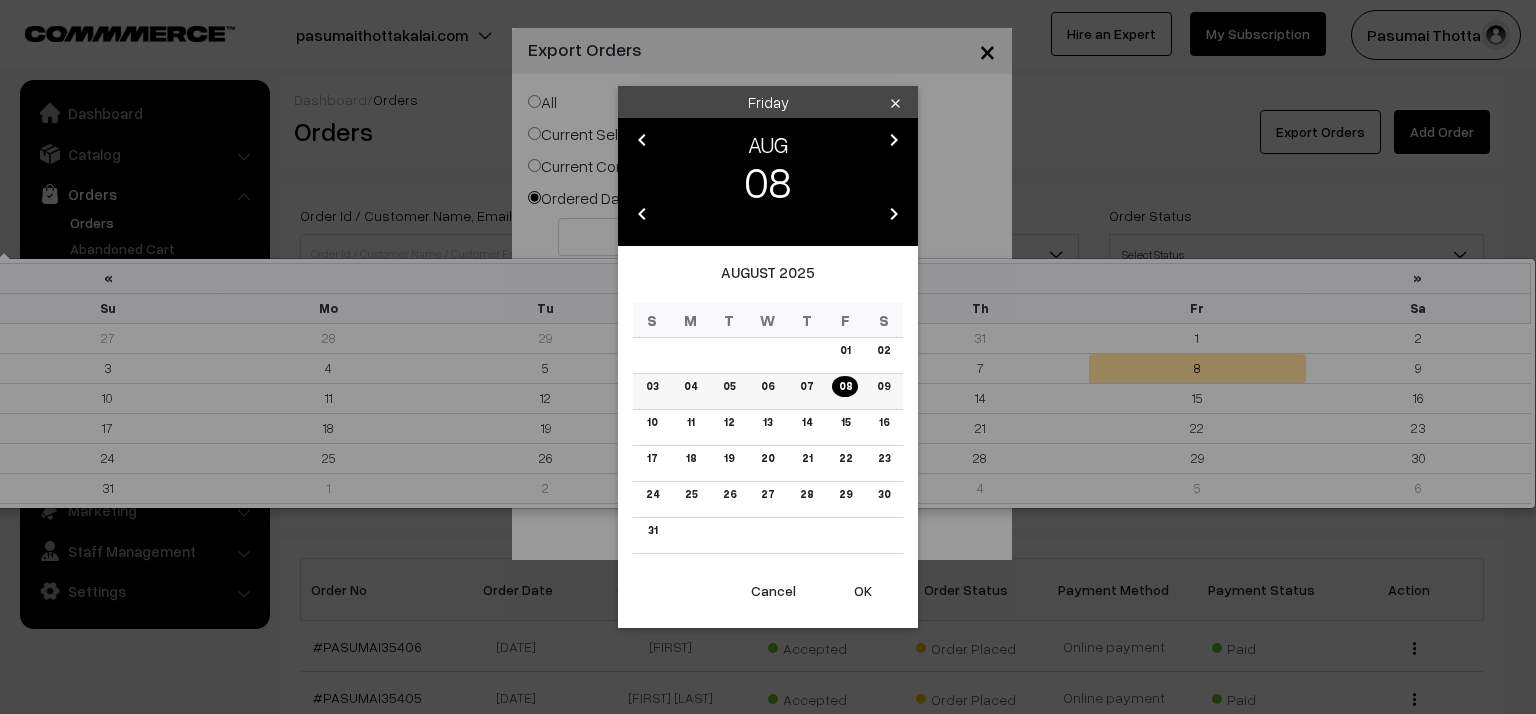 click on "07" at bounding box center (806, 386) 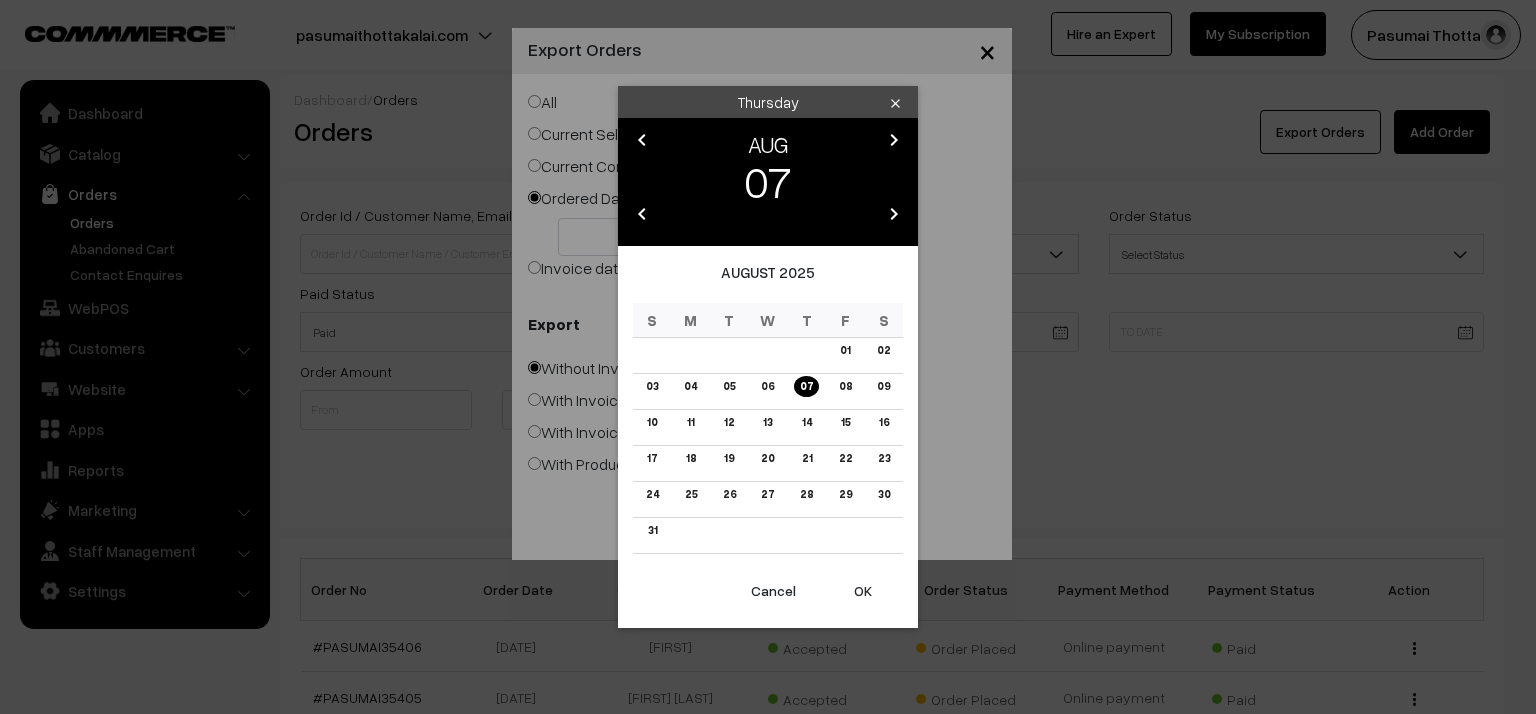 click on "OK" at bounding box center (863, 591) 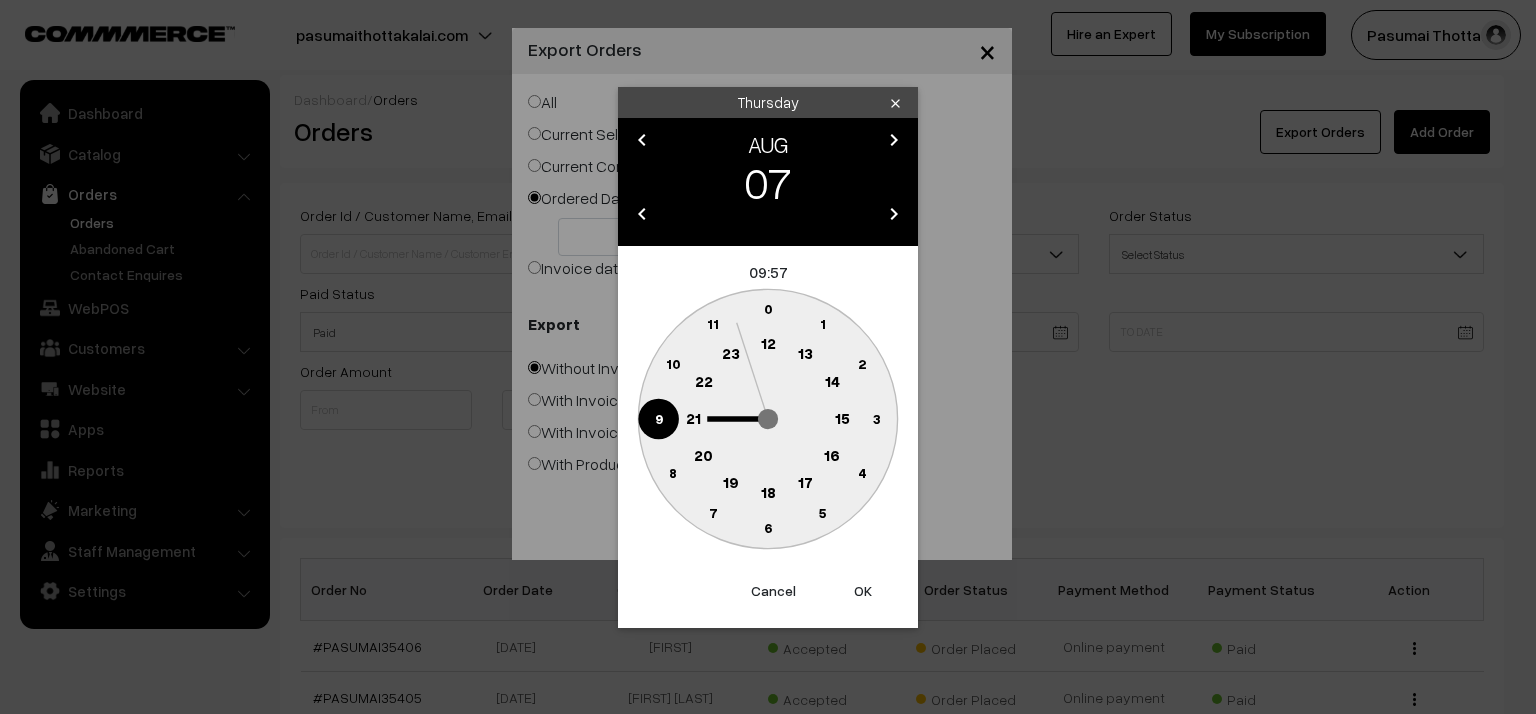 click on "OK" at bounding box center [863, 591] 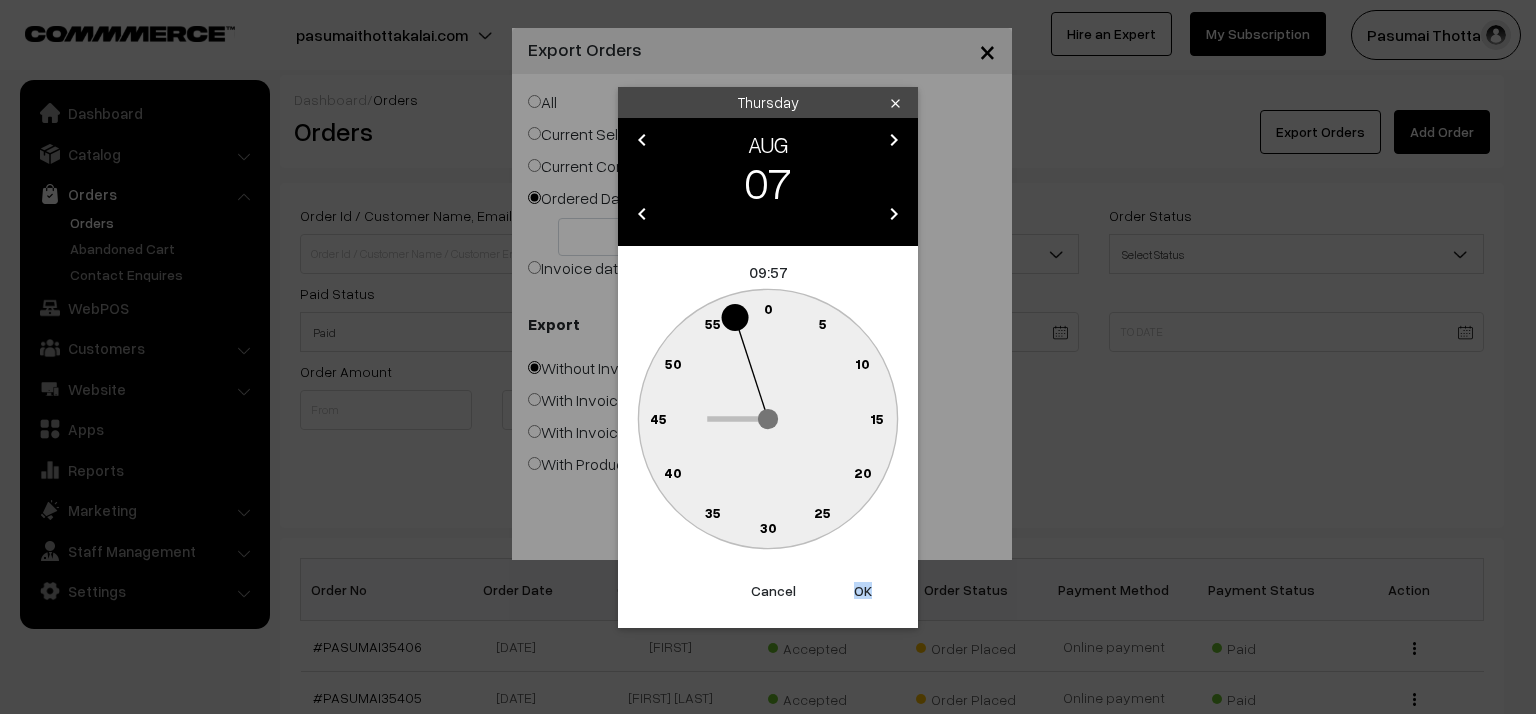 click on "OK" at bounding box center [863, 591] 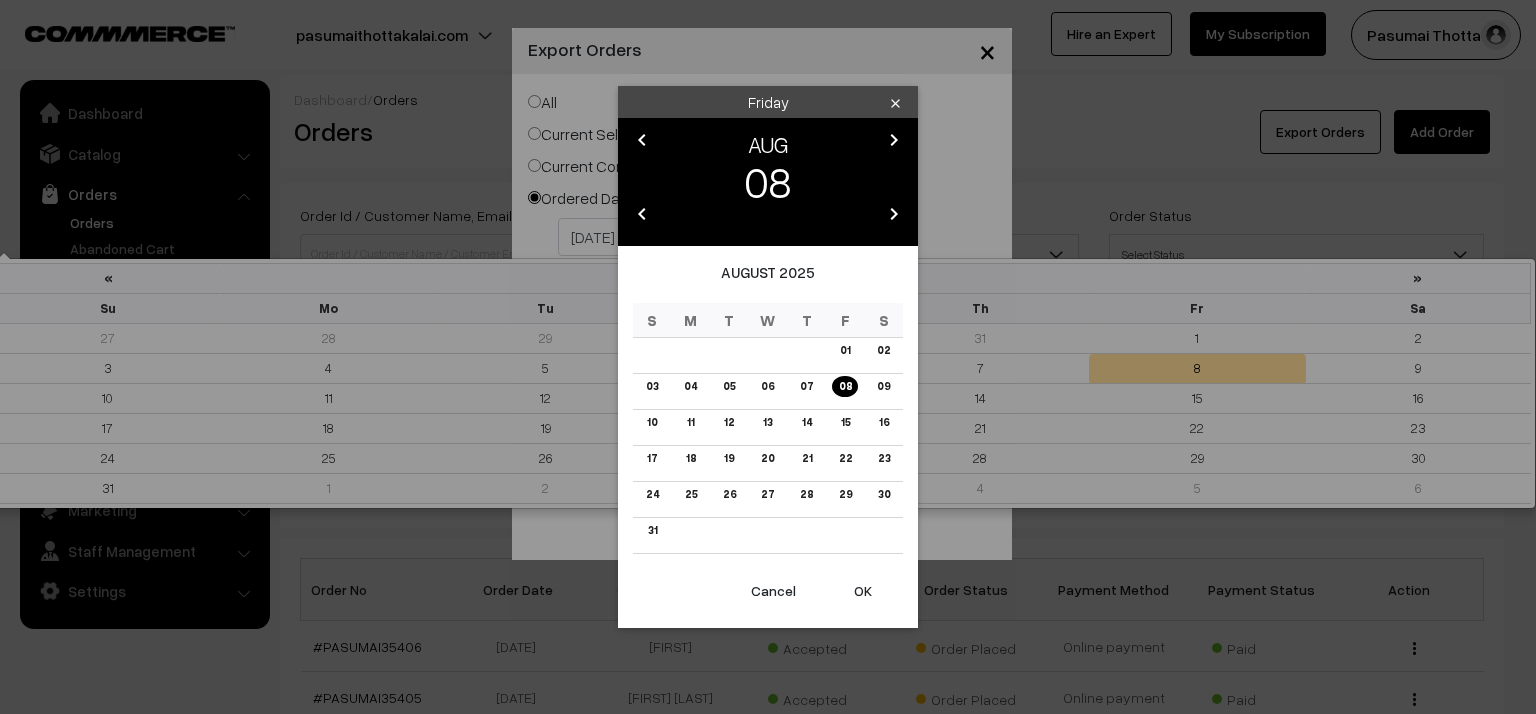 click on "Thank you for showing interest. Our team will call you shortly.
Close
pasumaithottakalai.com
Go to Website
Create New Store
My Profile Support" at bounding box center (768, 2994) 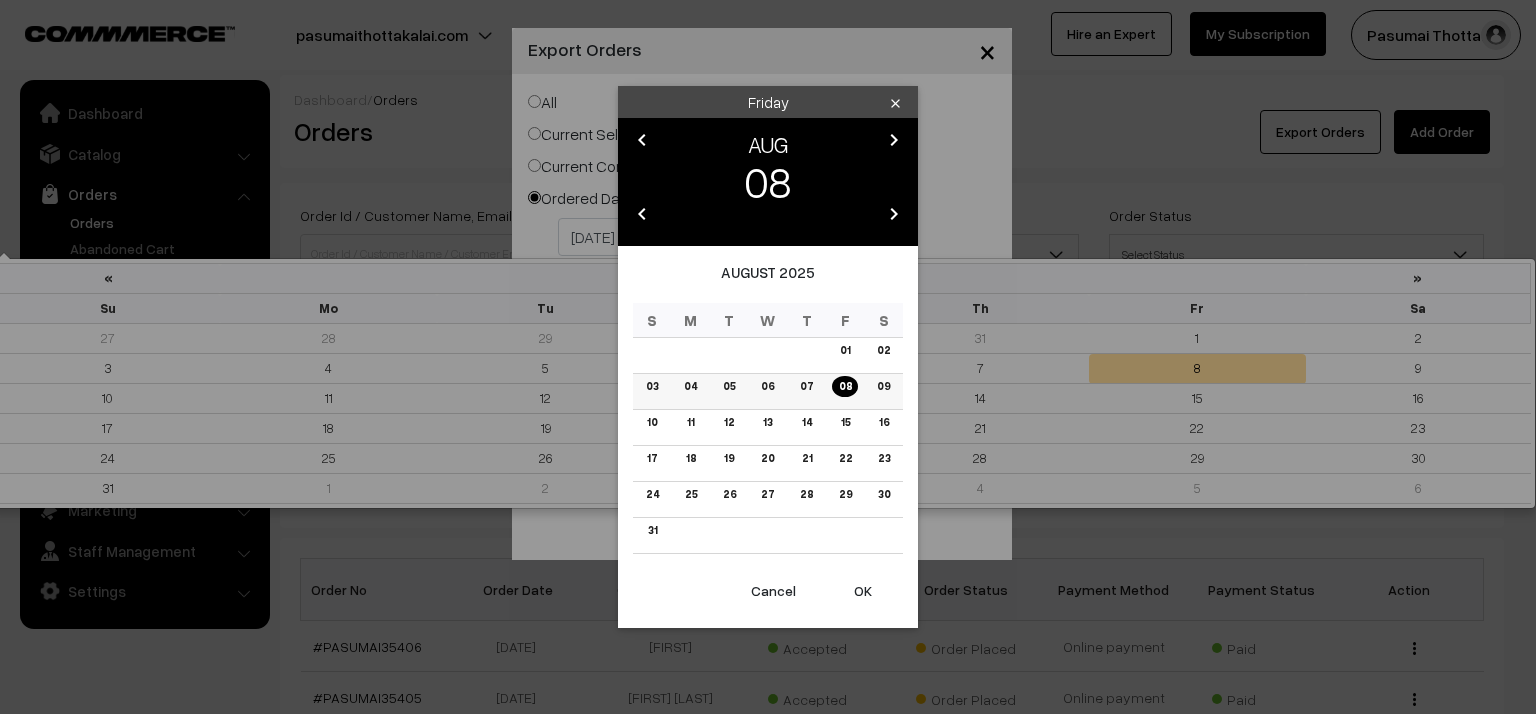 click on "08" at bounding box center (844, 386) 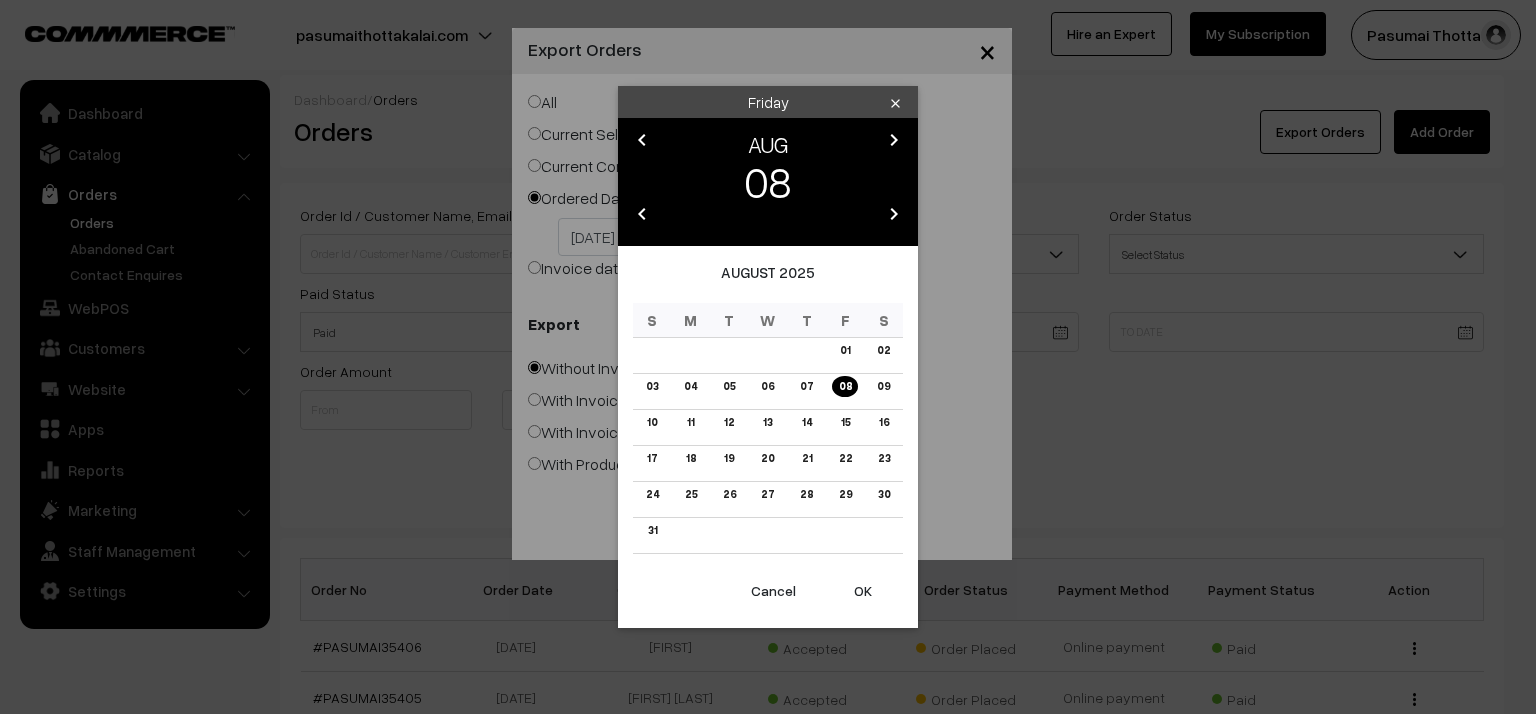 click on "OK" at bounding box center [863, 591] 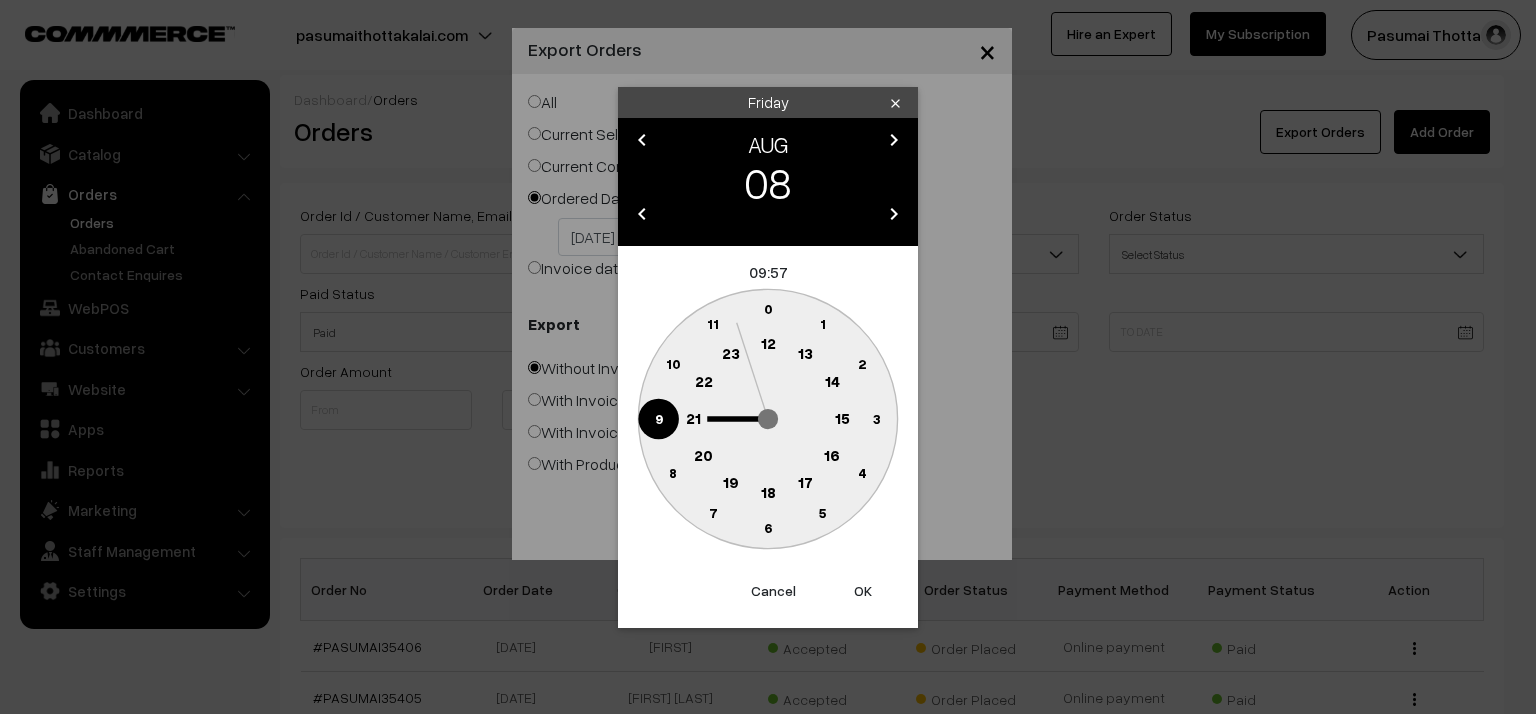 click on "OK" at bounding box center [863, 591] 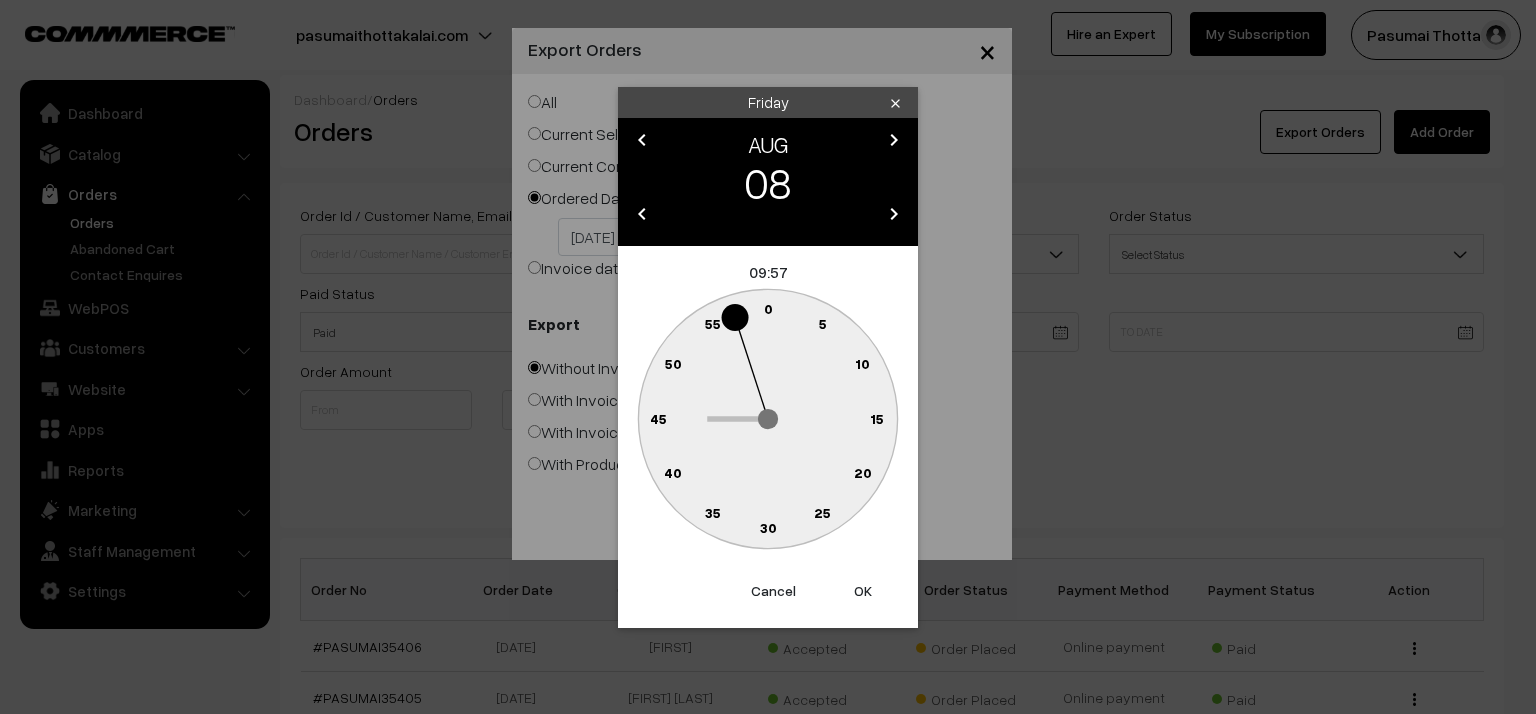 click on "OK" at bounding box center [863, 591] 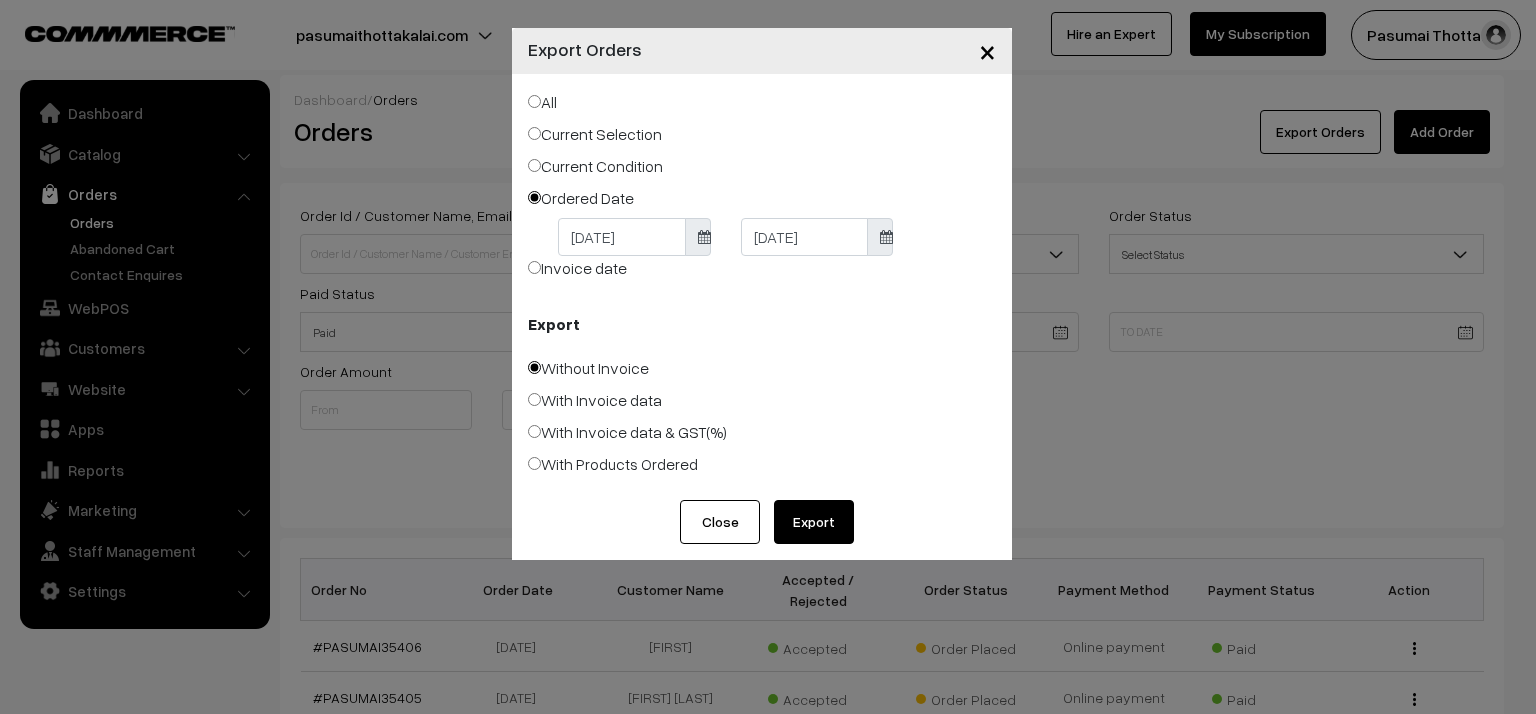 click on "Export" at bounding box center (814, 522) 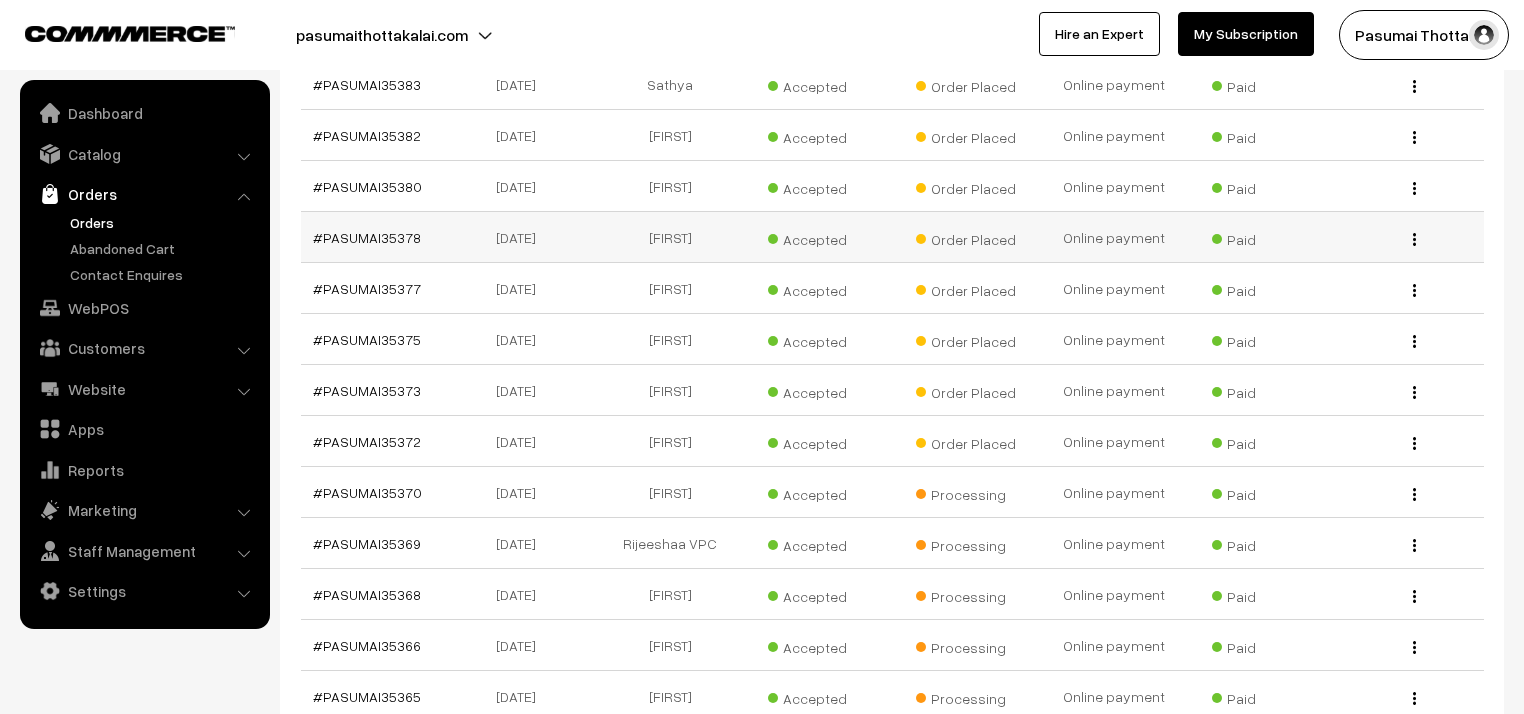 scroll, scrollTop: 1520, scrollLeft: 0, axis: vertical 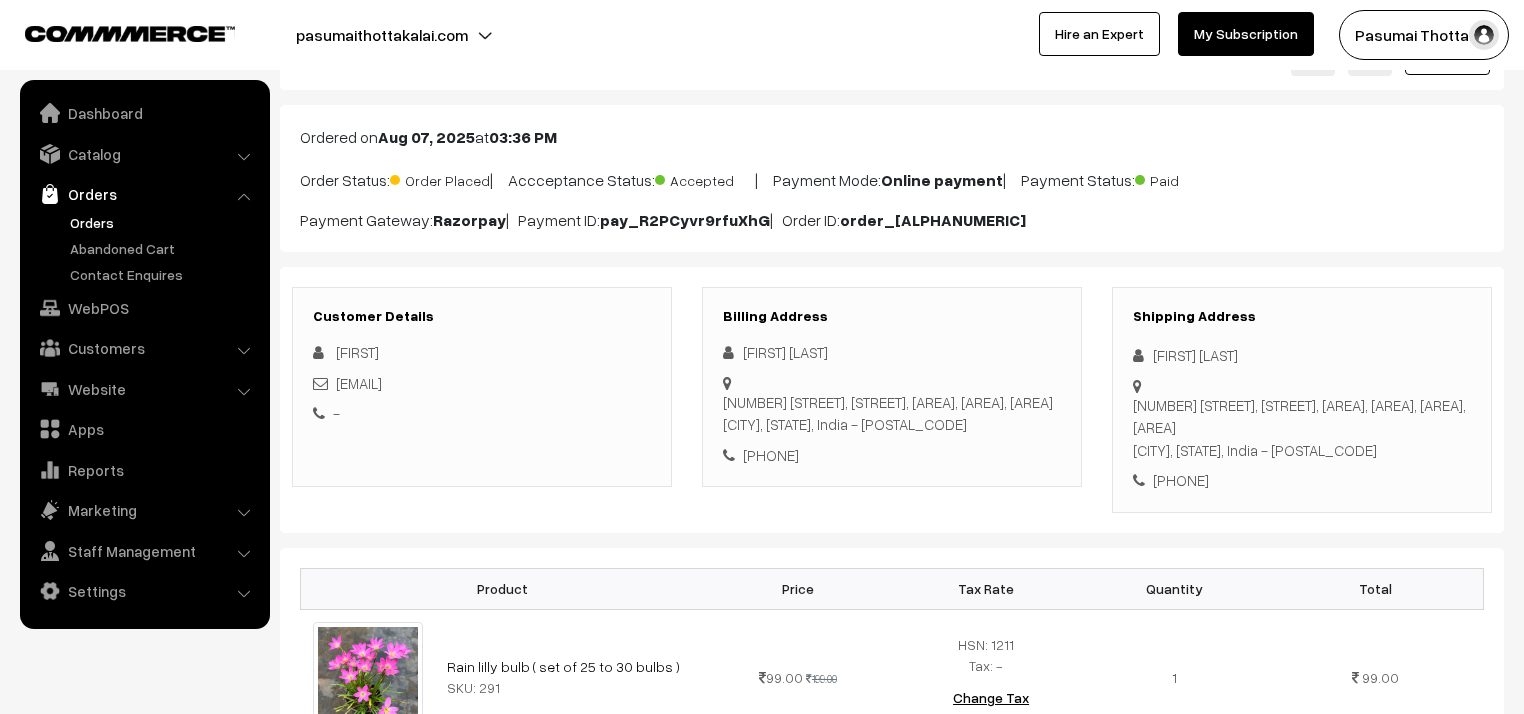 drag, startPoint x: 1149, startPoint y: 358, endPoint x: 1256, endPoint y: 473, distance: 157.0796 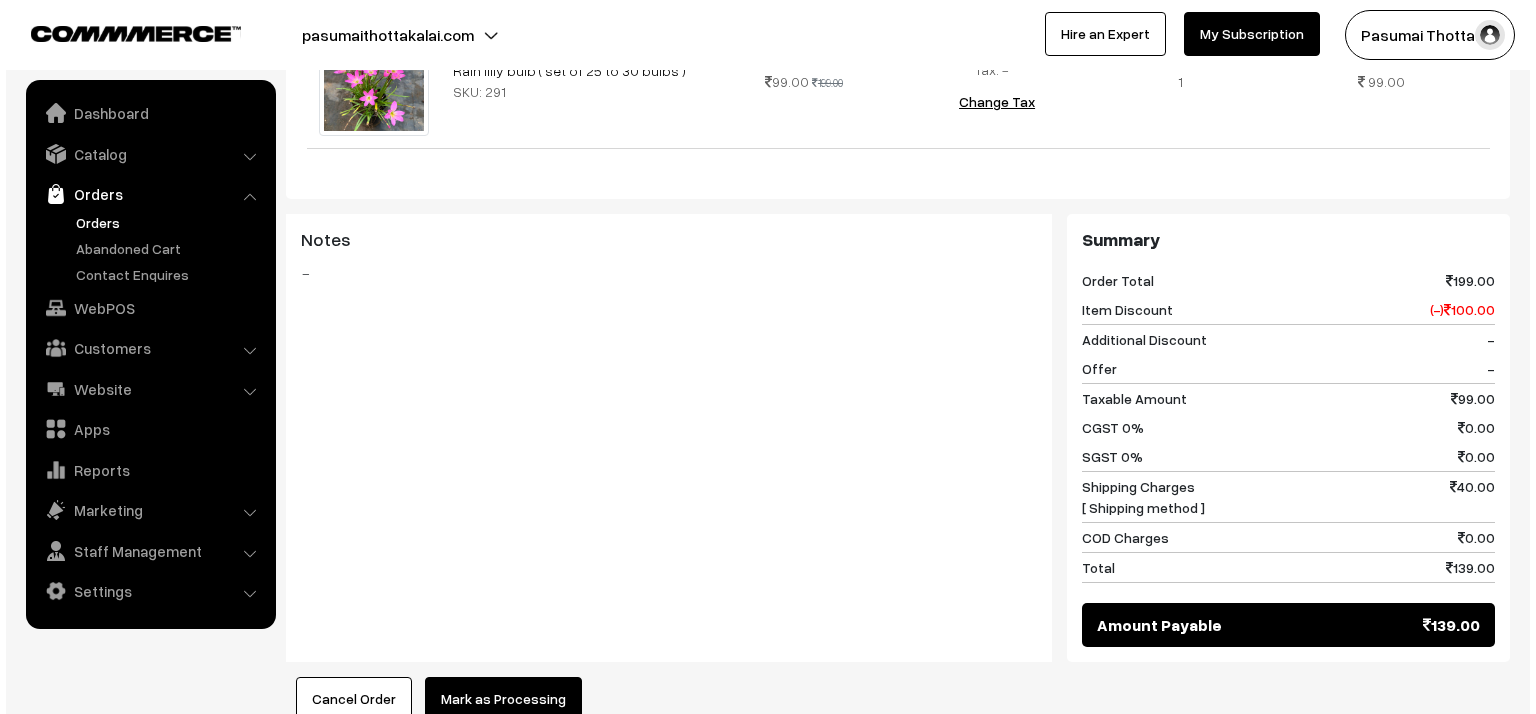 scroll, scrollTop: 800, scrollLeft: 0, axis: vertical 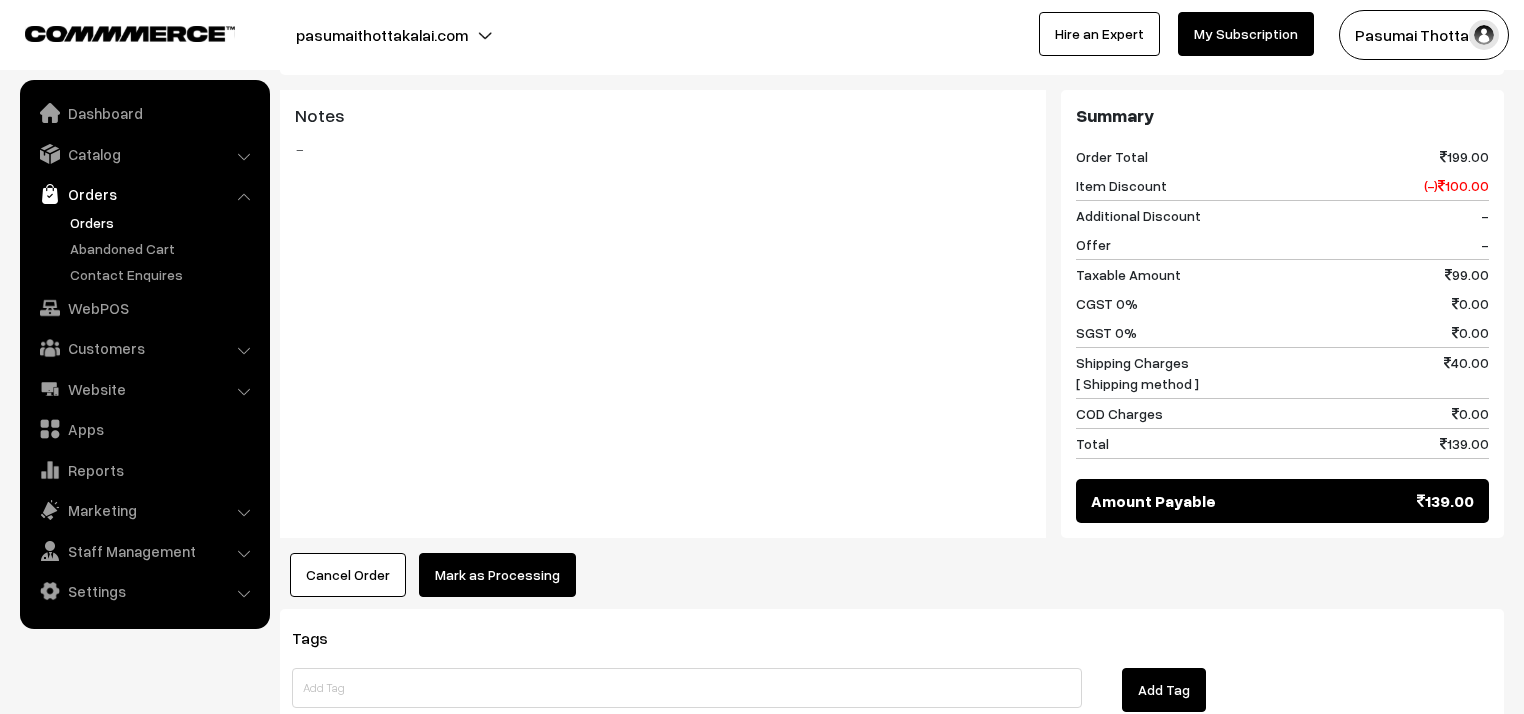 click on "Mark as Processing" at bounding box center [497, 575] 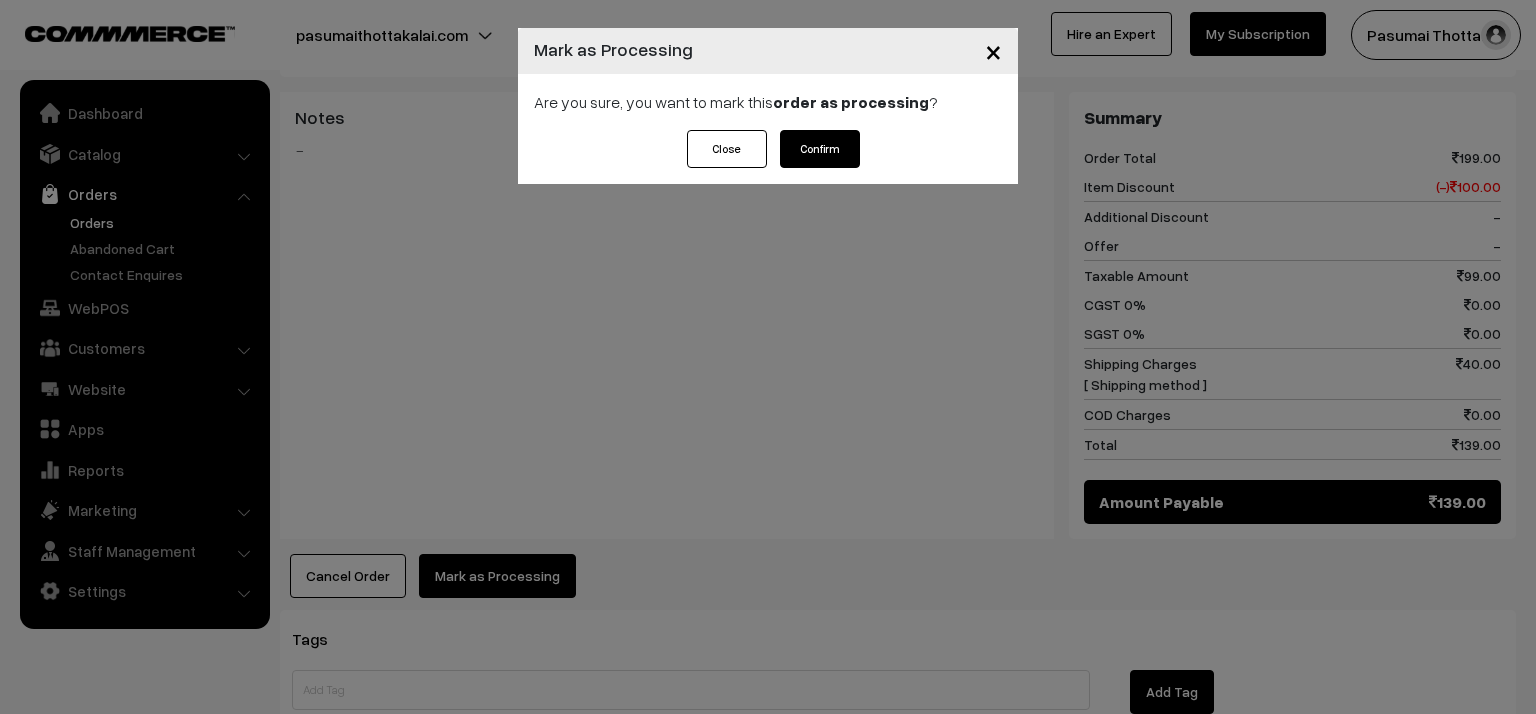 click on "Confirm" at bounding box center [820, 149] 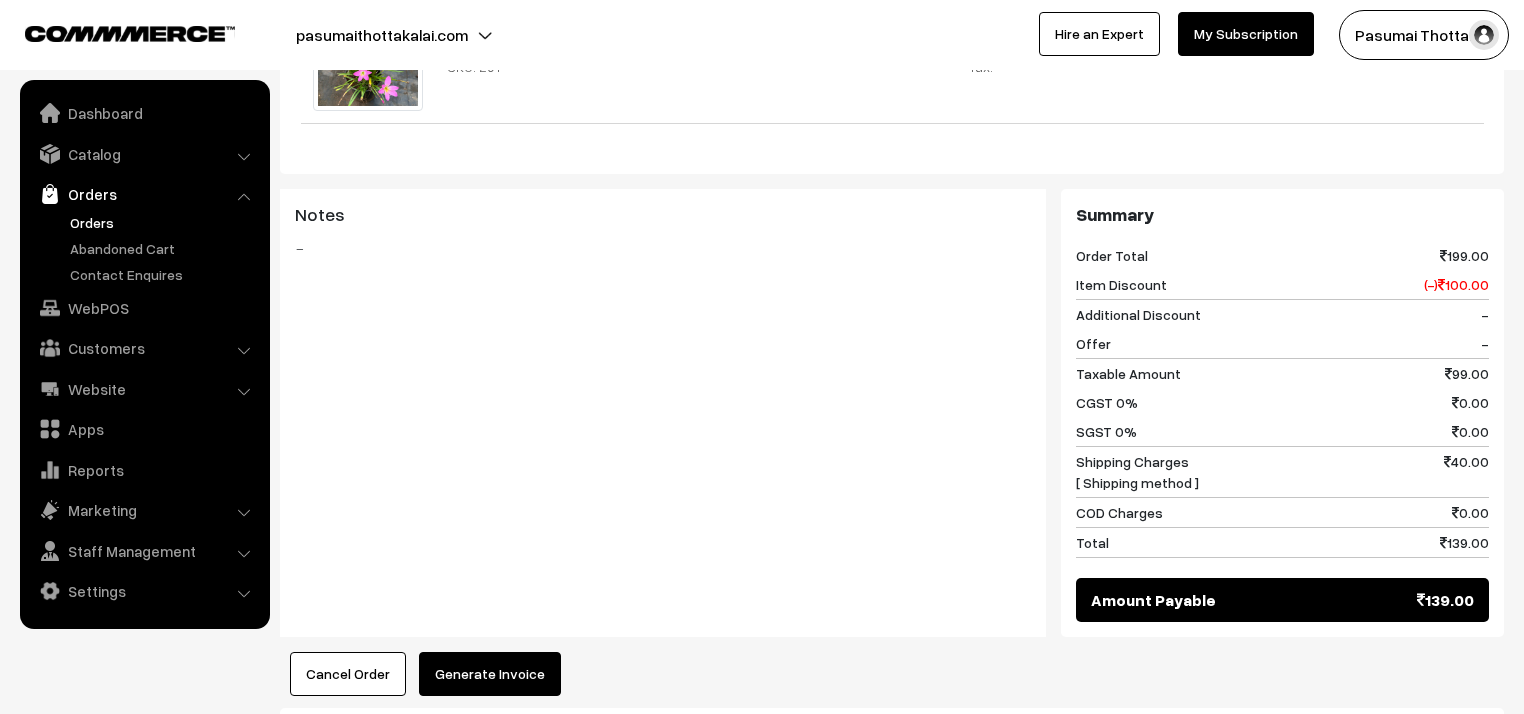 scroll, scrollTop: 800, scrollLeft: 0, axis: vertical 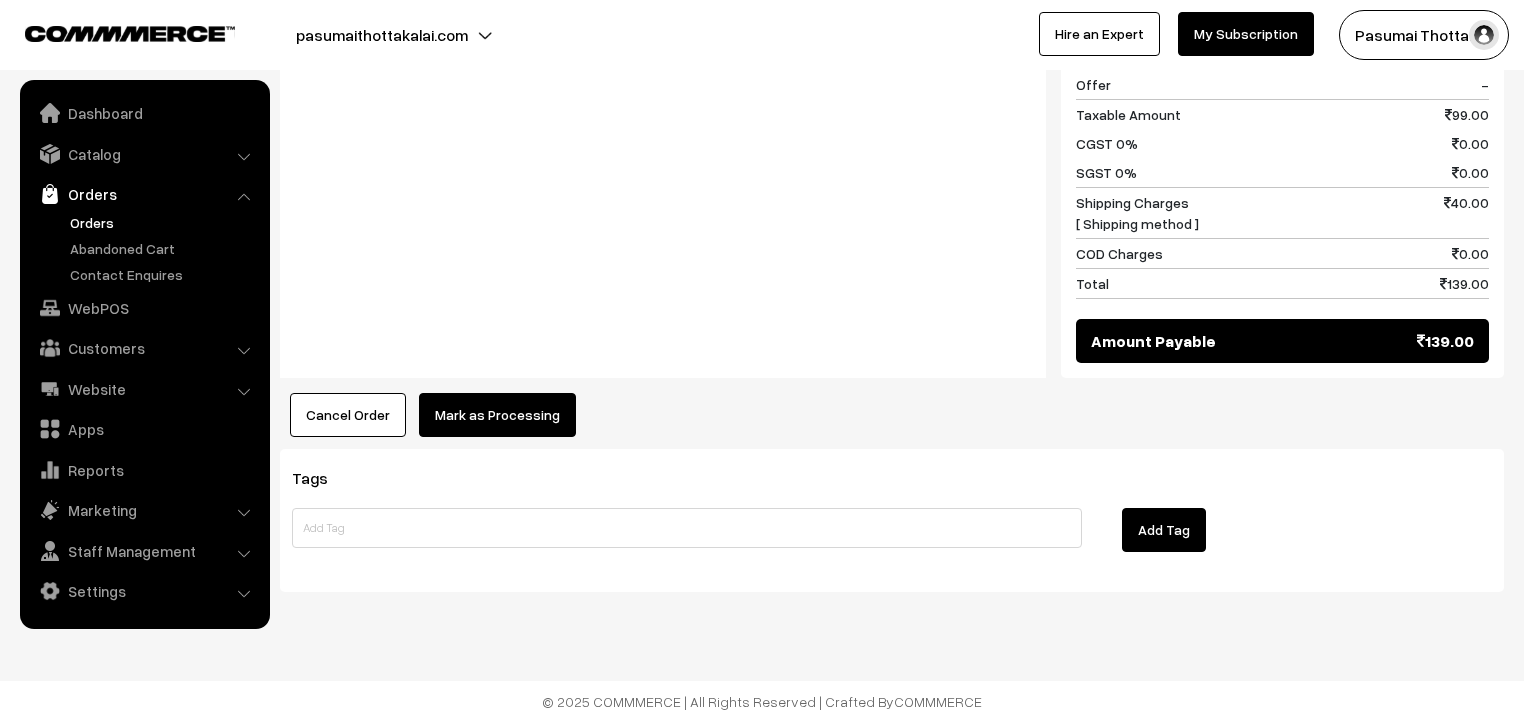 click on "Mark as Processing" at bounding box center [497, 415] 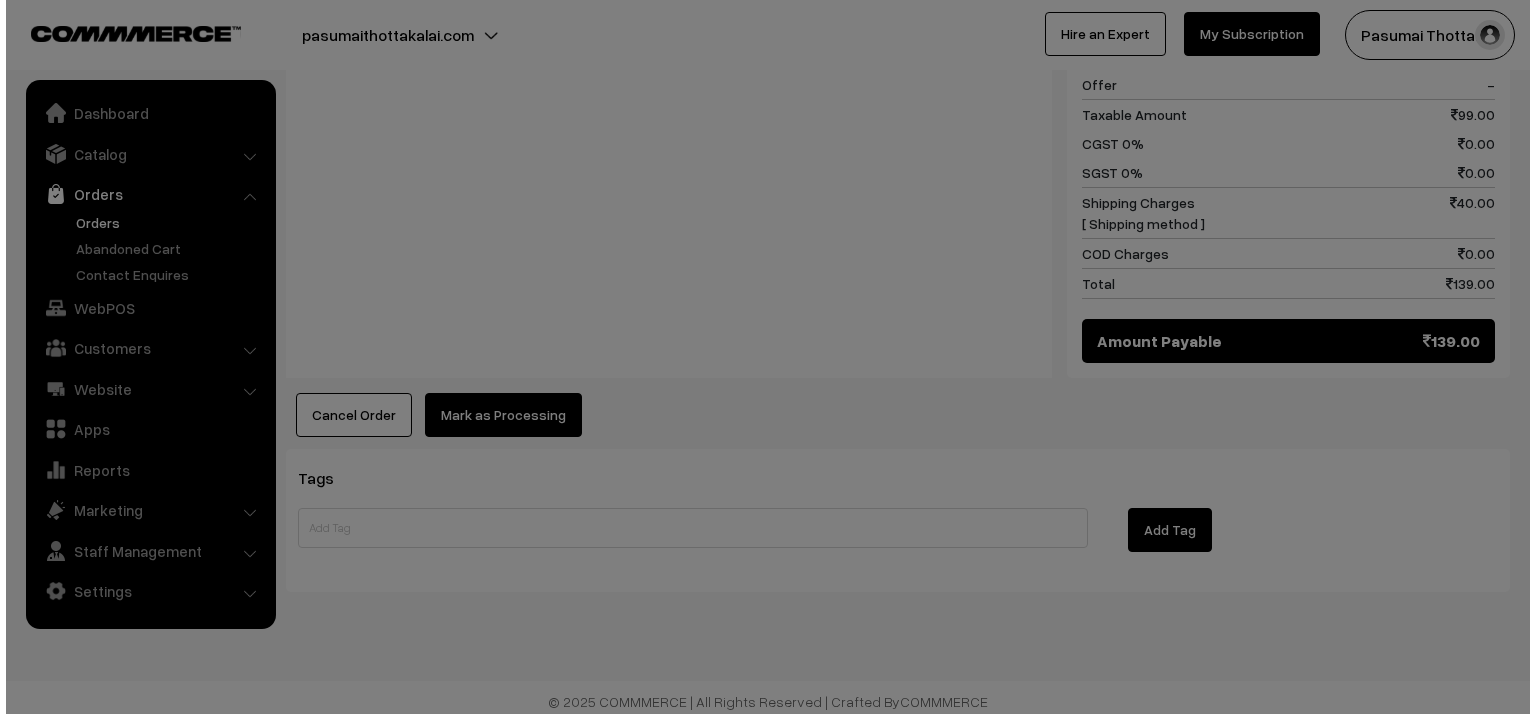 scroll, scrollTop: 961, scrollLeft: 0, axis: vertical 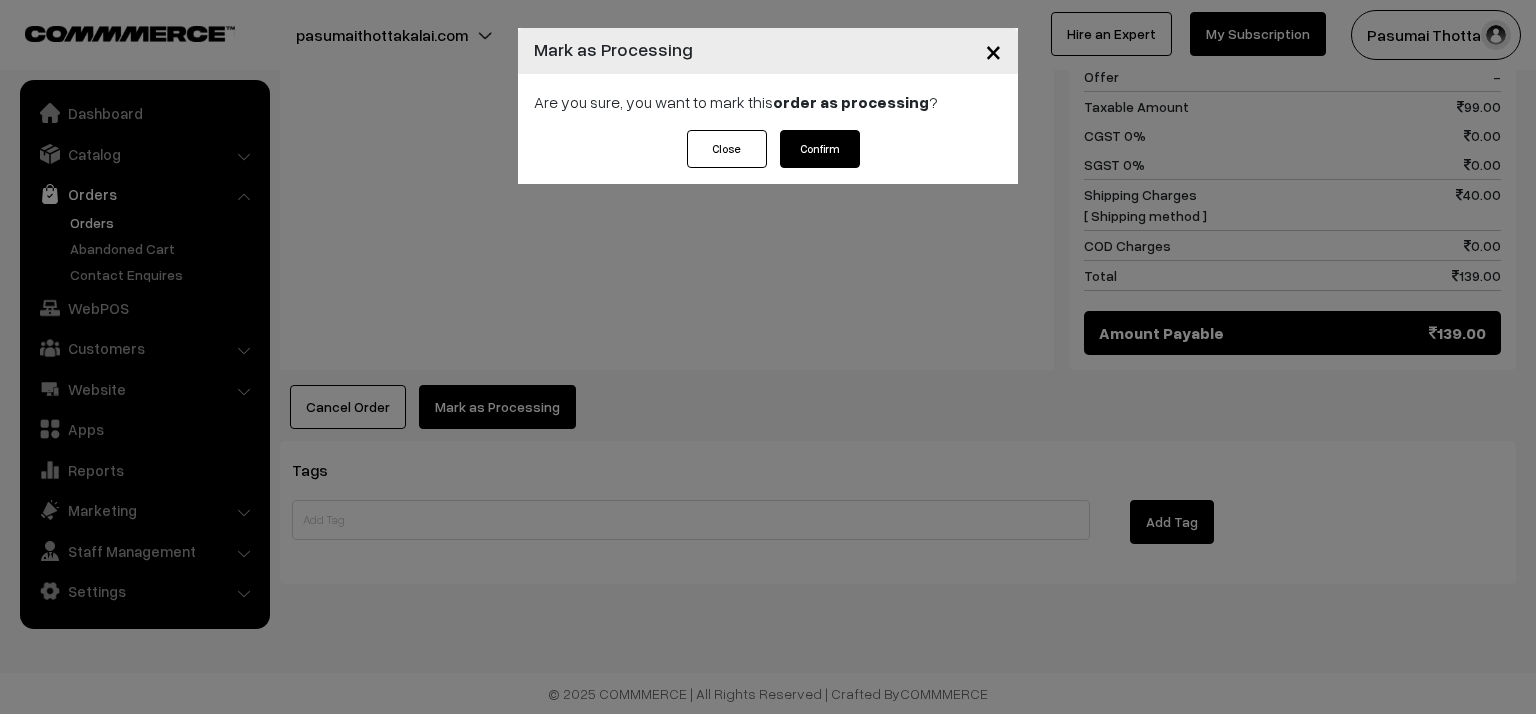 click on "Confirm" at bounding box center (820, 149) 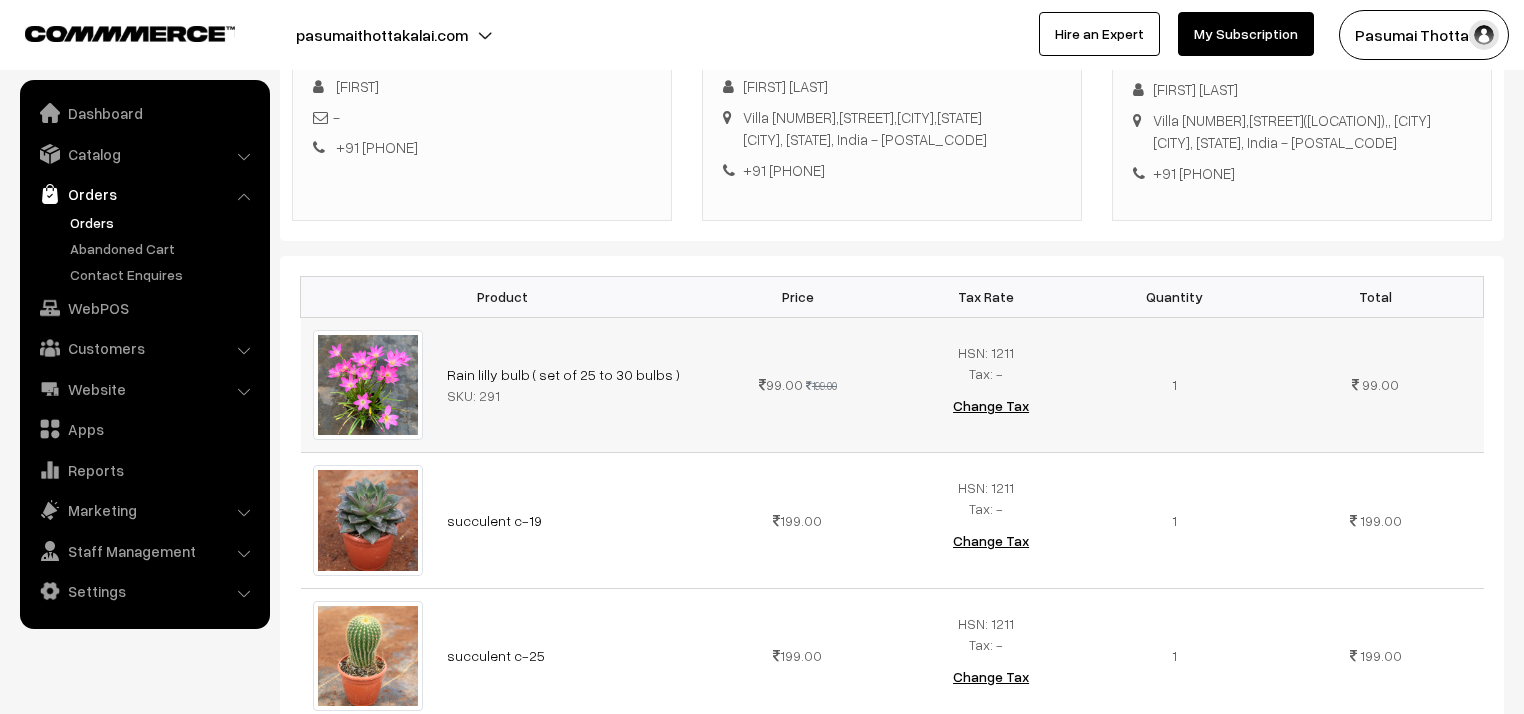 scroll, scrollTop: 320, scrollLeft: 0, axis: vertical 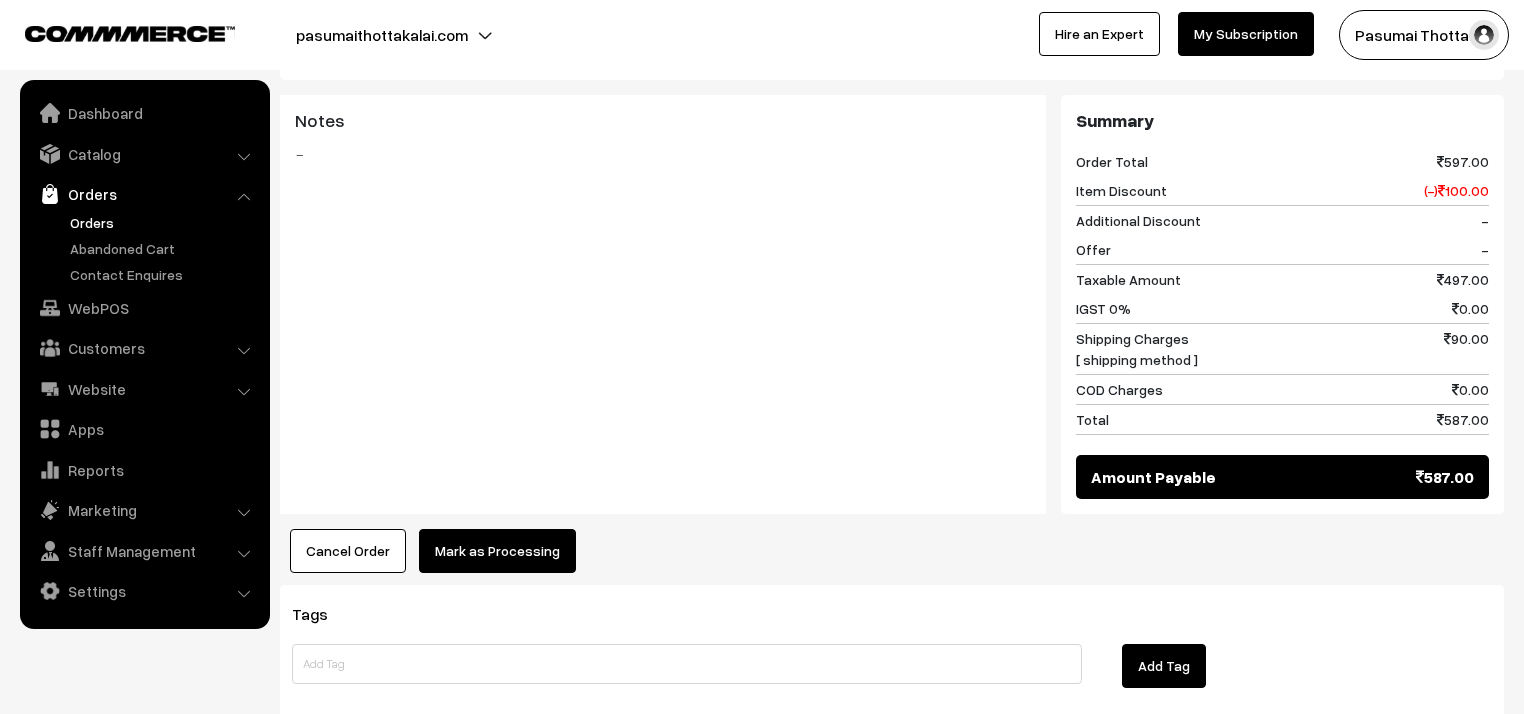 click on "Mark as Processing" at bounding box center (497, 551) 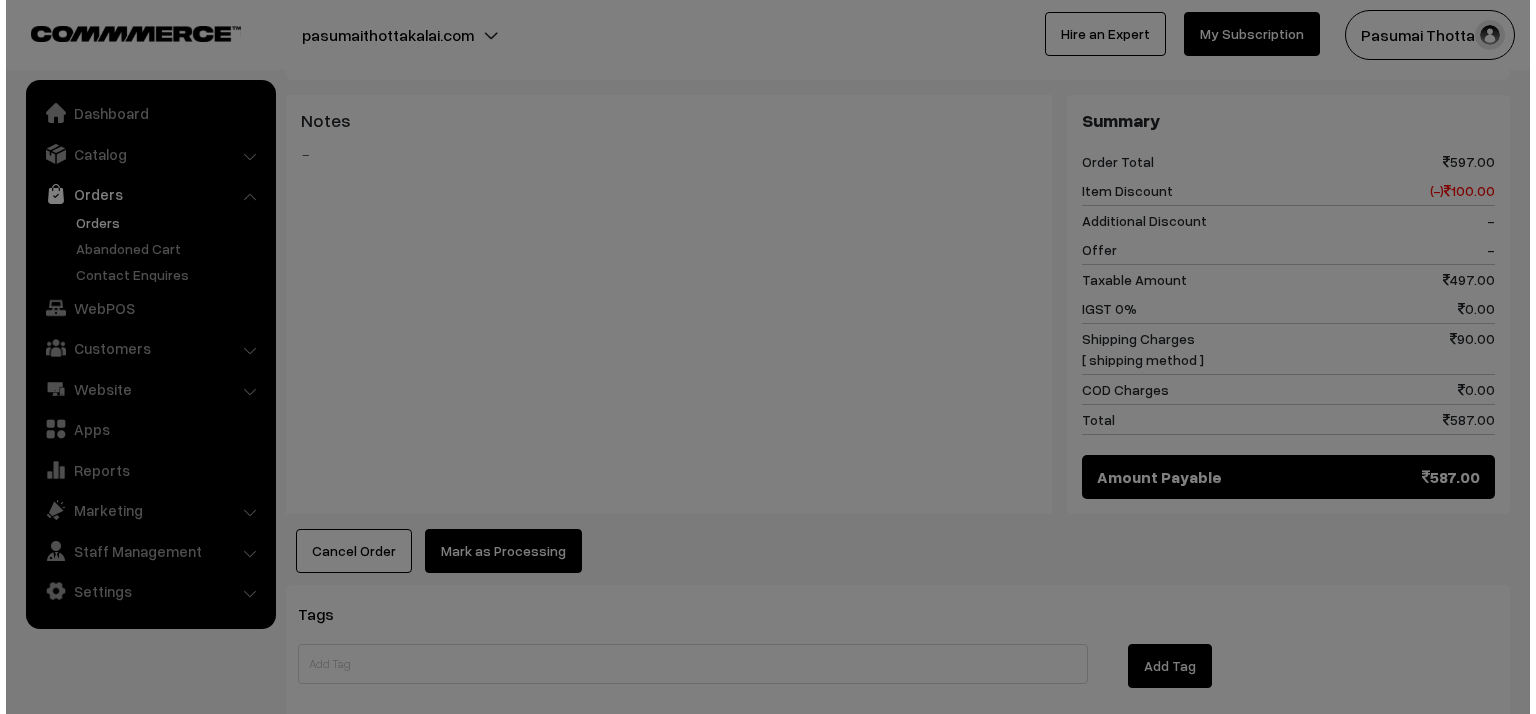 scroll, scrollTop: 1042, scrollLeft: 0, axis: vertical 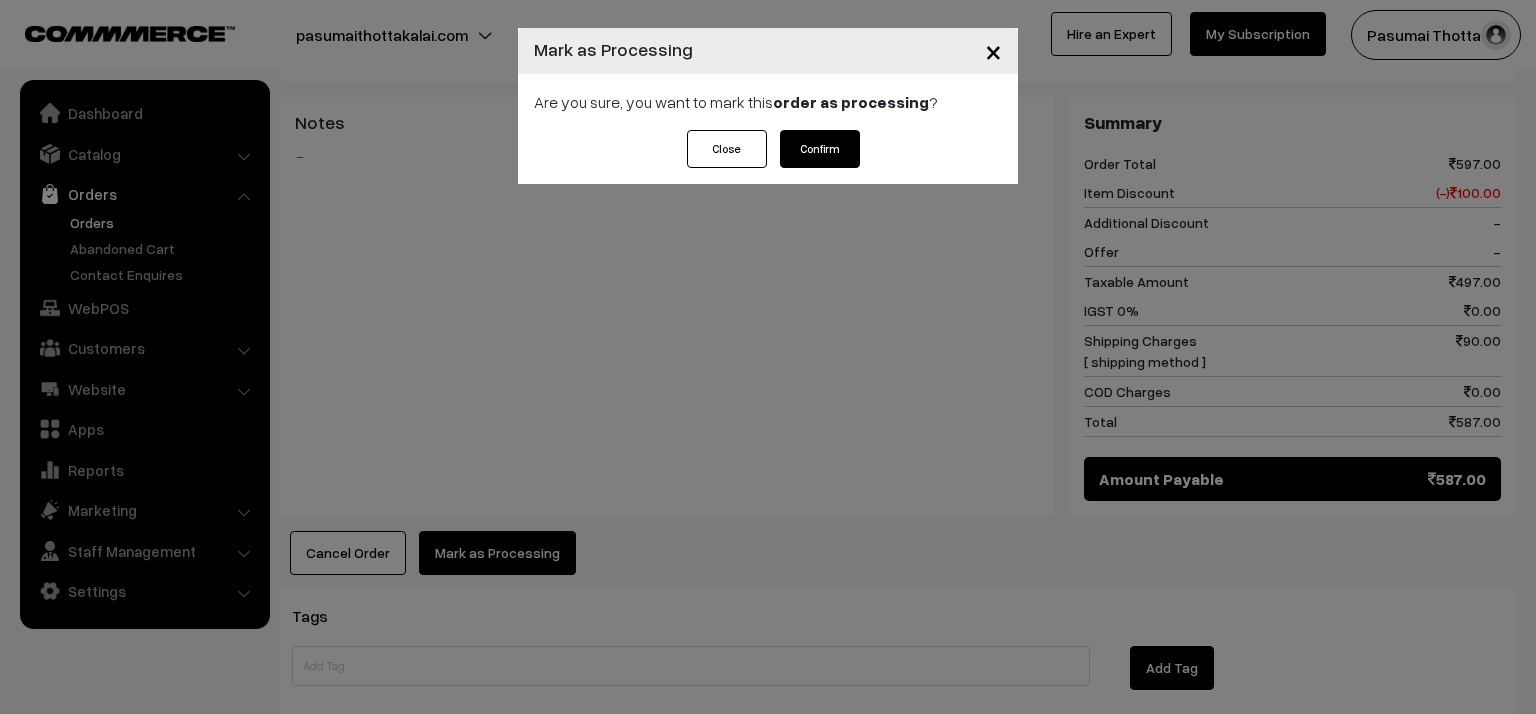 click on "Confirm" at bounding box center [820, 149] 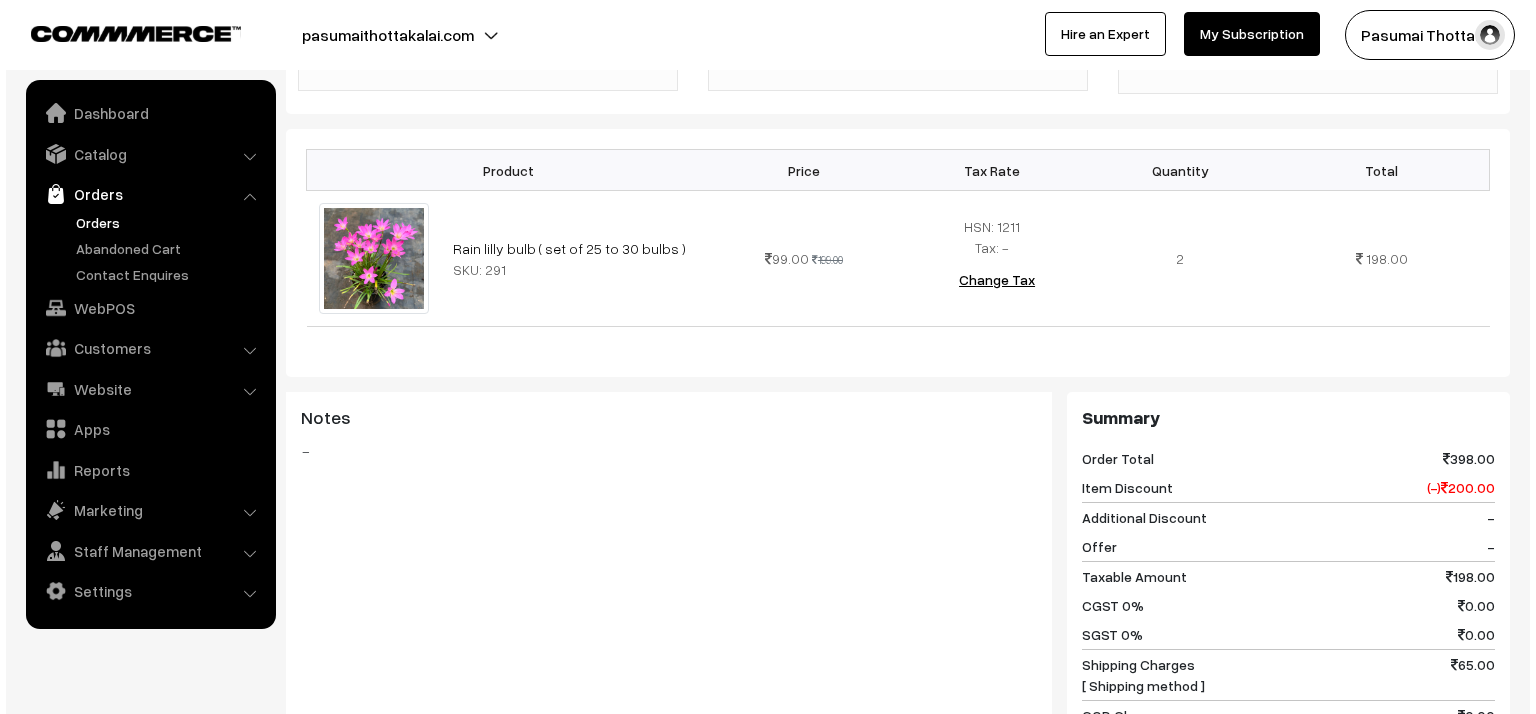 scroll, scrollTop: 720, scrollLeft: 0, axis: vertical 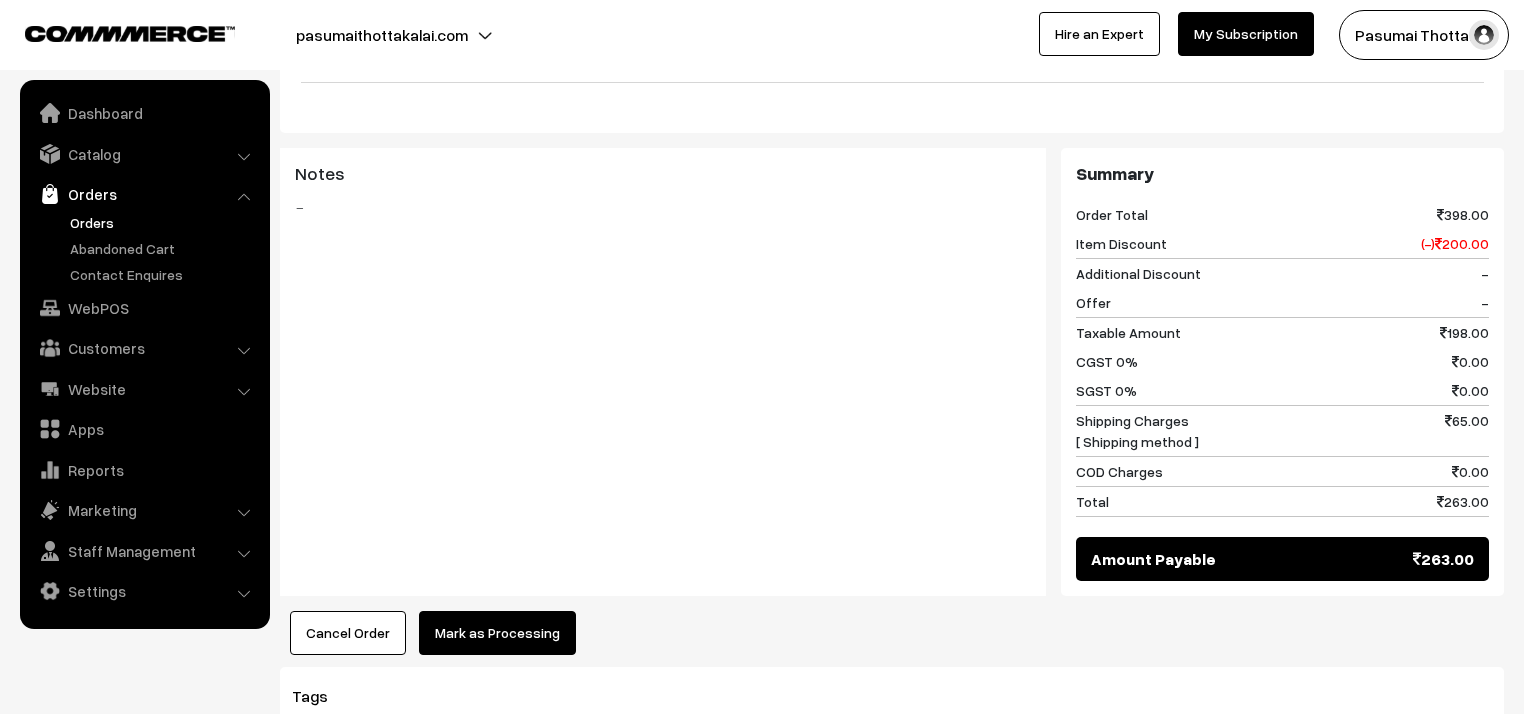 click on "Mark as Processing" at bounding box center [497, 633] 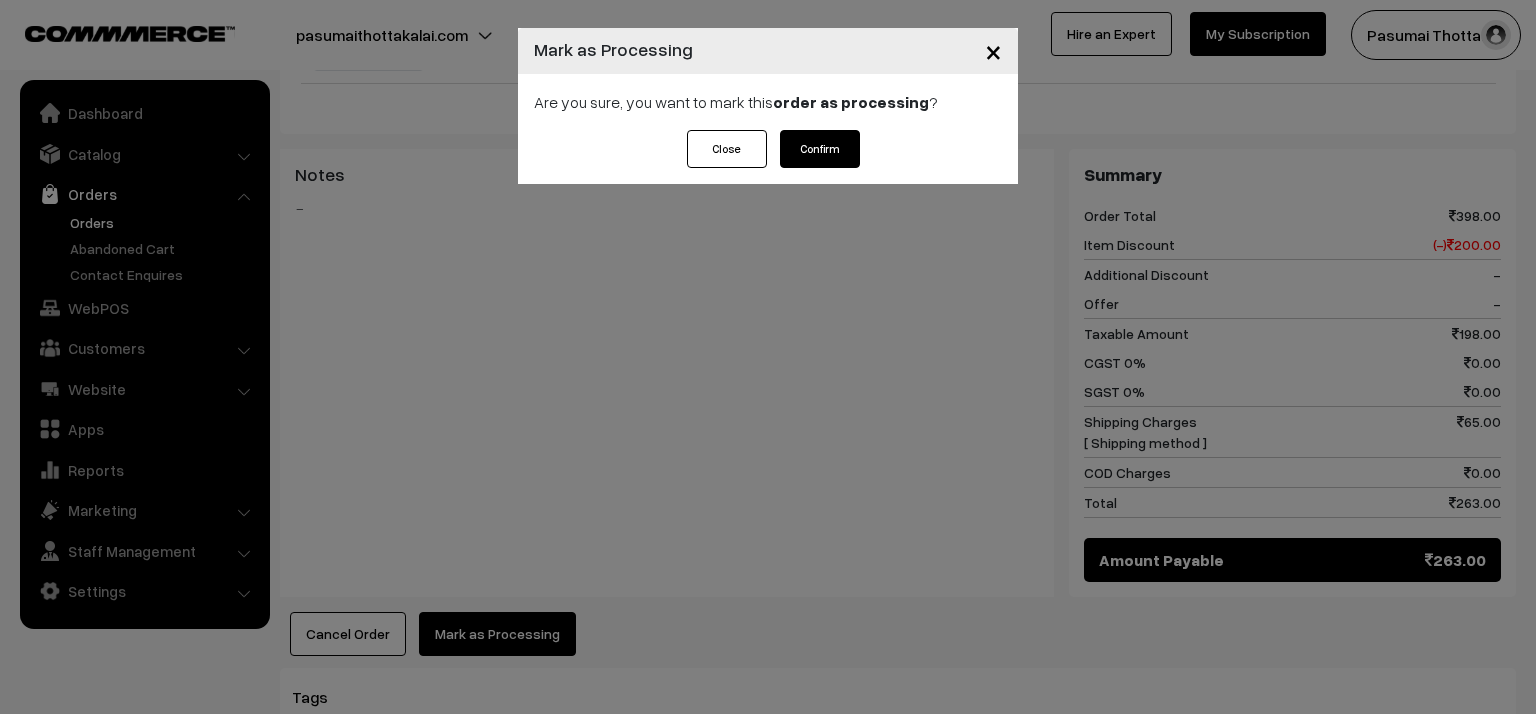 drag, startPoint x: 802, startPoint y: 175, endPoint x: 801, endPoint y: 152, distance: 23.021729 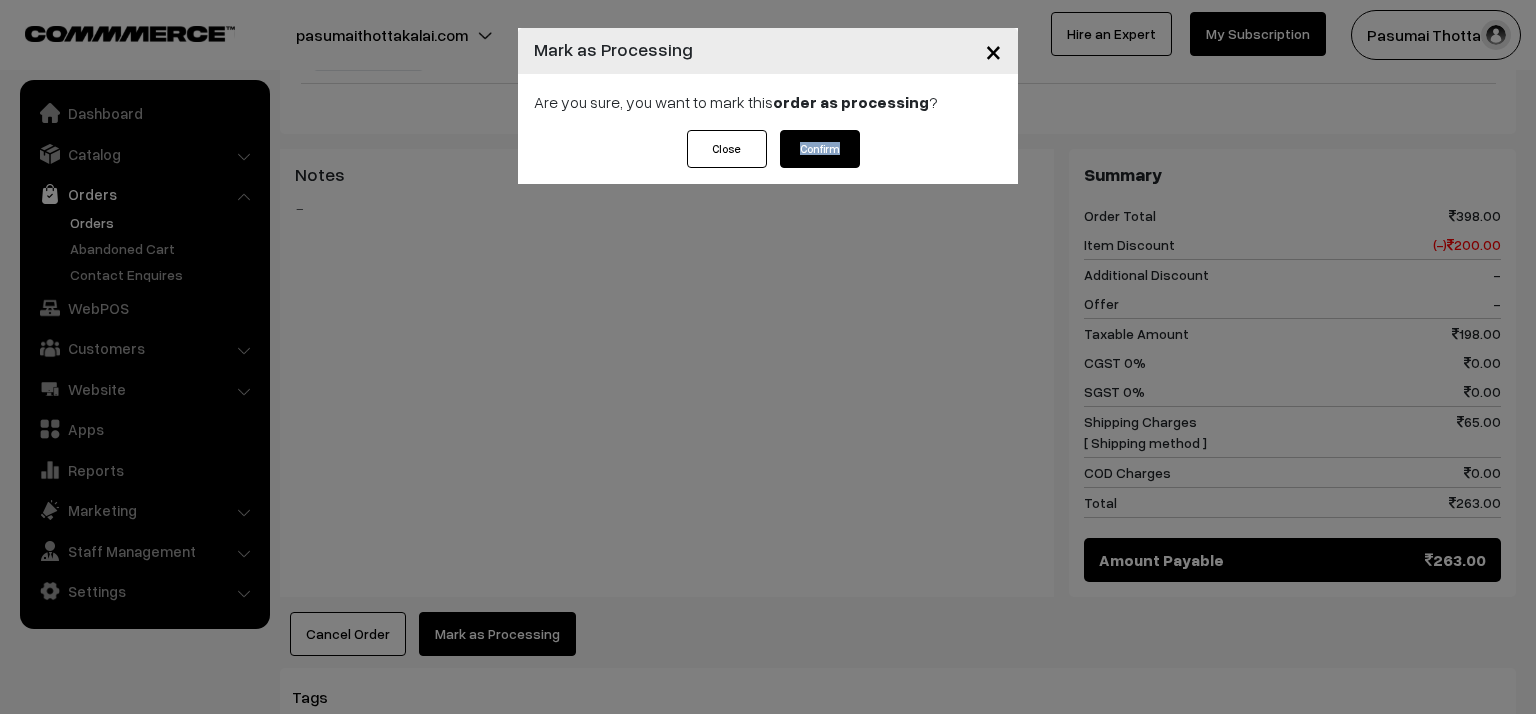 click on "Confirm" at bounding box center (820, 149) 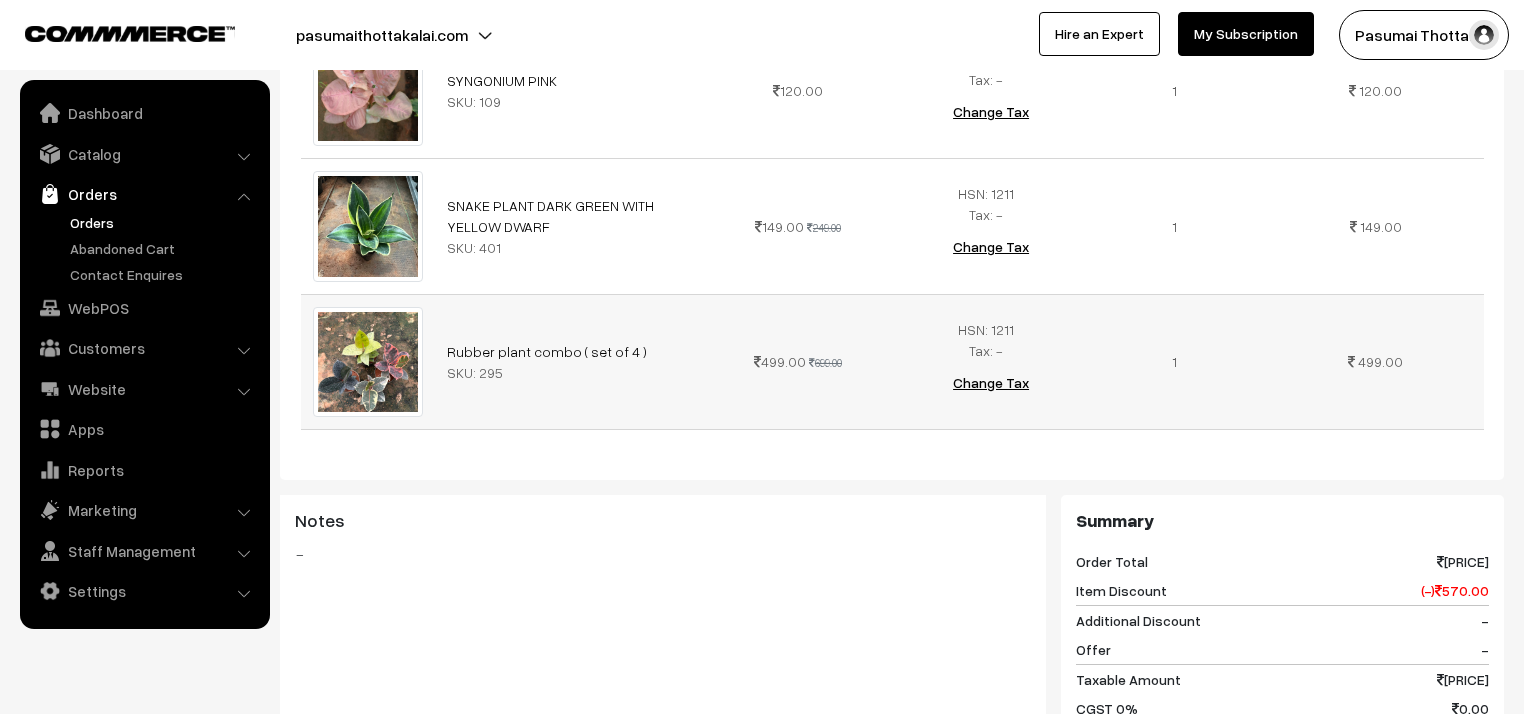 scroll, scrollTop: 1360, scrollLeft: 0, axis: vertical 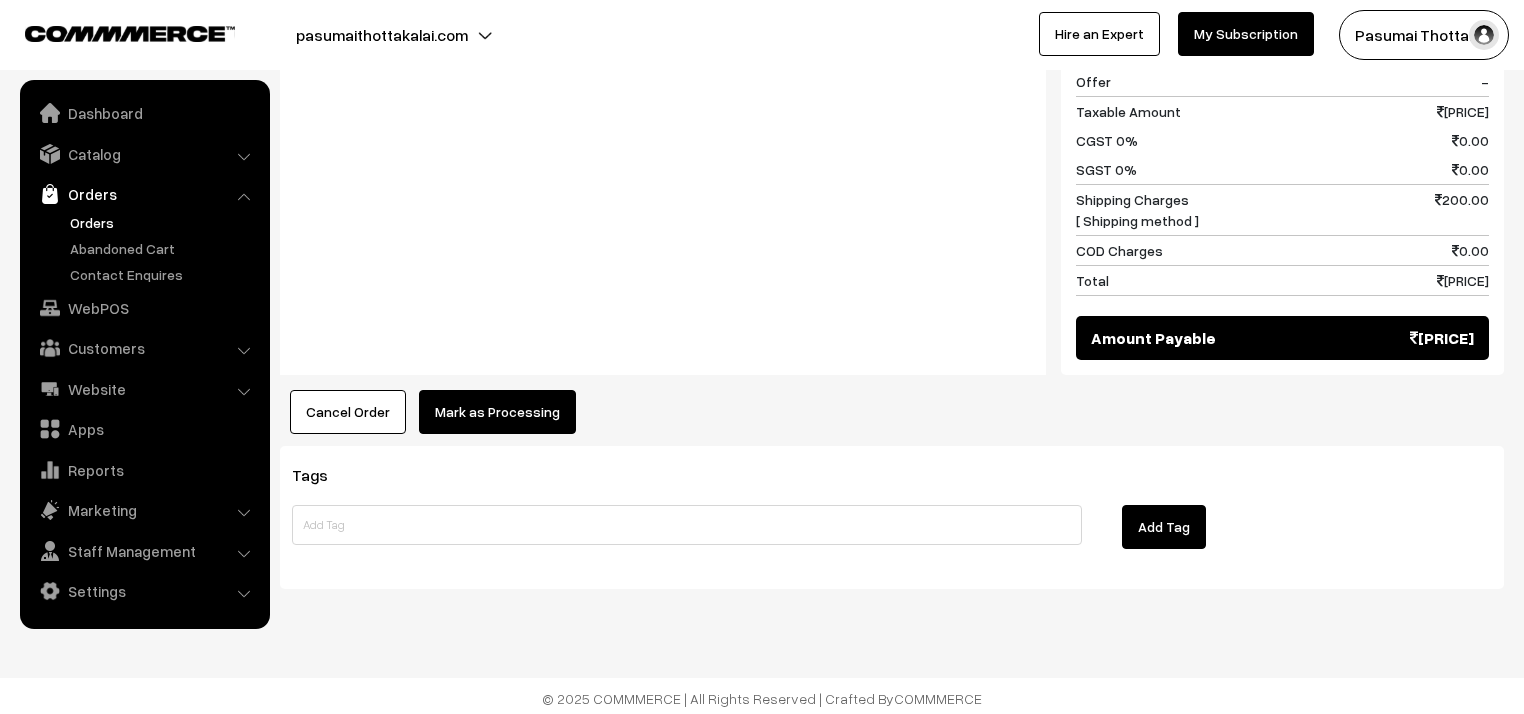 click on "Mark as Processing" at bounding box center (497, 412) 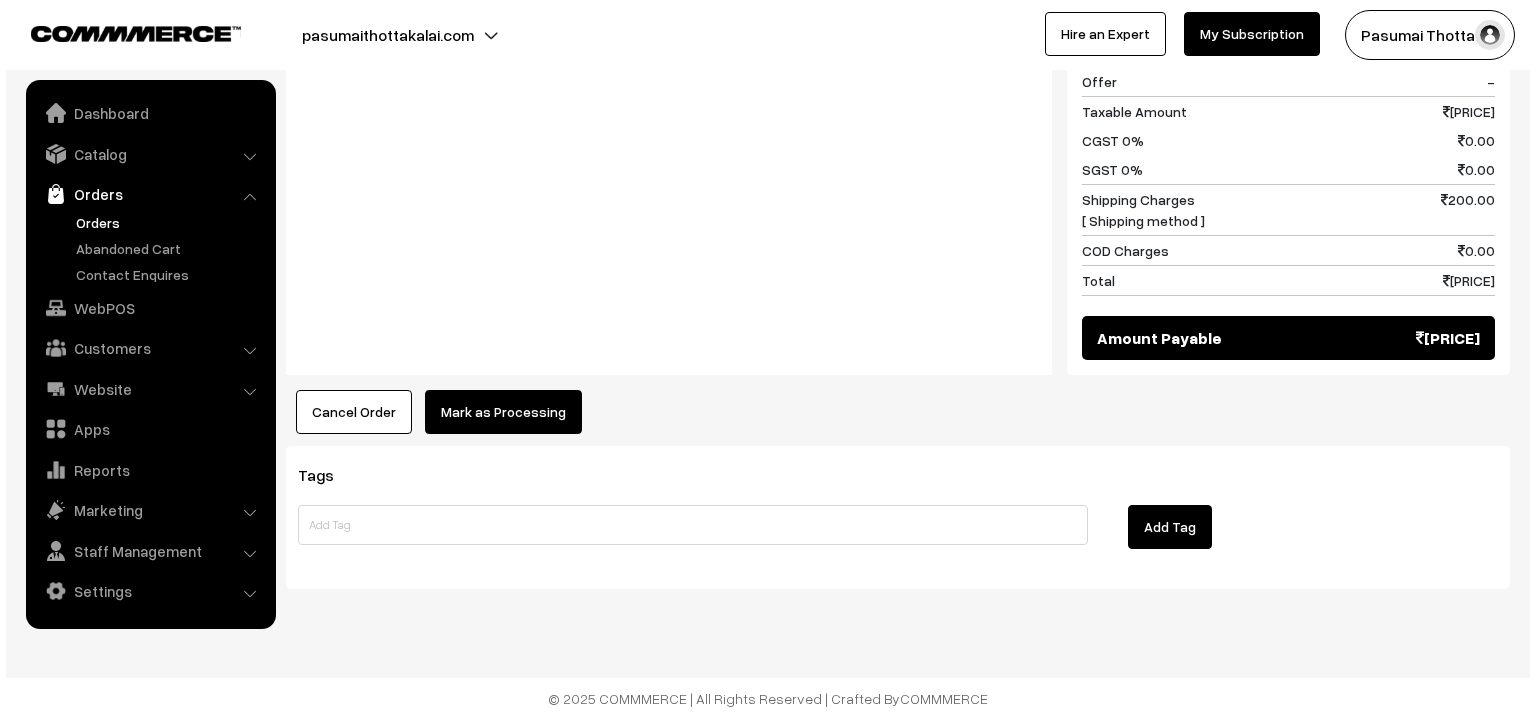 scroll, scrollTop: 1936, scrollLeft: 0, axis: vertical 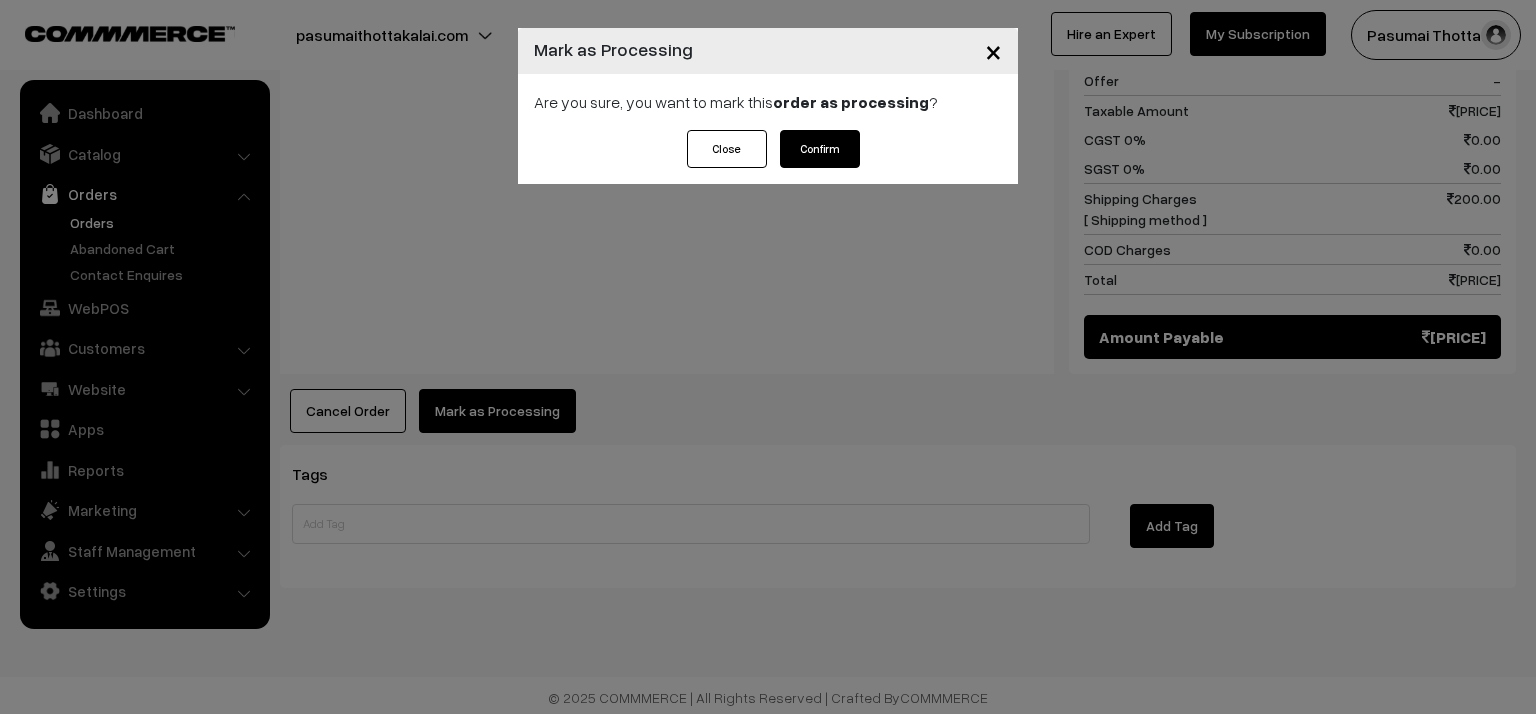 click on "Confirm" at bounding box center (820, 149) 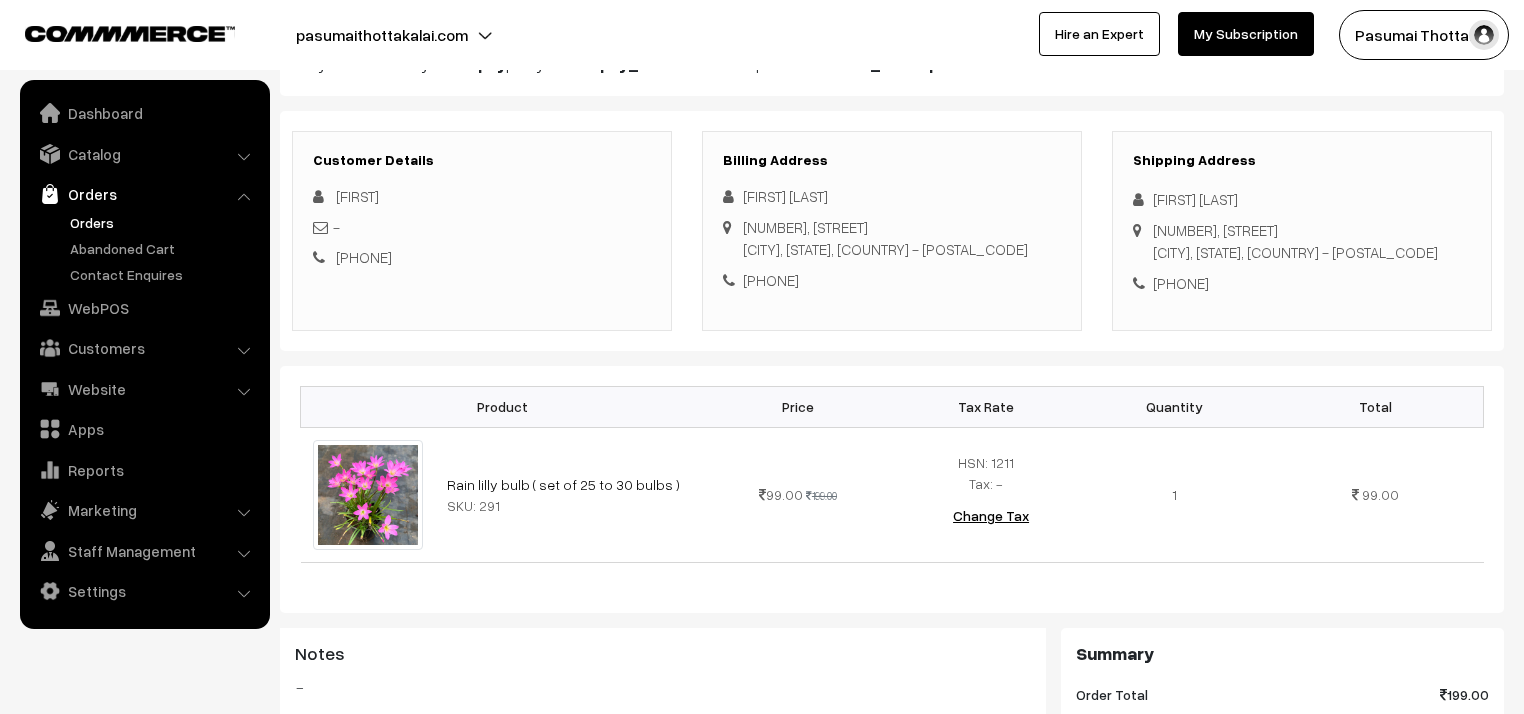 scroll, scrollTop: 240, scrollLeft: 0, axis: vertical 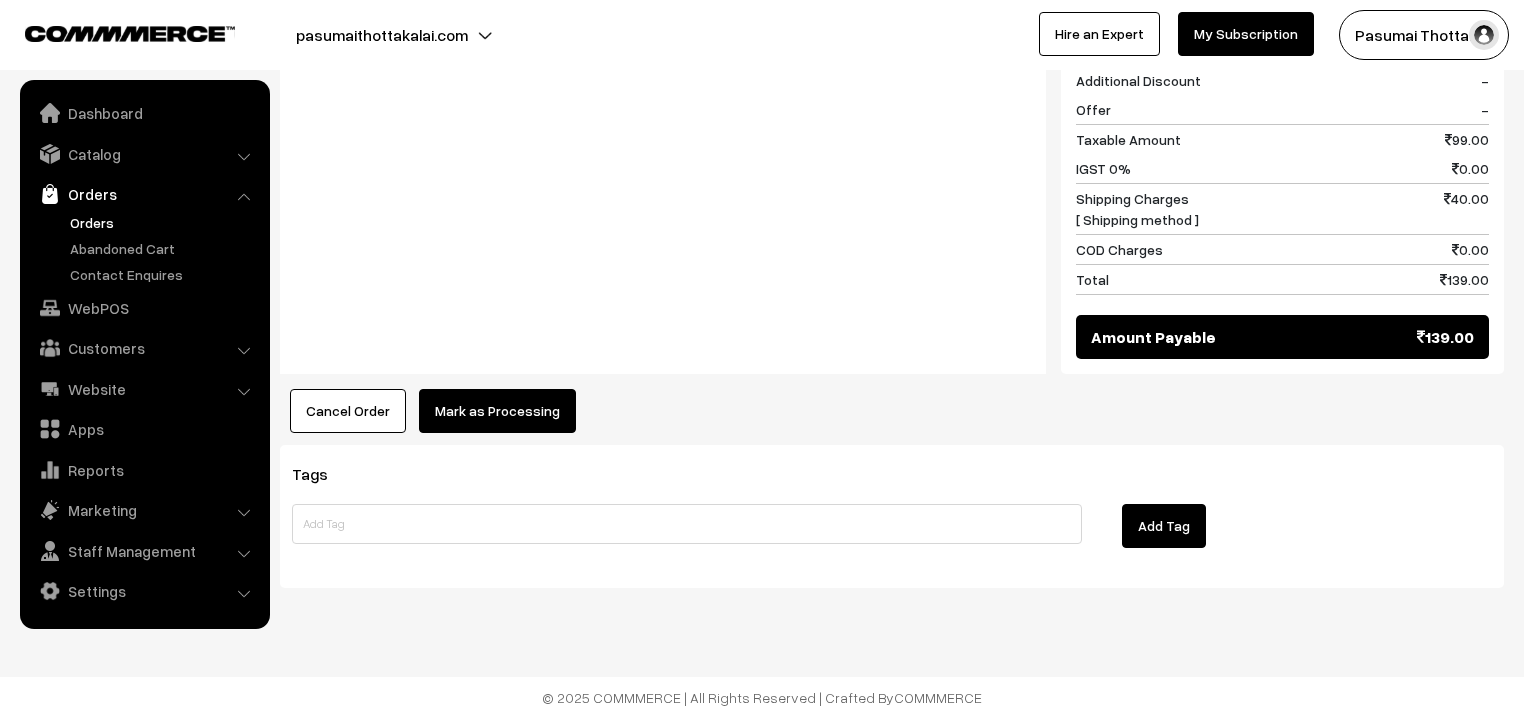 click on "Mark as Processing" at bounding box center (497, 411) 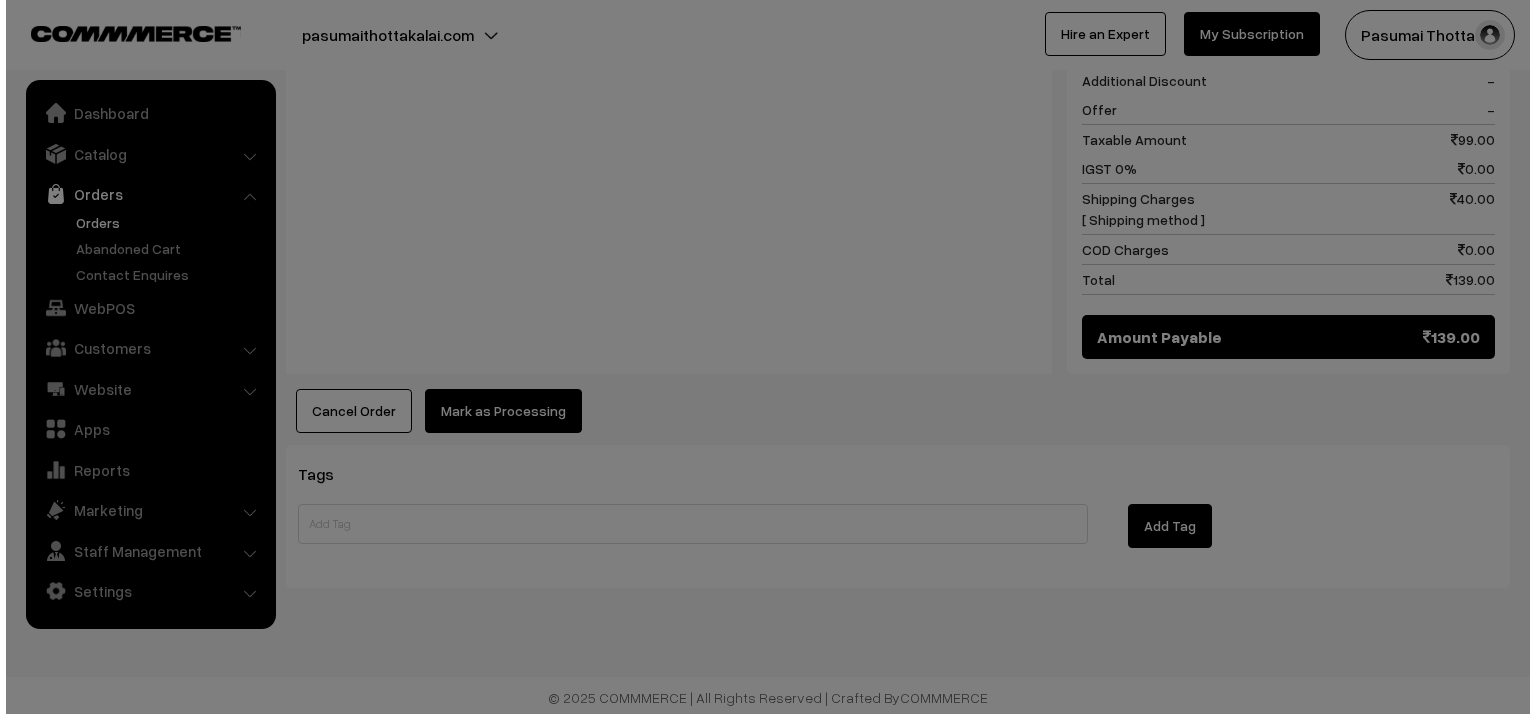 scroll, scrollTop: 911, scrollLeft: 0, axis: vertical 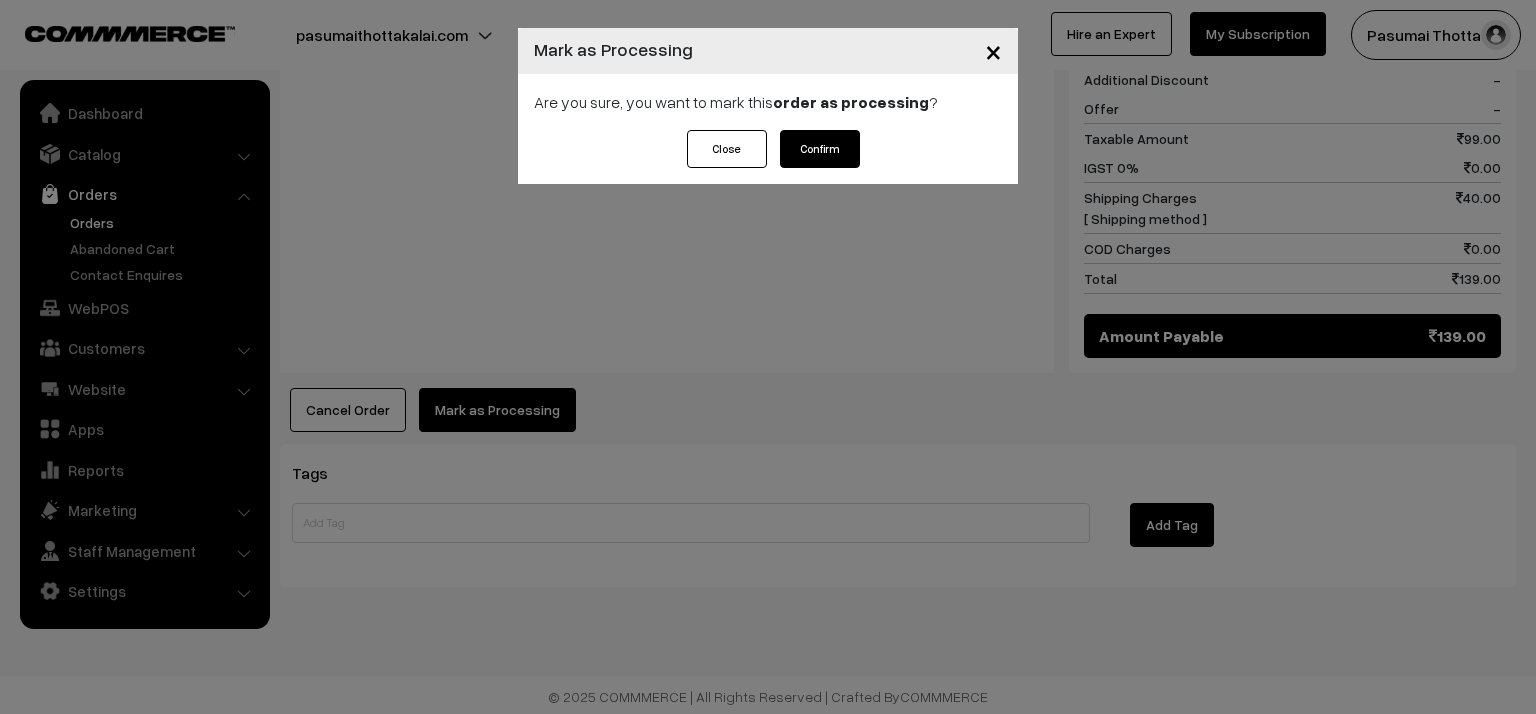 click on "Confirm" at bounding box center [820, 149] 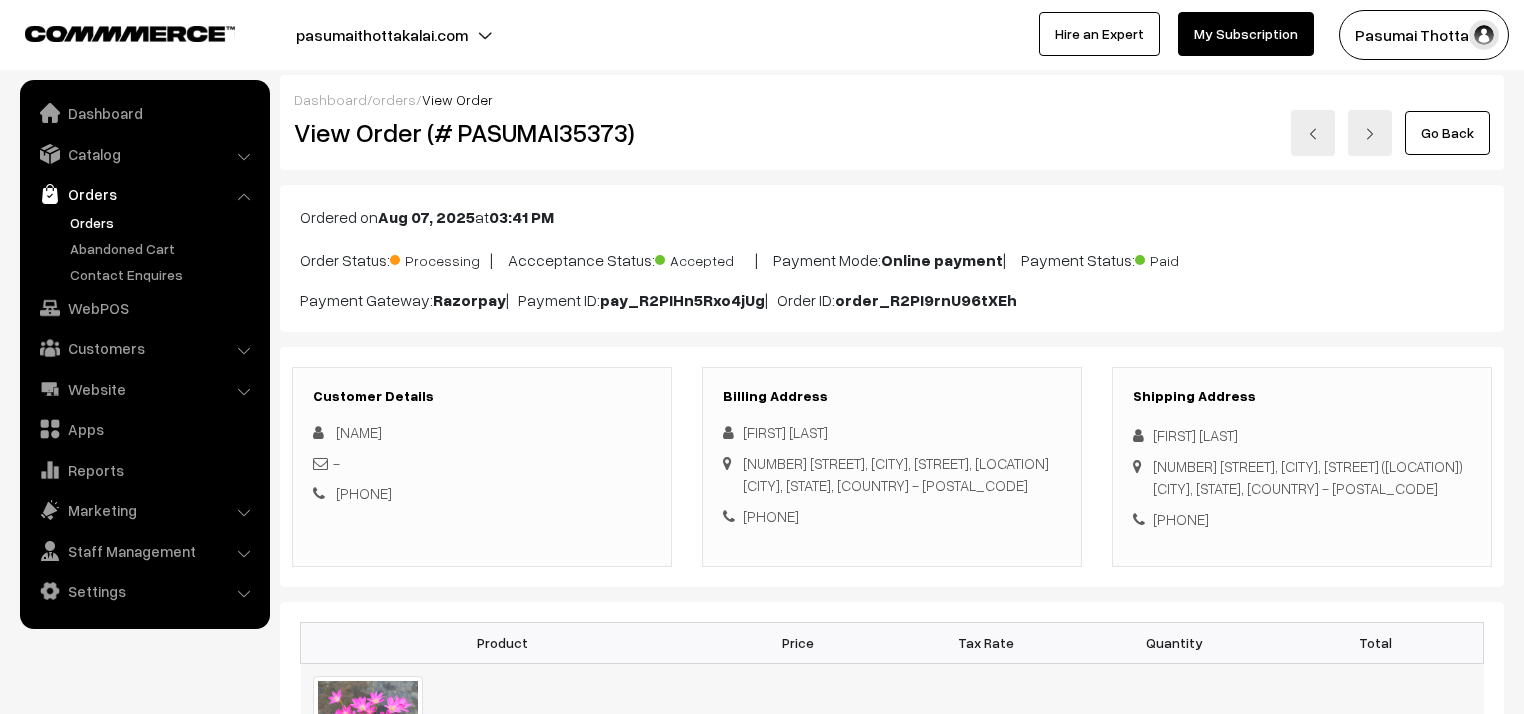 scroll, scrollTop: 480, scrollLeft: 0, axis: vertical 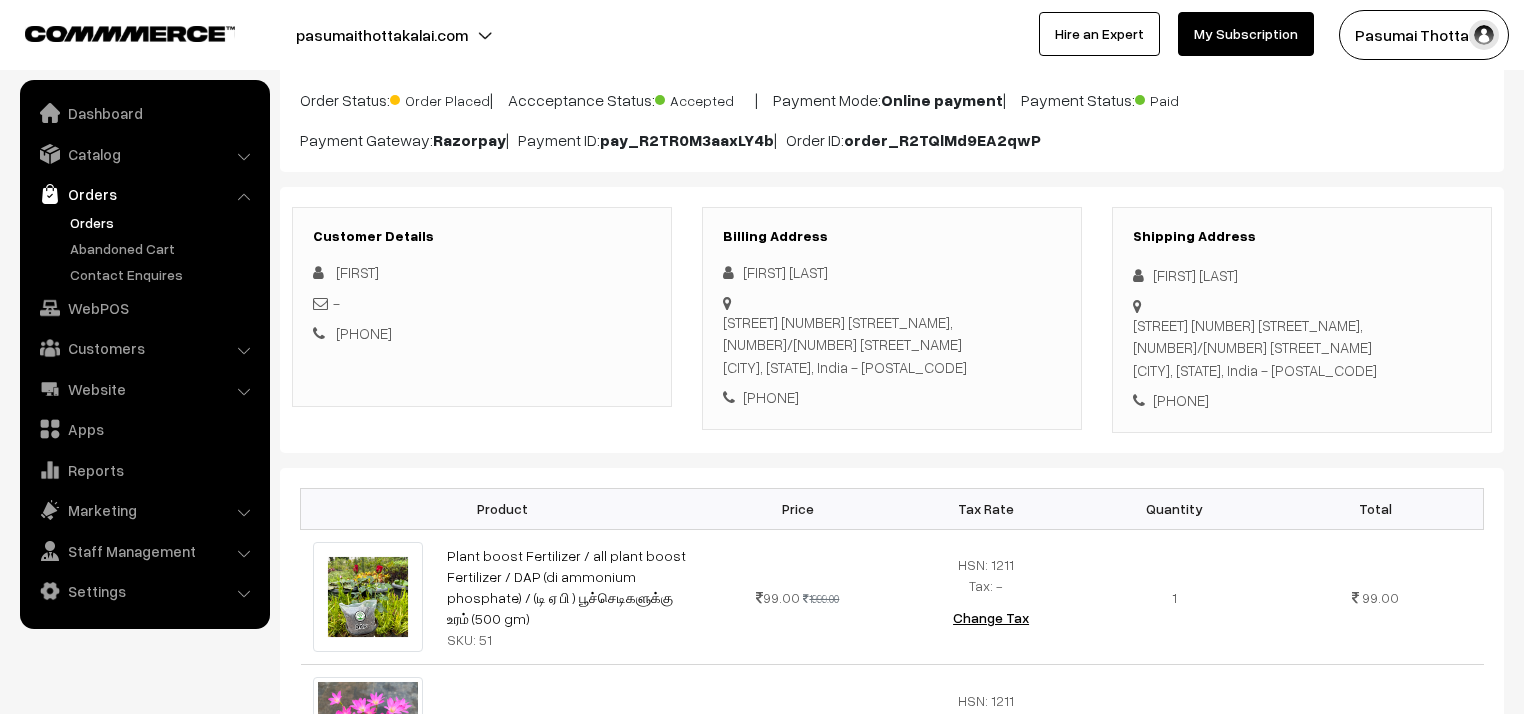 drag, startPoint x: 1148, startPoint y: 271, endPoint x: 1283, endPoint y: 355, distance: 159 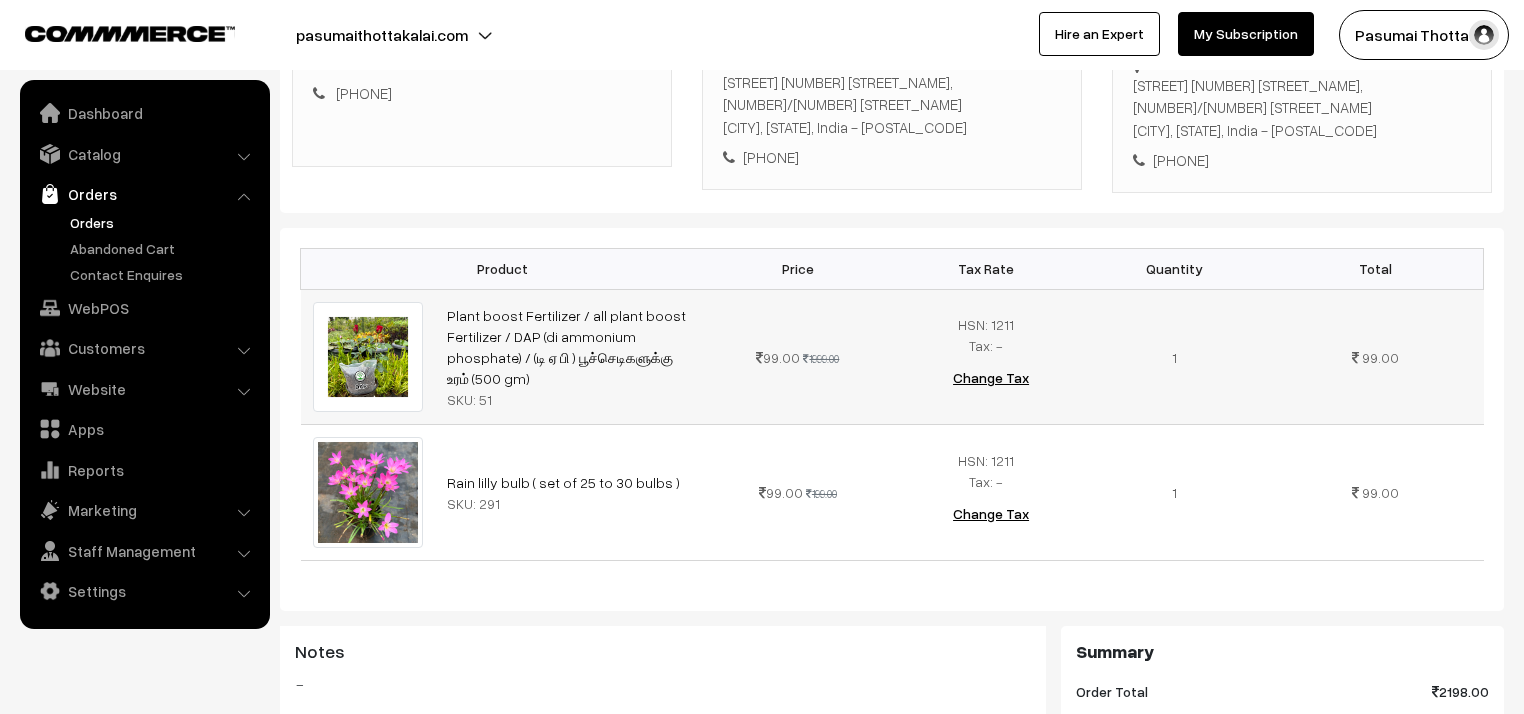 scroll, scrollTop: 240, scrollLeft: 0, axis: vertical 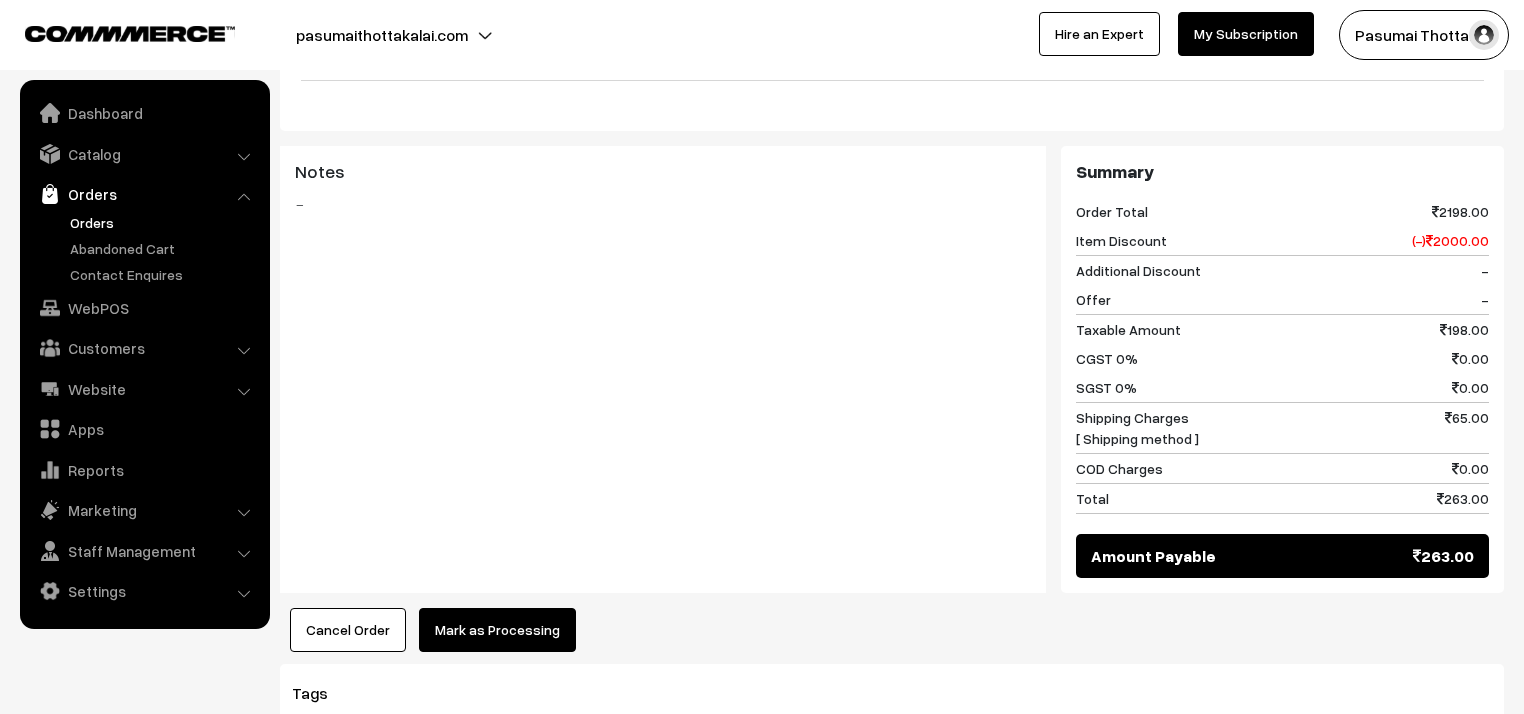 click on "Mark as Processing" at bounding box center (497, 630) 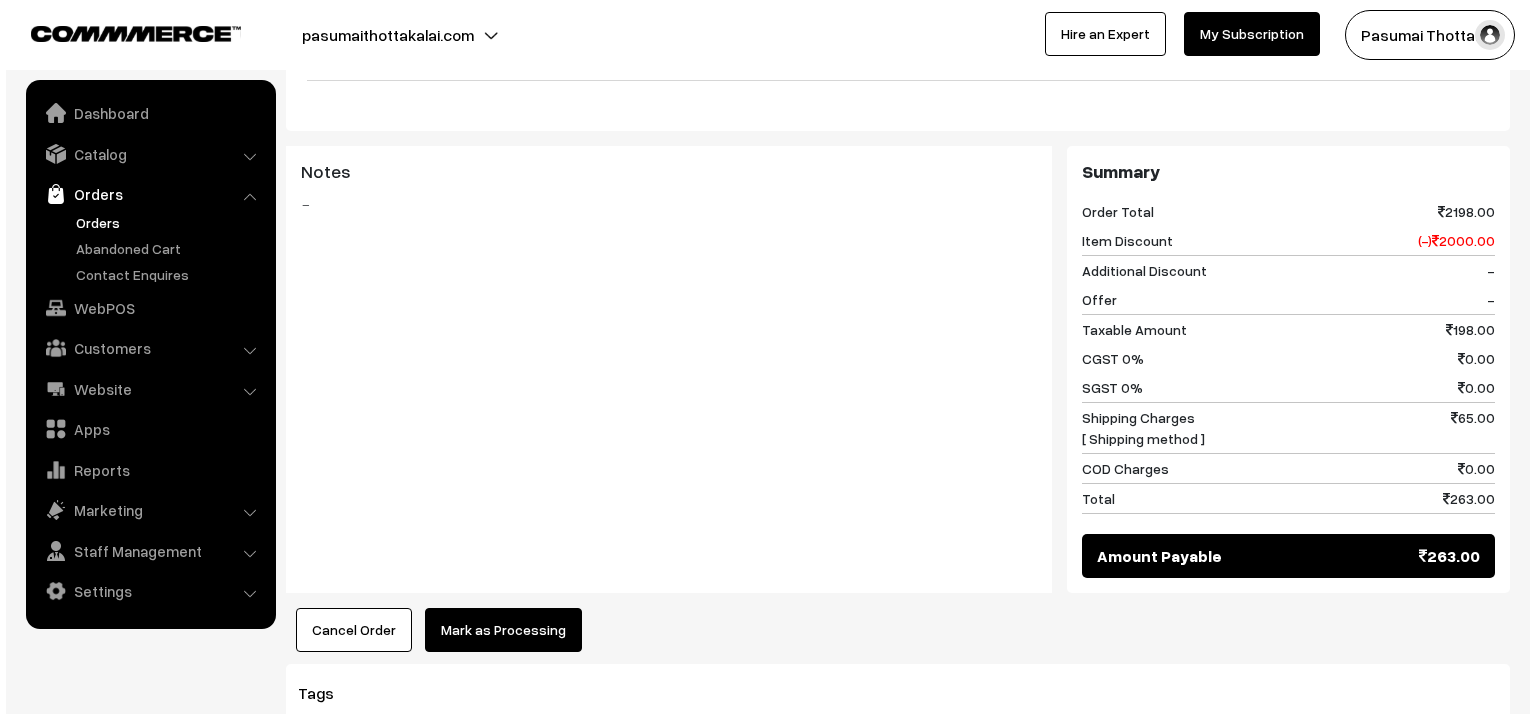 scroll, scrollTop: 881, scrollLeft: 0, axis: vertical 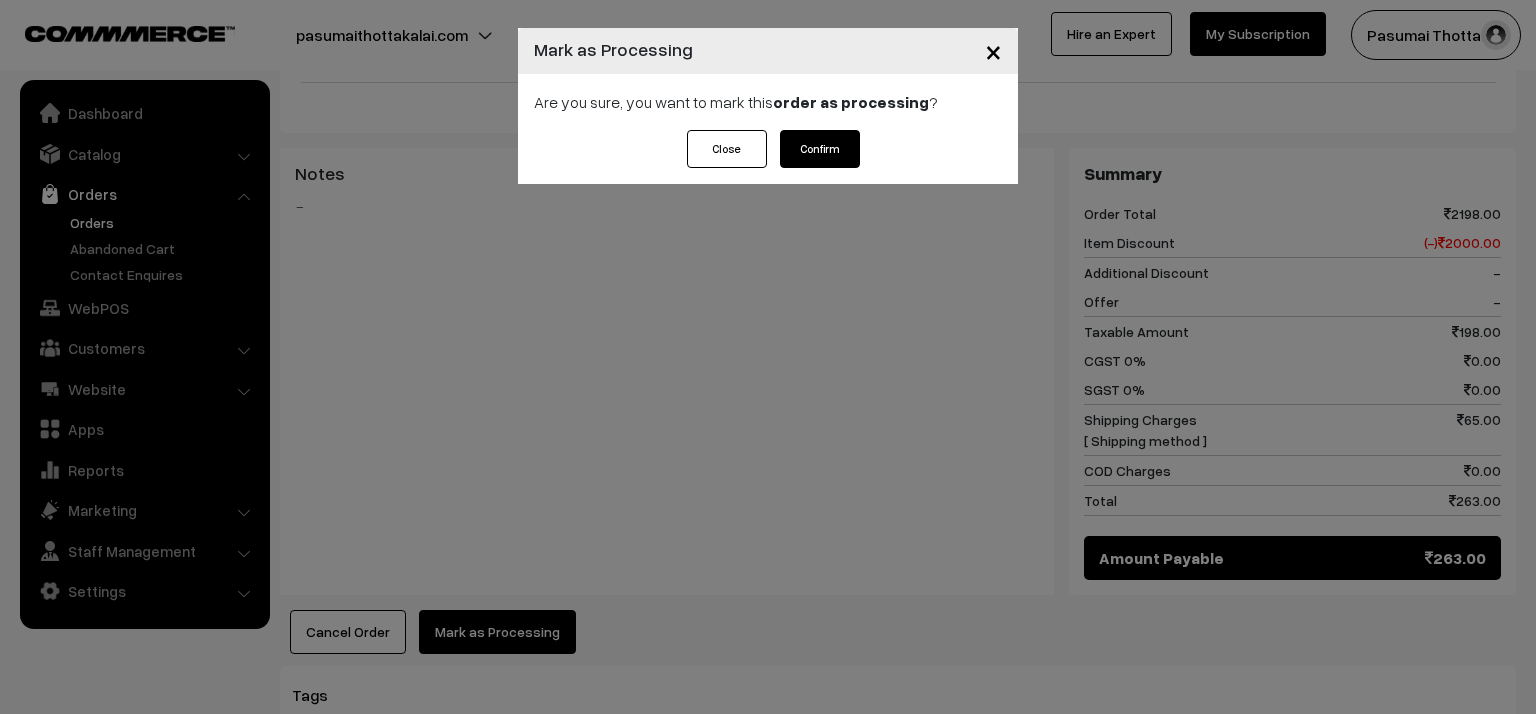 click on "Close
Confirm" at bounding box center (768, 157) 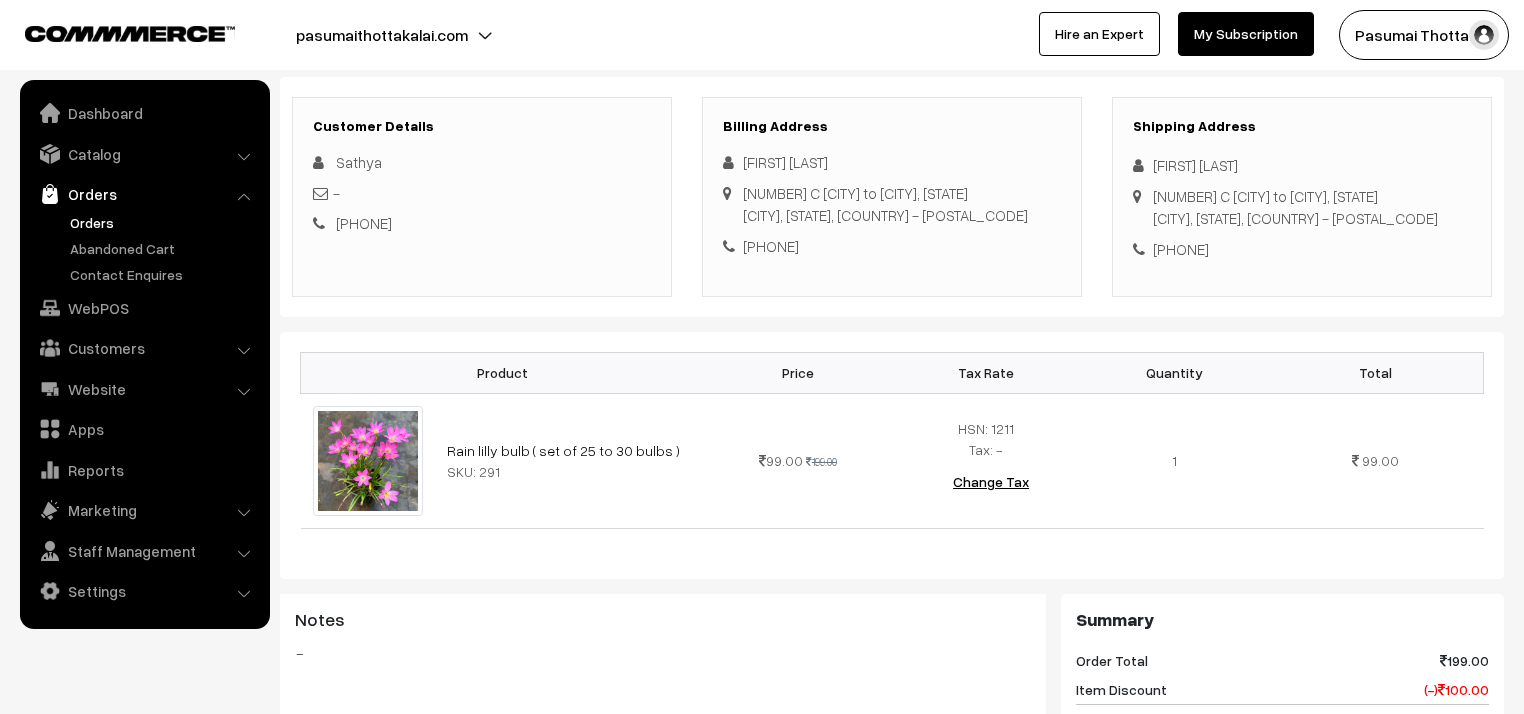 scroll, scrollTop: 320, scrollLeft: 0, axis: vertical 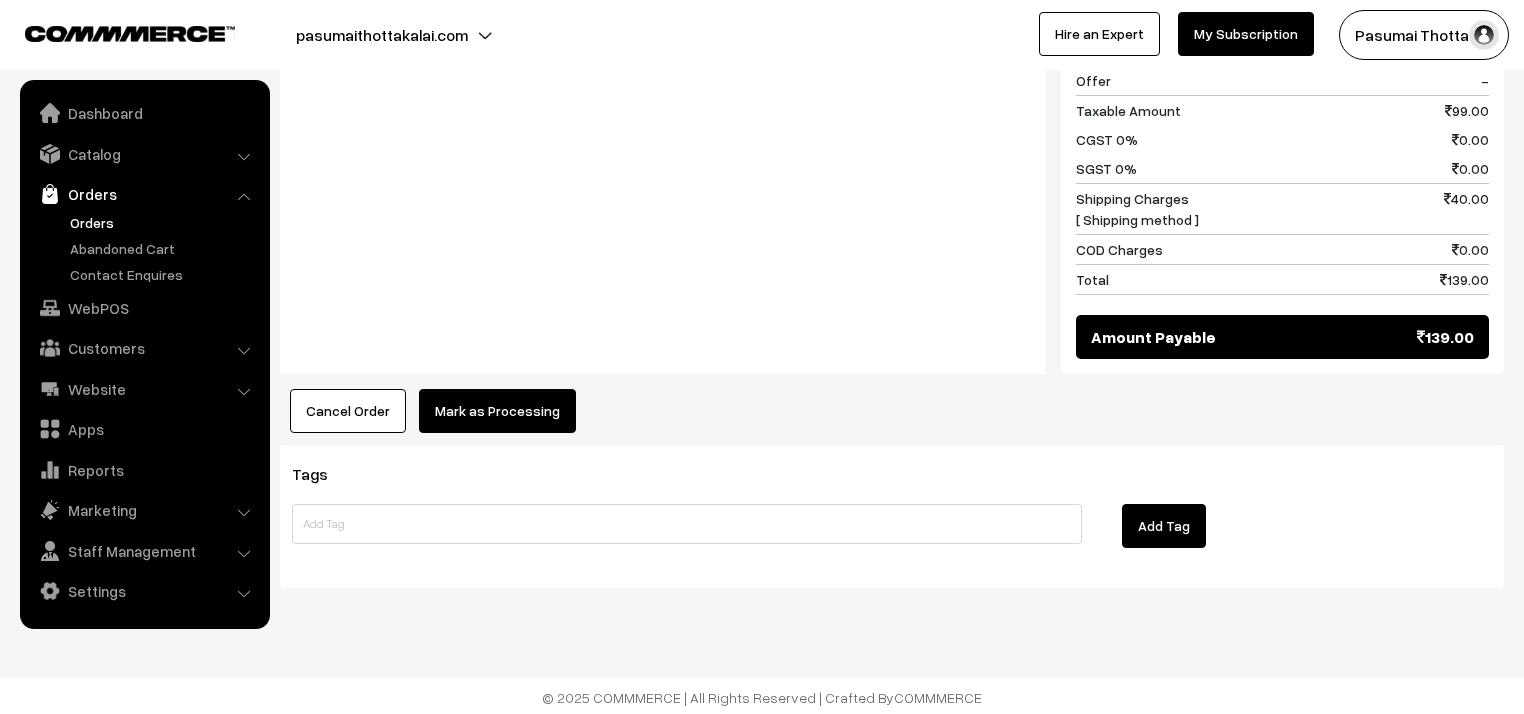 click on "Mark as Processing" at bounding box center (497, 411) 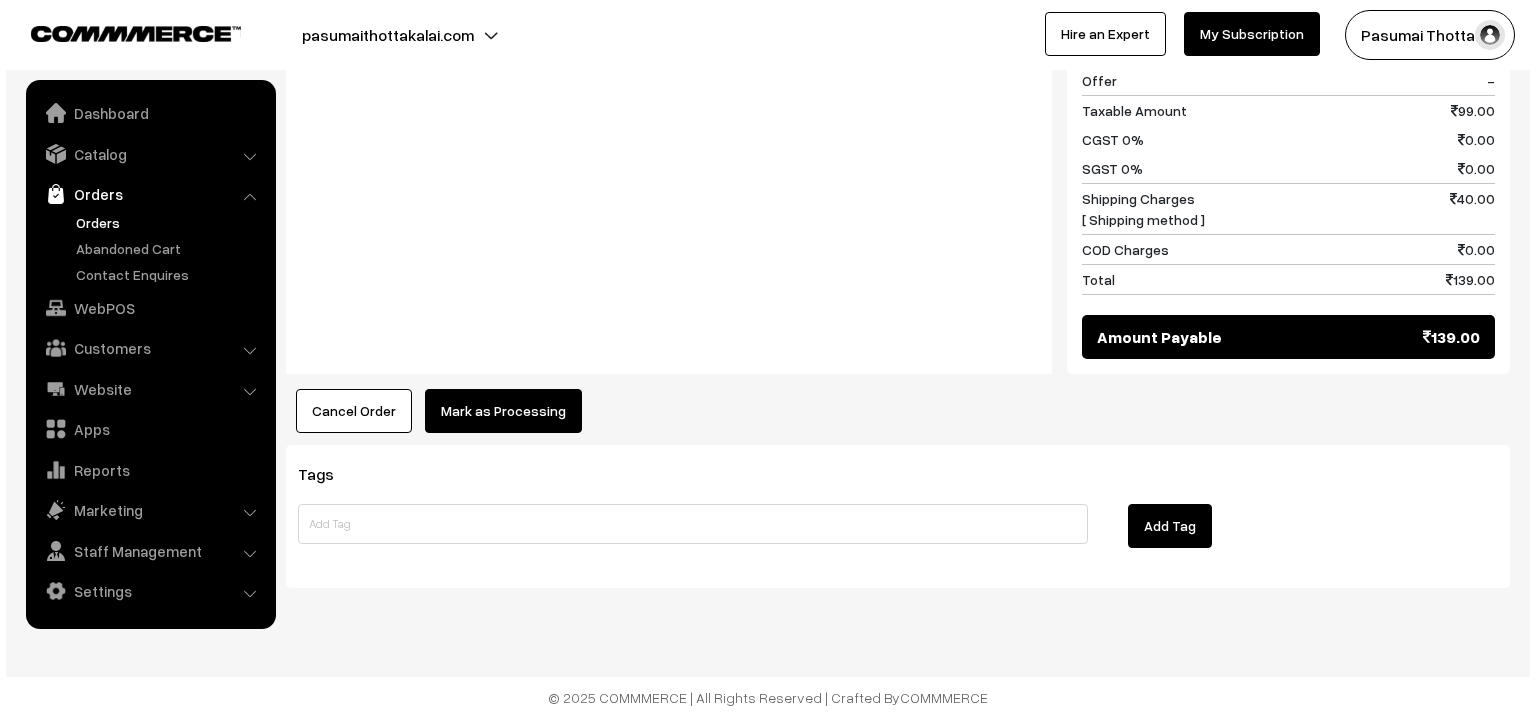 scroll, scrollTop: 939, scrollLeft: 0, axis: vertical 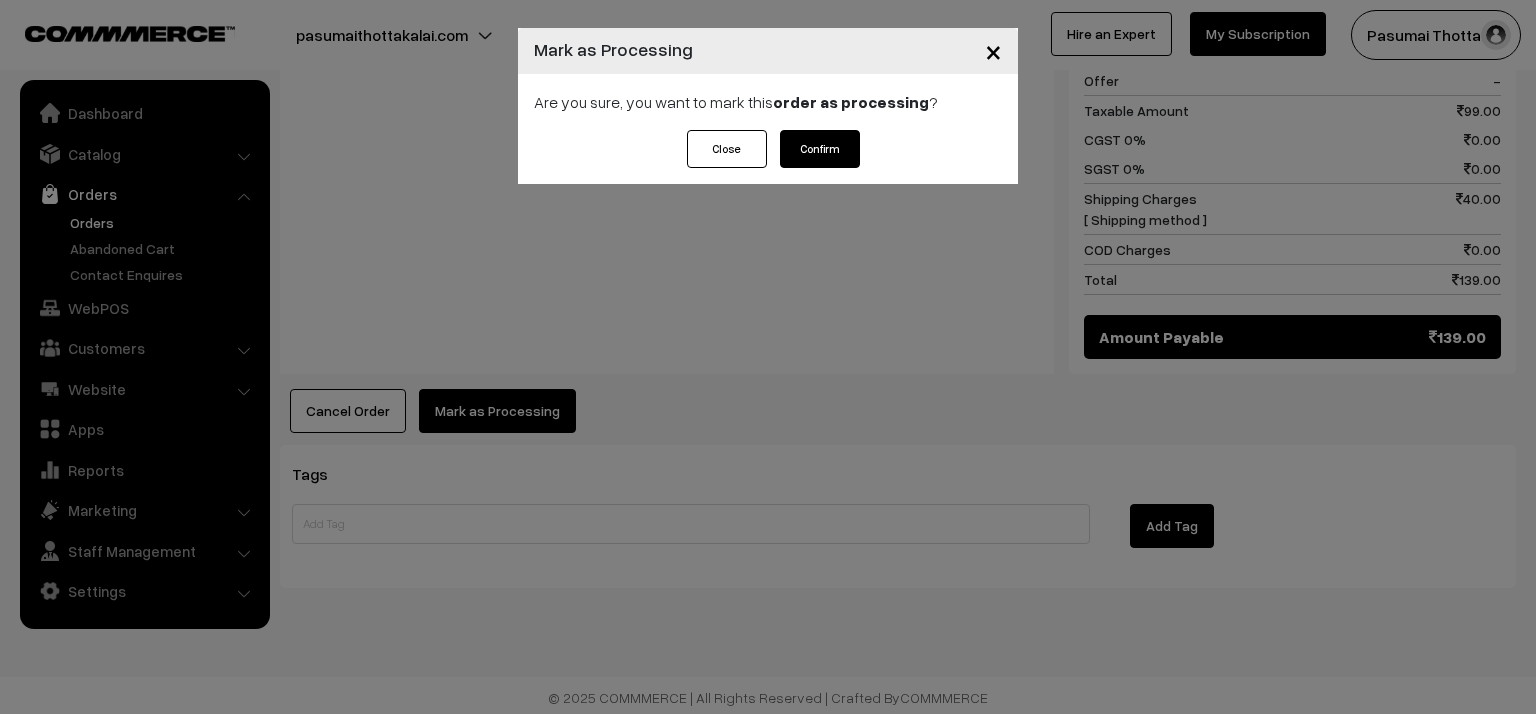click on "Confirm" at bounding box center [820, 149] 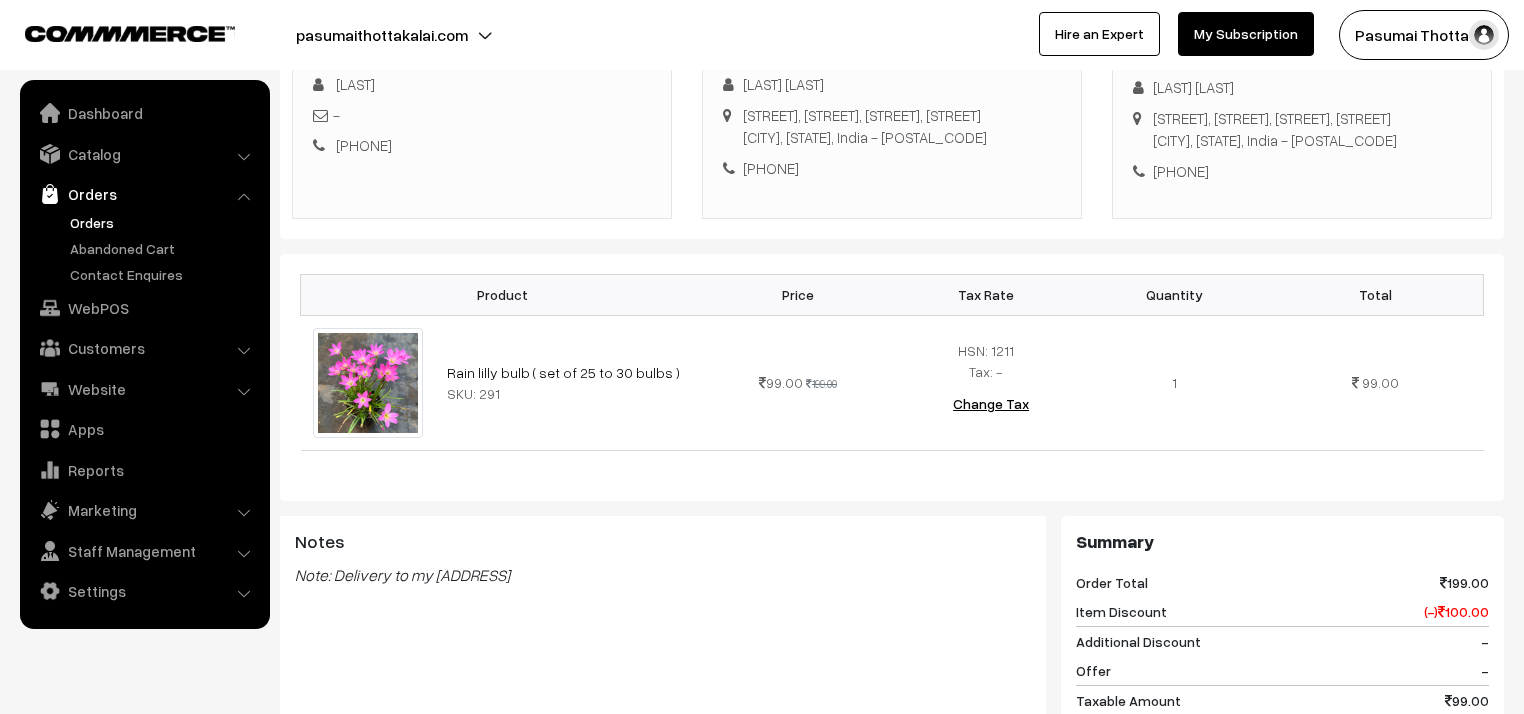 scroll, scrollTop: 320, scrollLeft: 0, axis: vertical 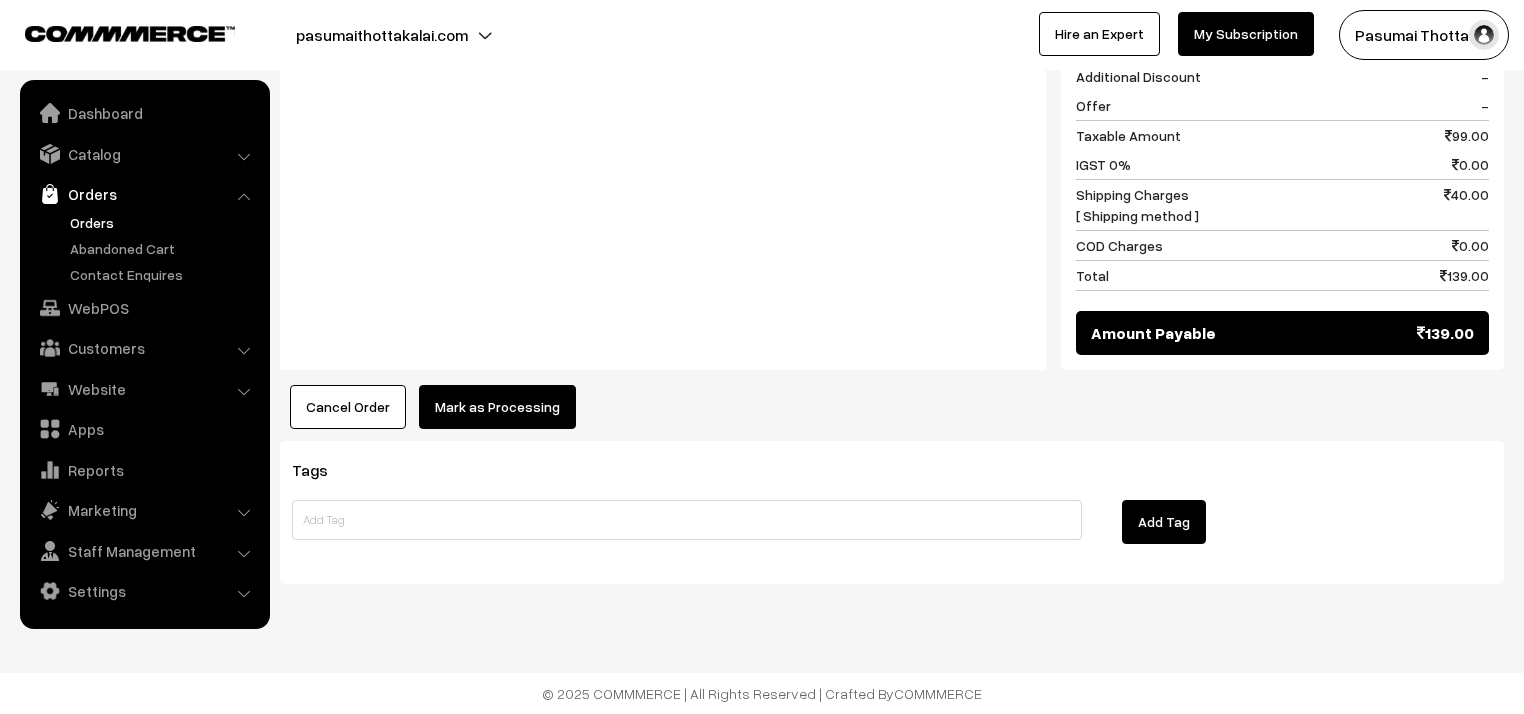 click on "Mark as Processing" at bounding box center [497, 407] 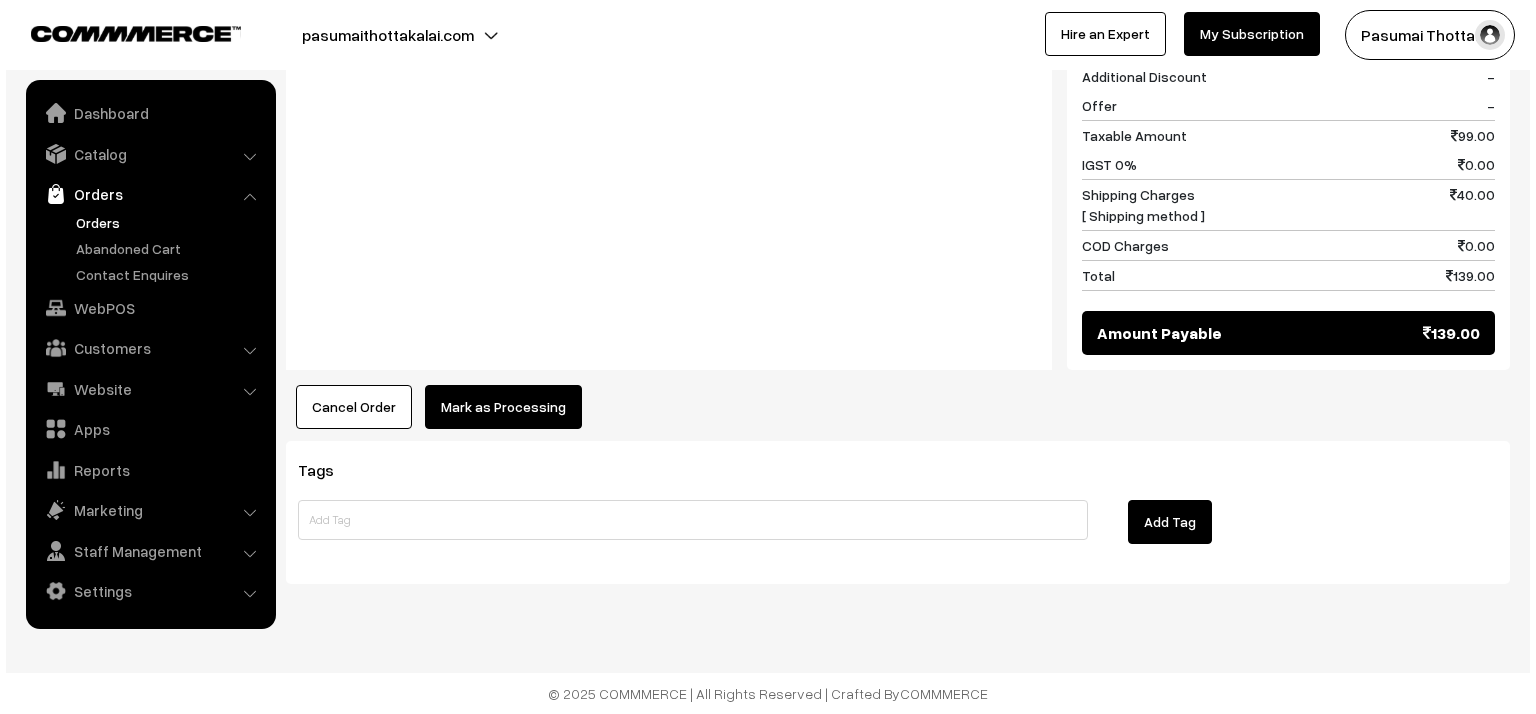 scroll, scrollTop: 936, scrollLeft: 0, axis: vertical 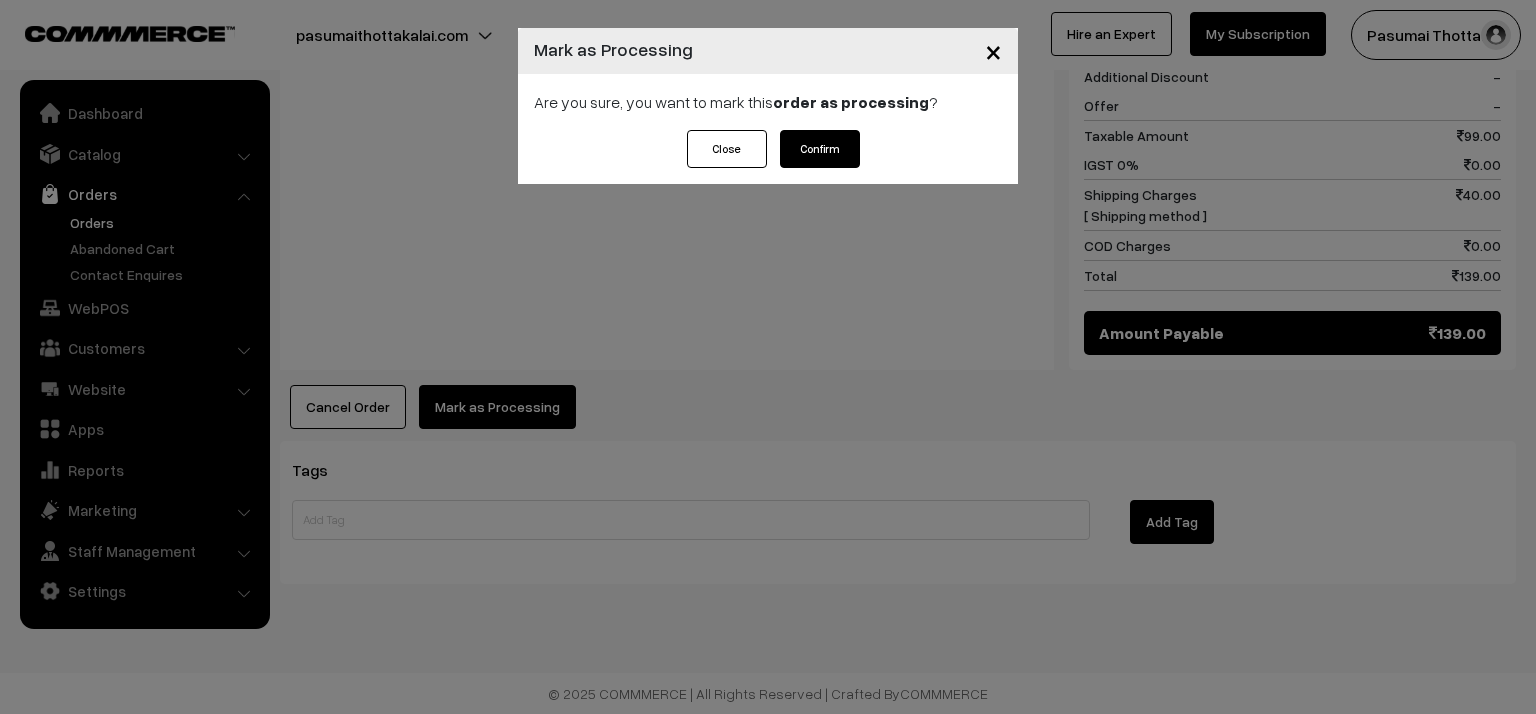 click on "Are you sure, you want to mark this  order as processing  ?" at bounding box center (768, 102) 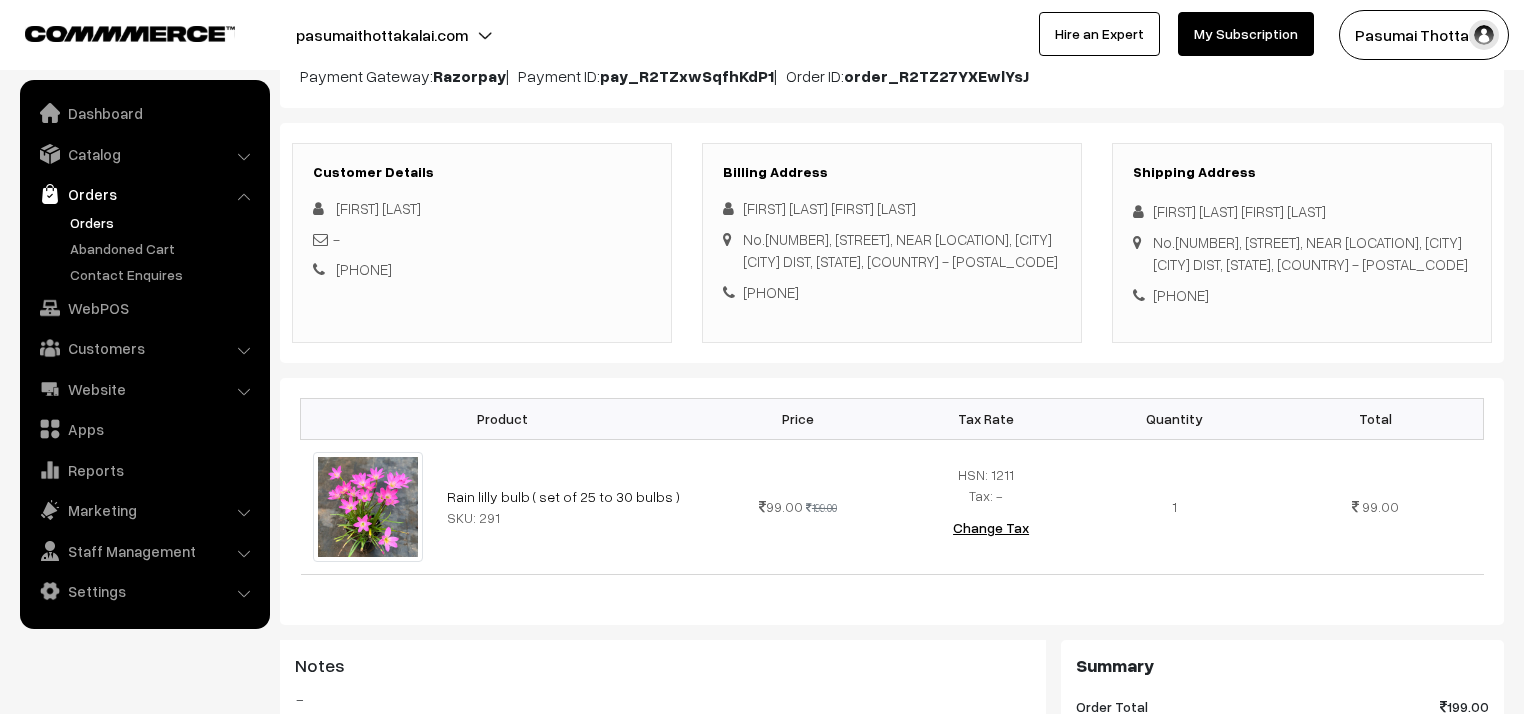 scroll, scrollTop: 240, scrollLeft: 0, axis: vertical 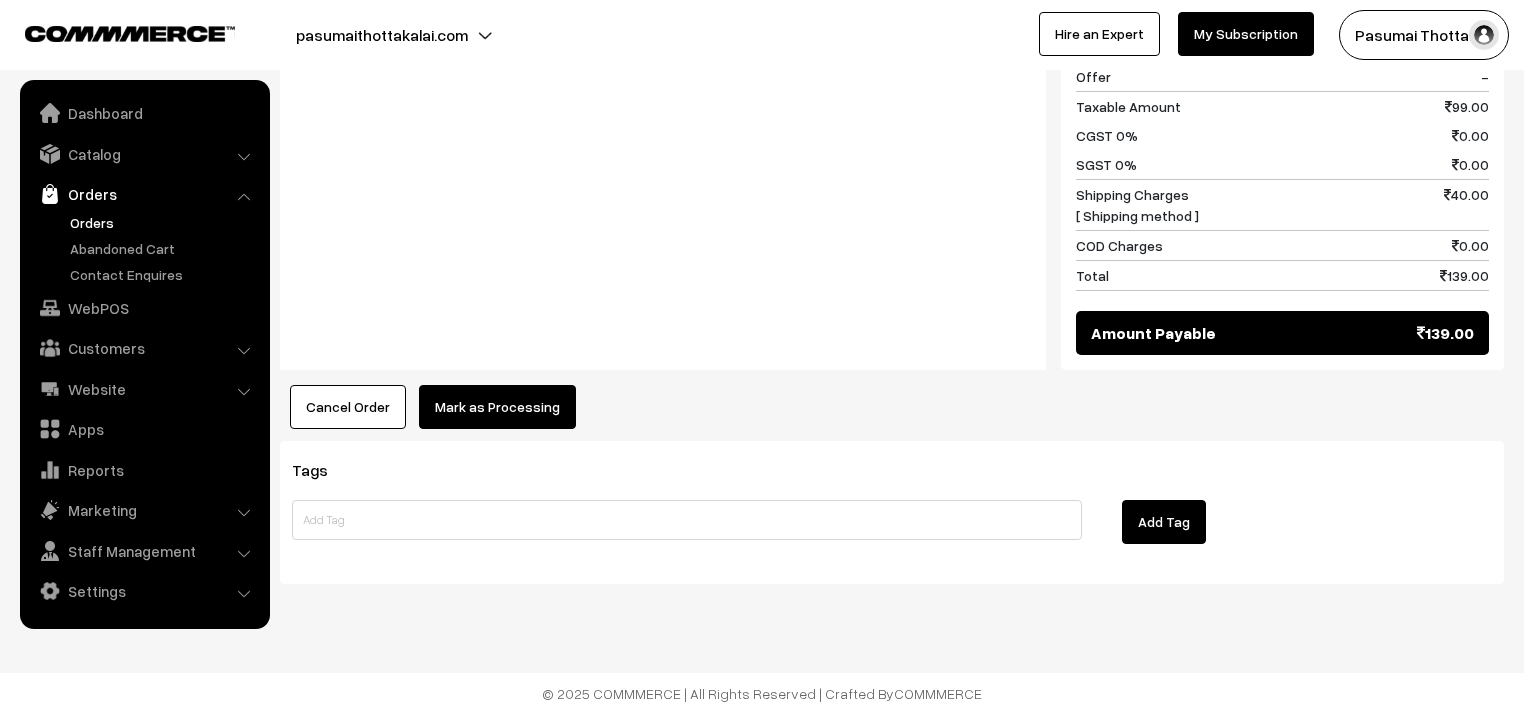 click on "Mark as Processing" at bounding box center [497, 407] 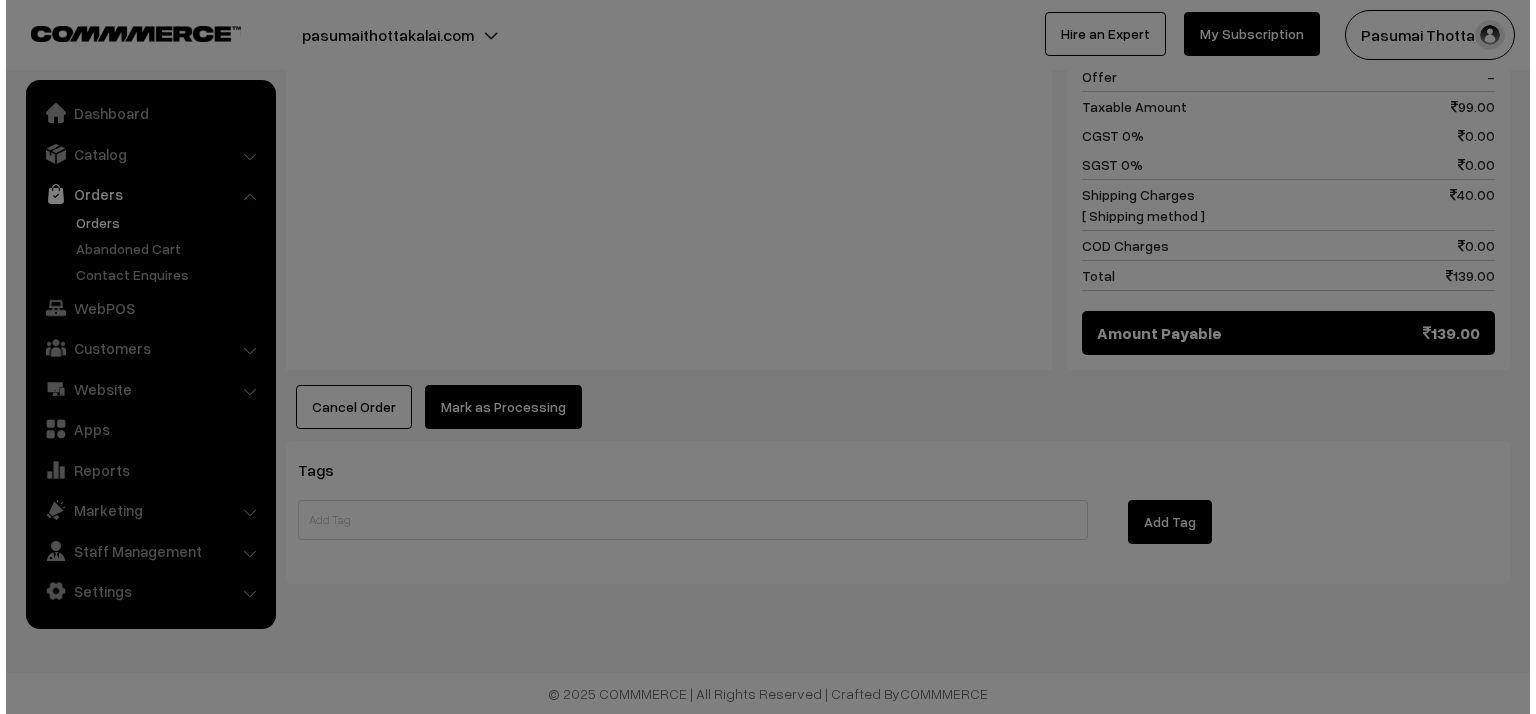scroll, scrollTop: 966, scrollLeft: 0, axis: vertical 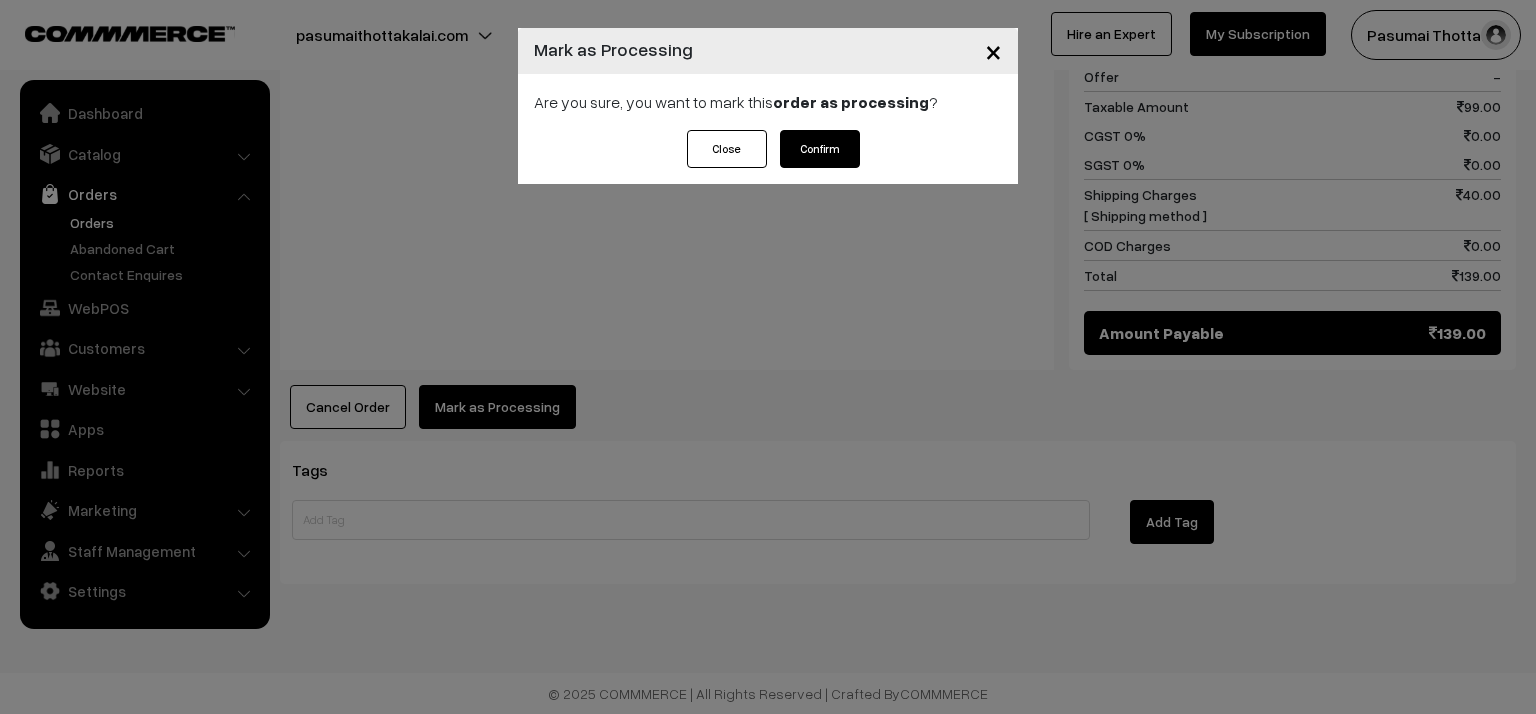 click on "Confirm" at bounding box center [820, 149] 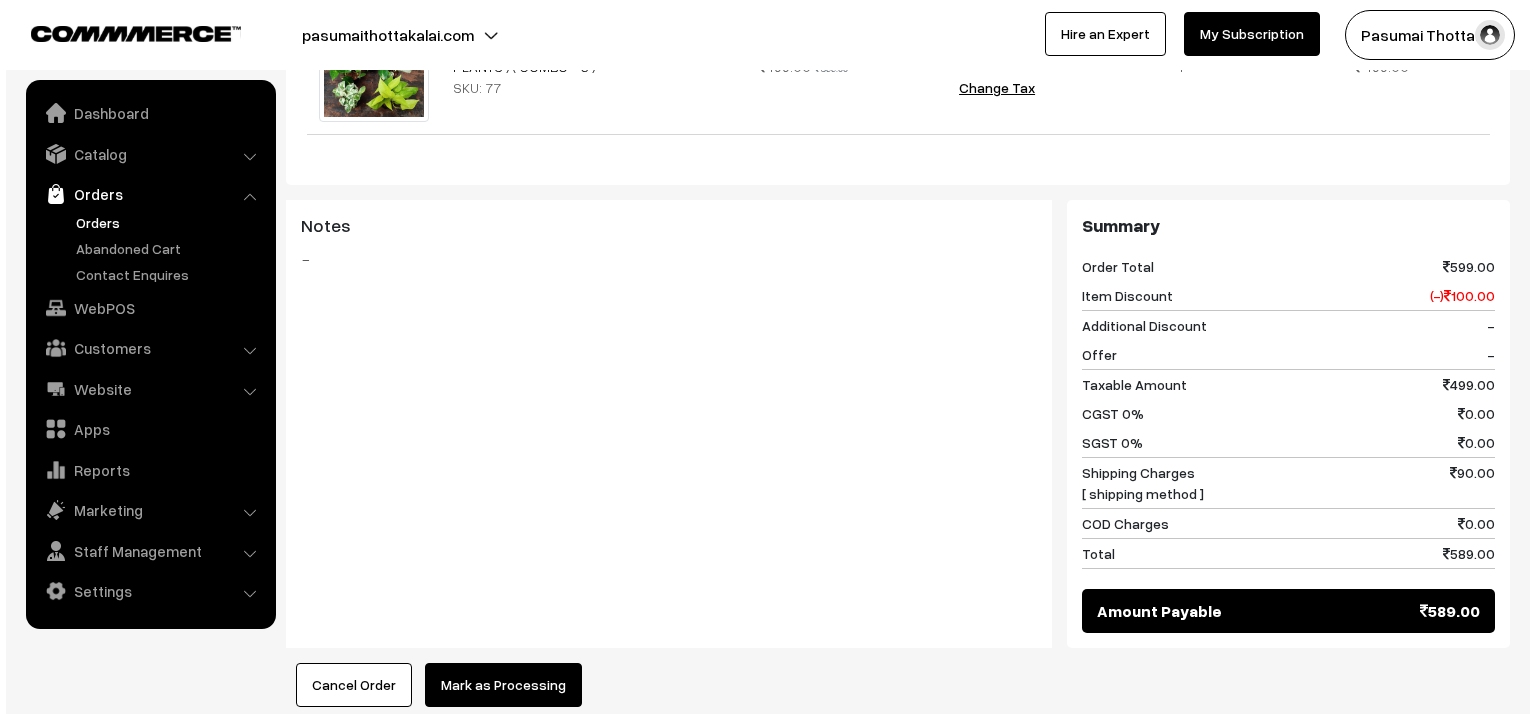 scroll, scrollTop: 800, scrollLeft: 0, axis: vertical 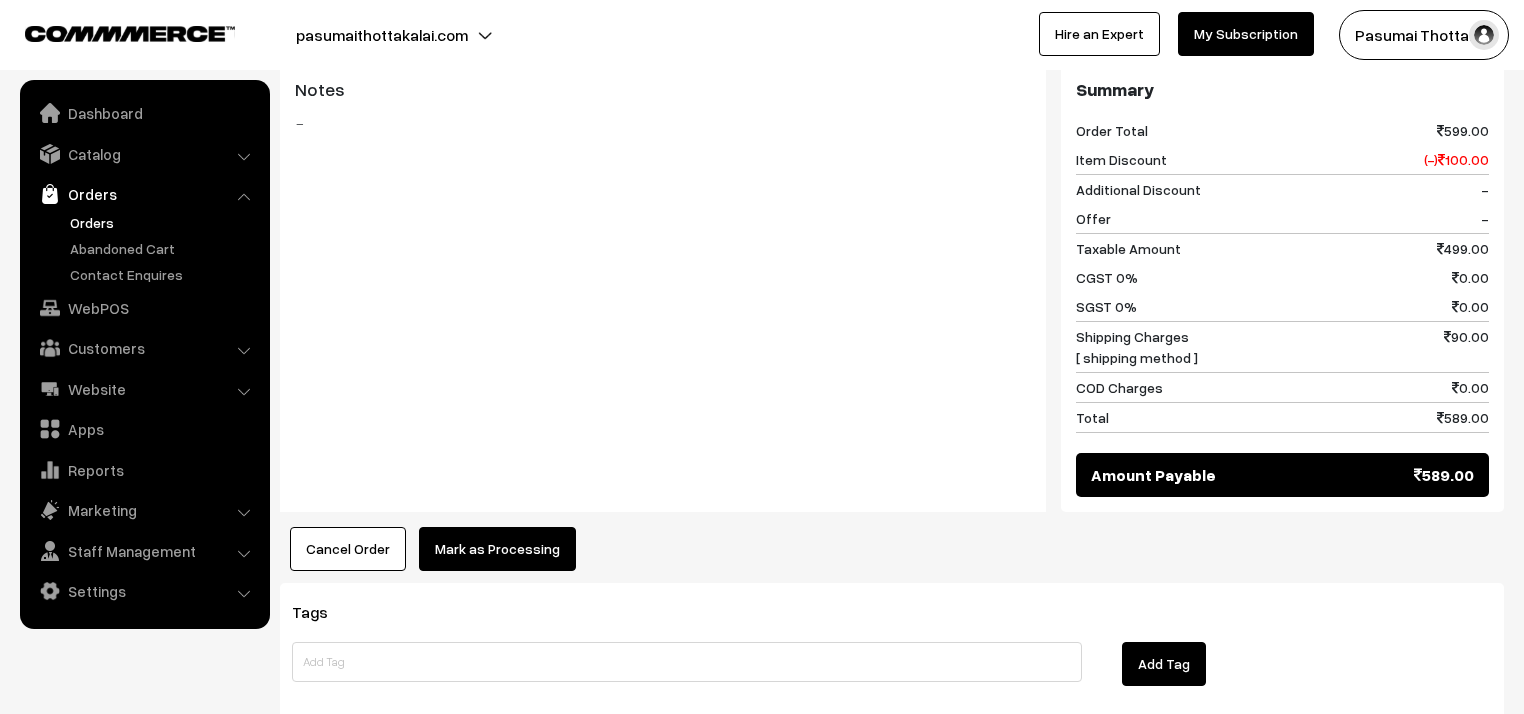 click on "Mark as Processing" at bounding box center [497, 549] 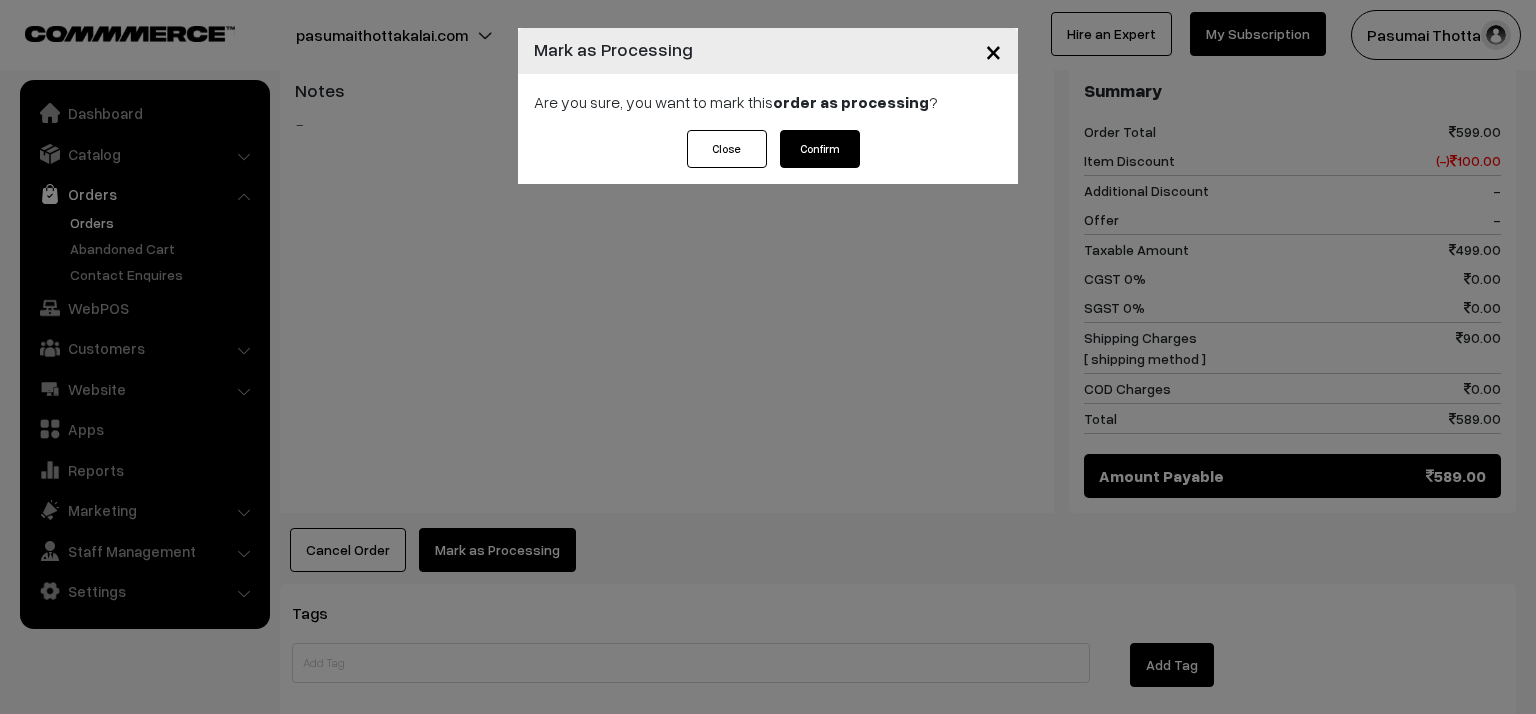 click on "Confirm" at bounding box center [820, 149] 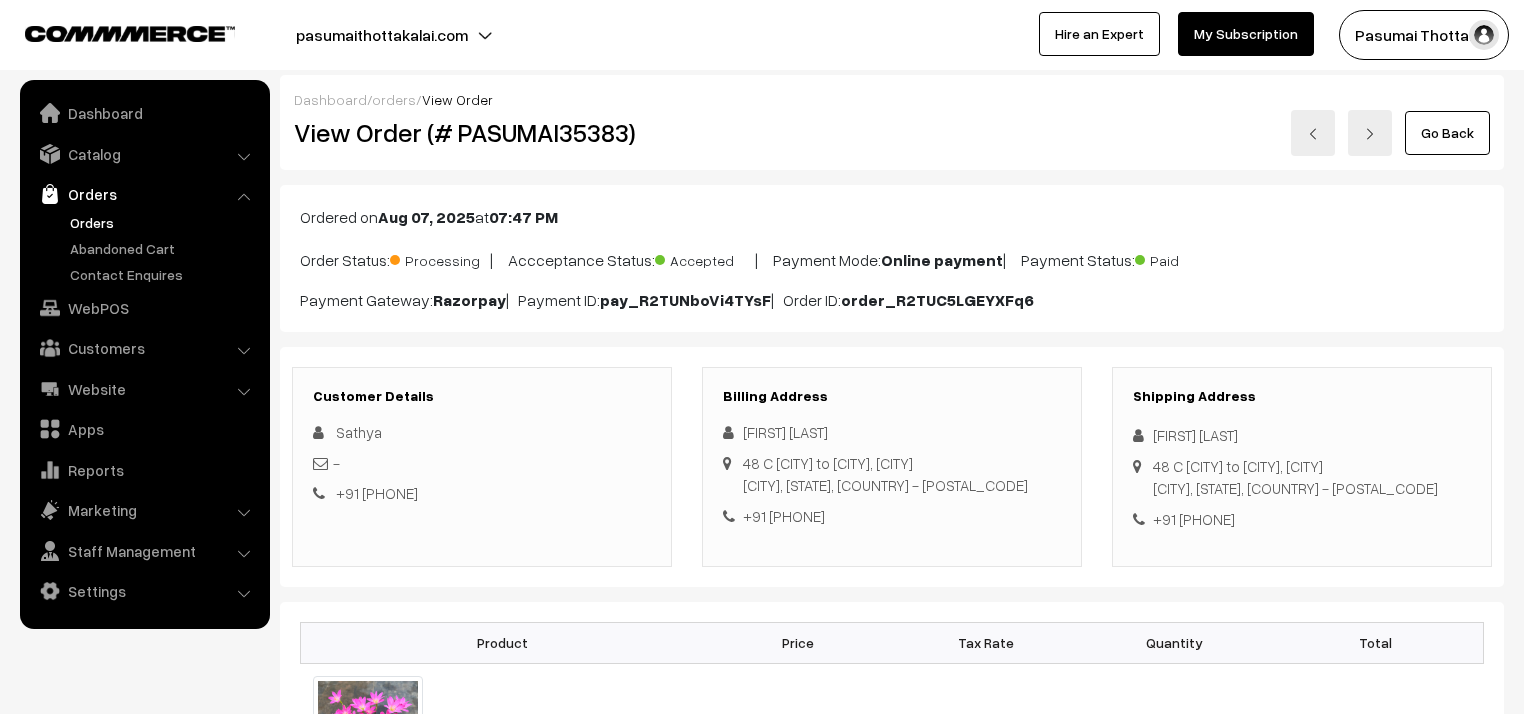 scroll, scrollTop: 0, scrollLeft: 0, axis: both 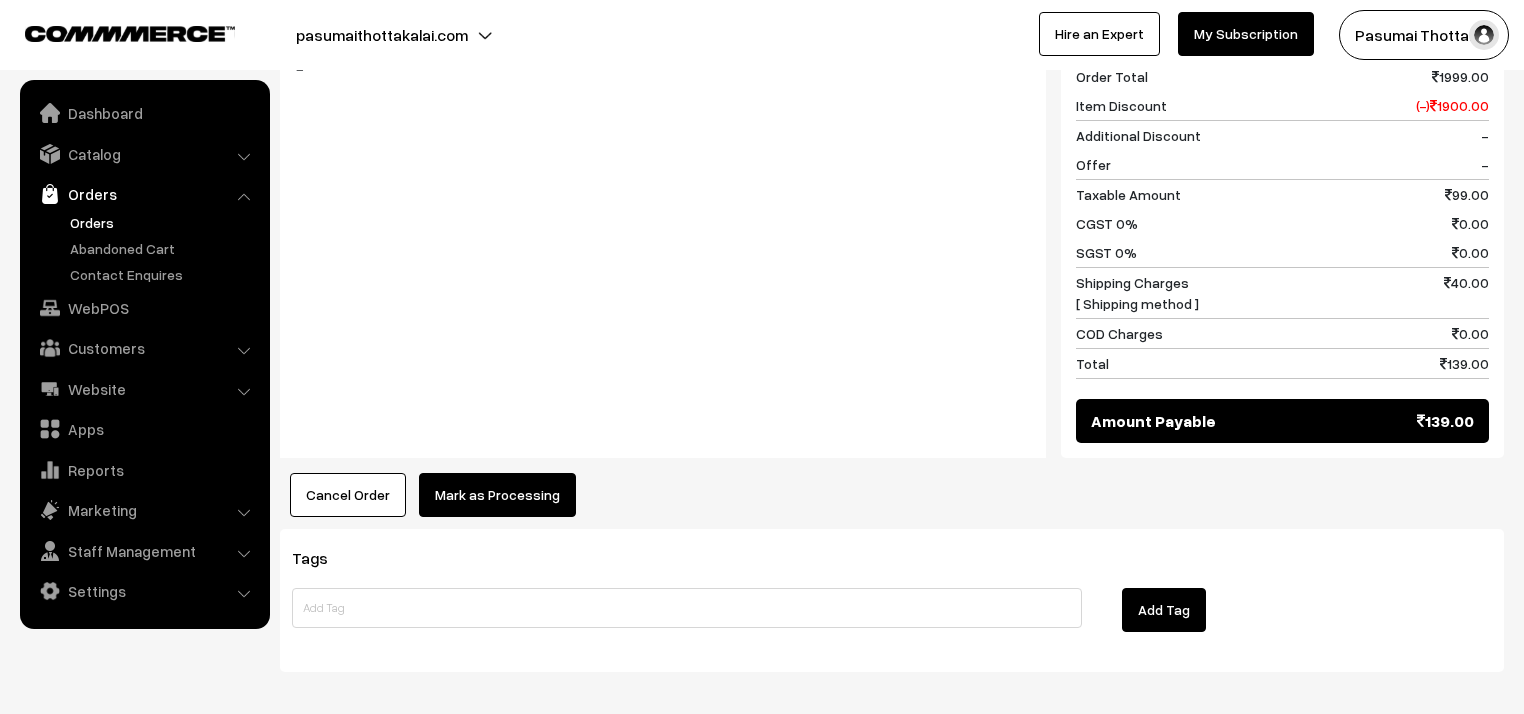 click on "Mark as Processing" at bounding box center (497, 495) 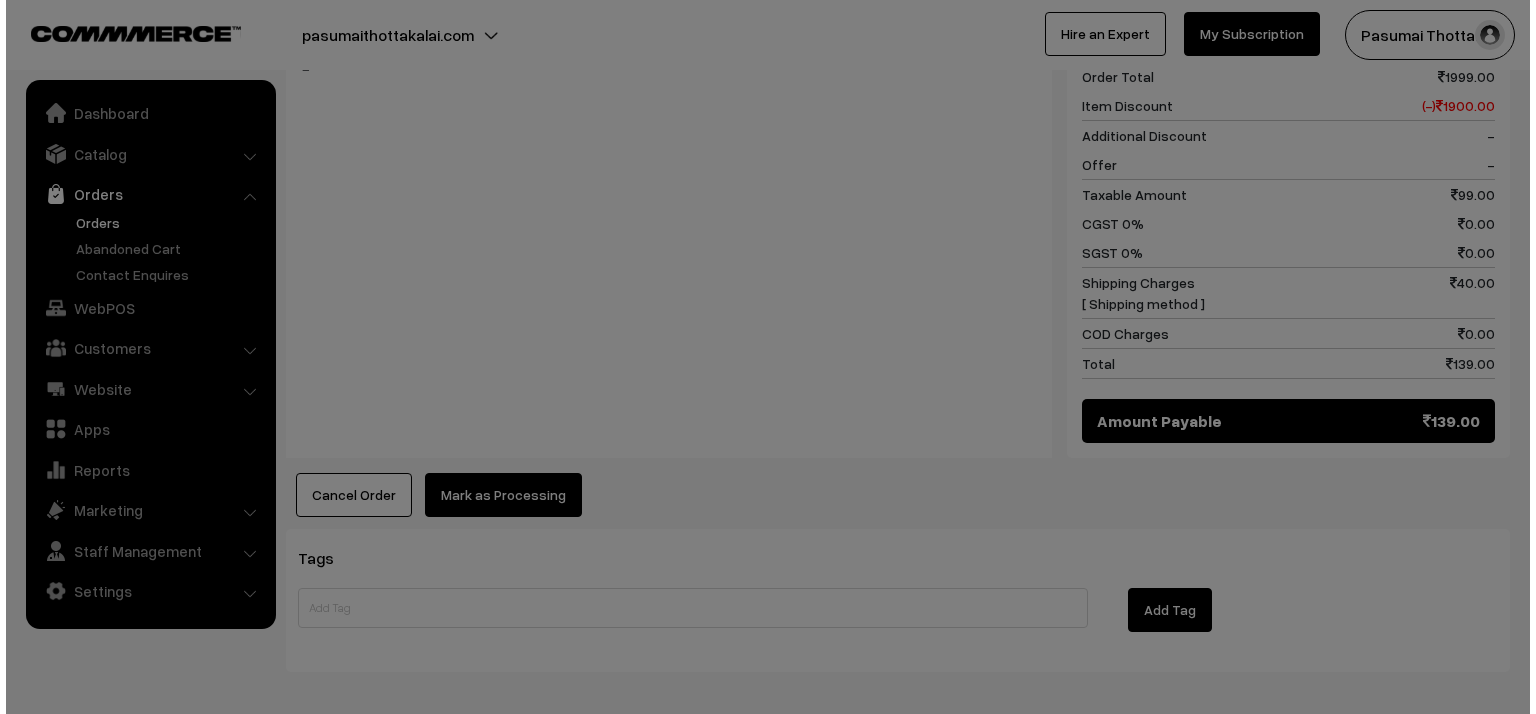 scroll, scrollTop: 881, scrollLeft: 0, axis: vertical 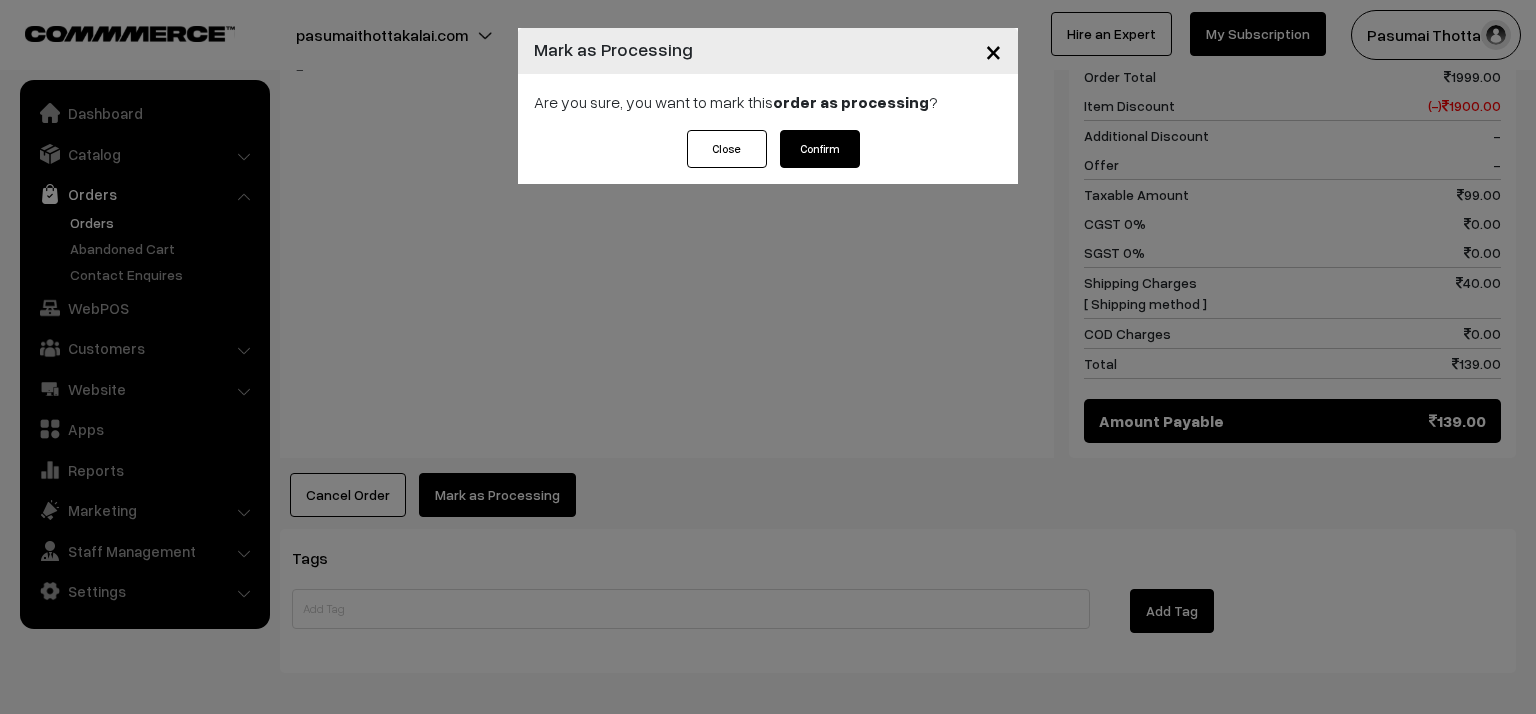 click on "Confirm" at bounding box center [820, 149] 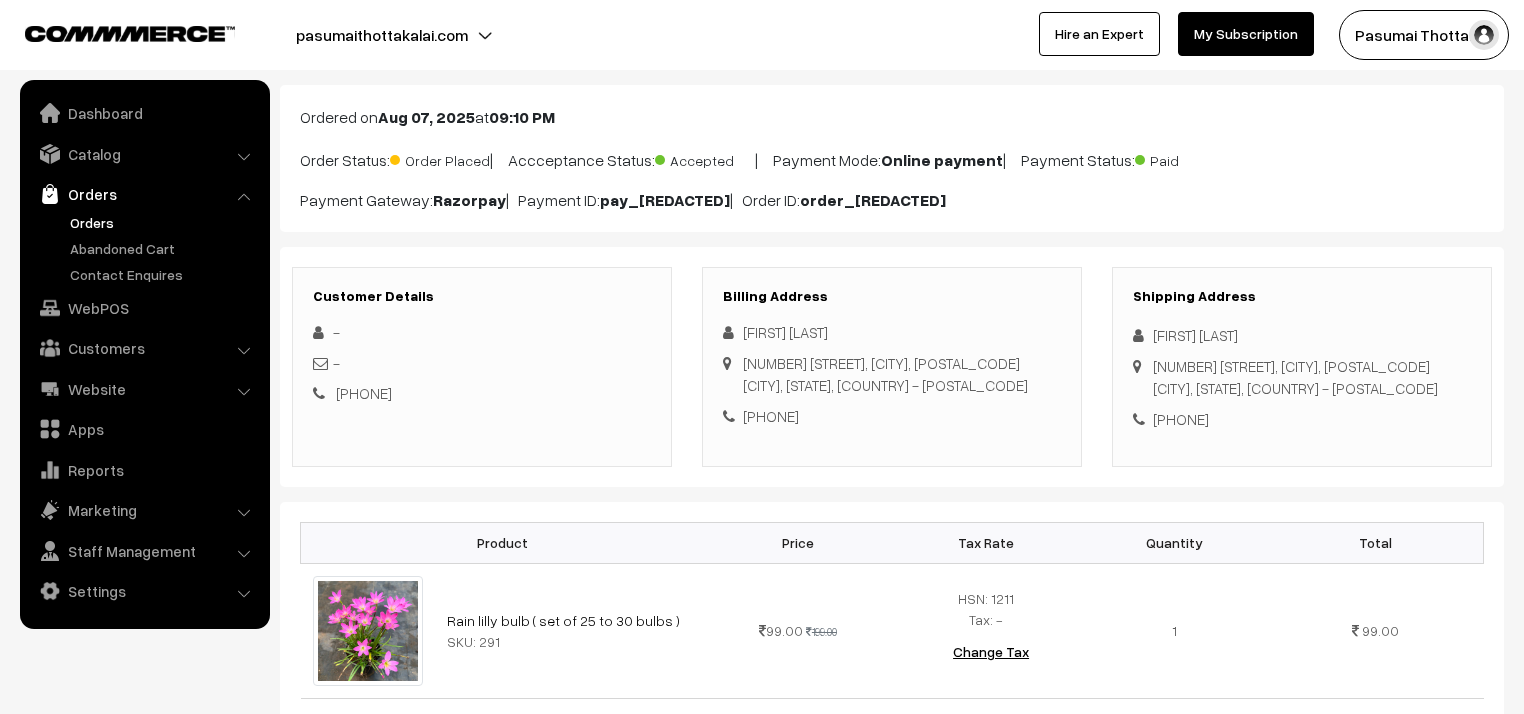 scroll, scrollTop: 240, scrollLeft: 0, axis: vertical 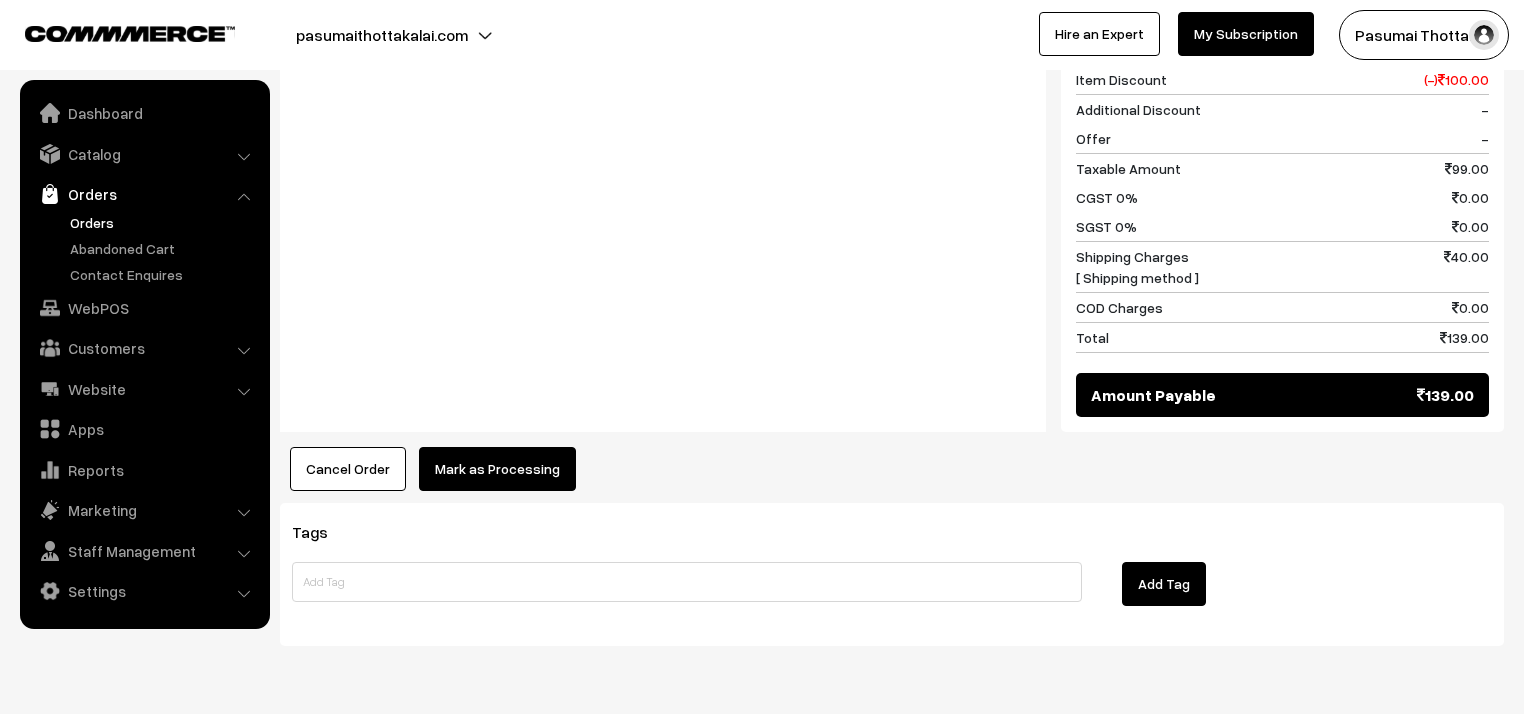click on "Mark as Processing" at bounding box center (497, 469) 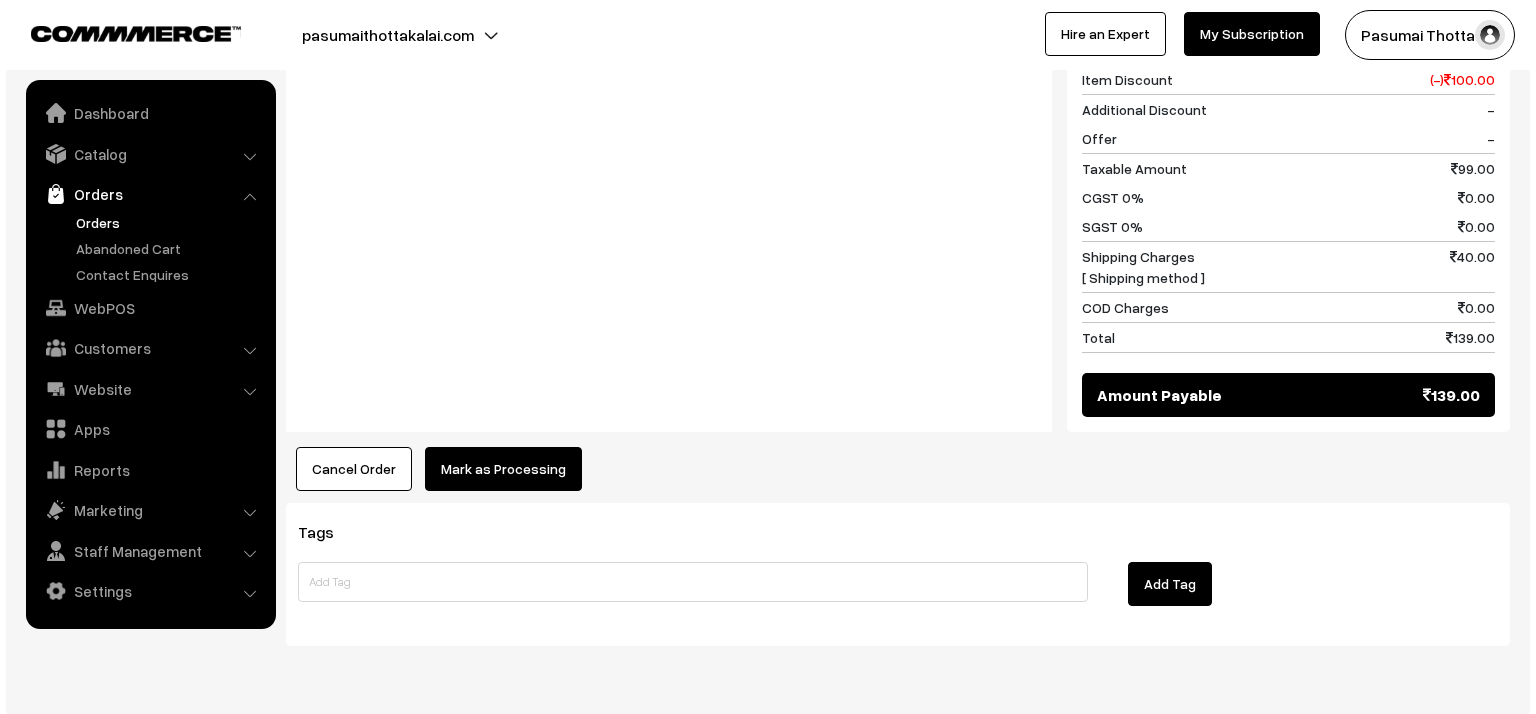 scroll, scrollTop: 881, scrollLeft: 0, axis: vertical 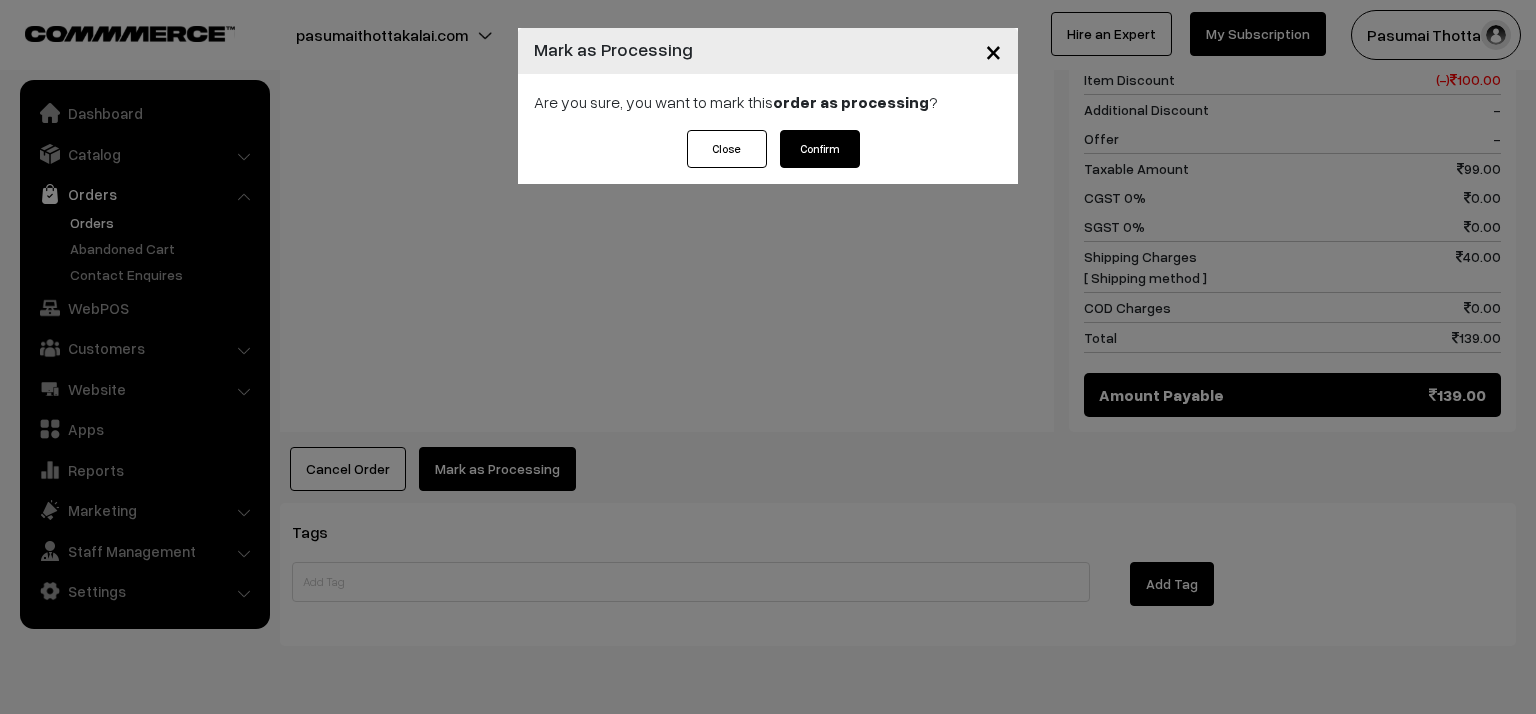 click on "Confirm" at bounding box center (820, 149) 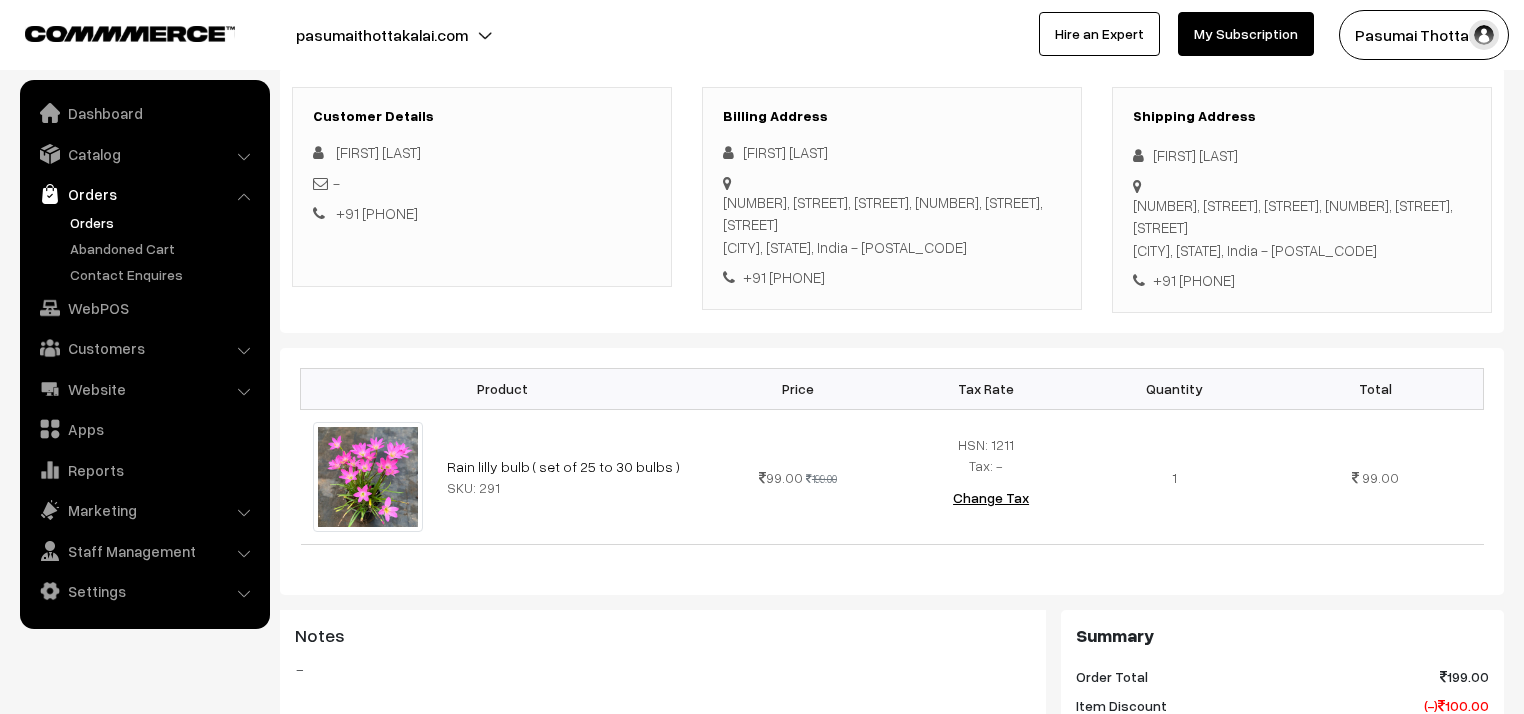scroll, scrollTop: 320, scrollLeft: 0, axis: vertical 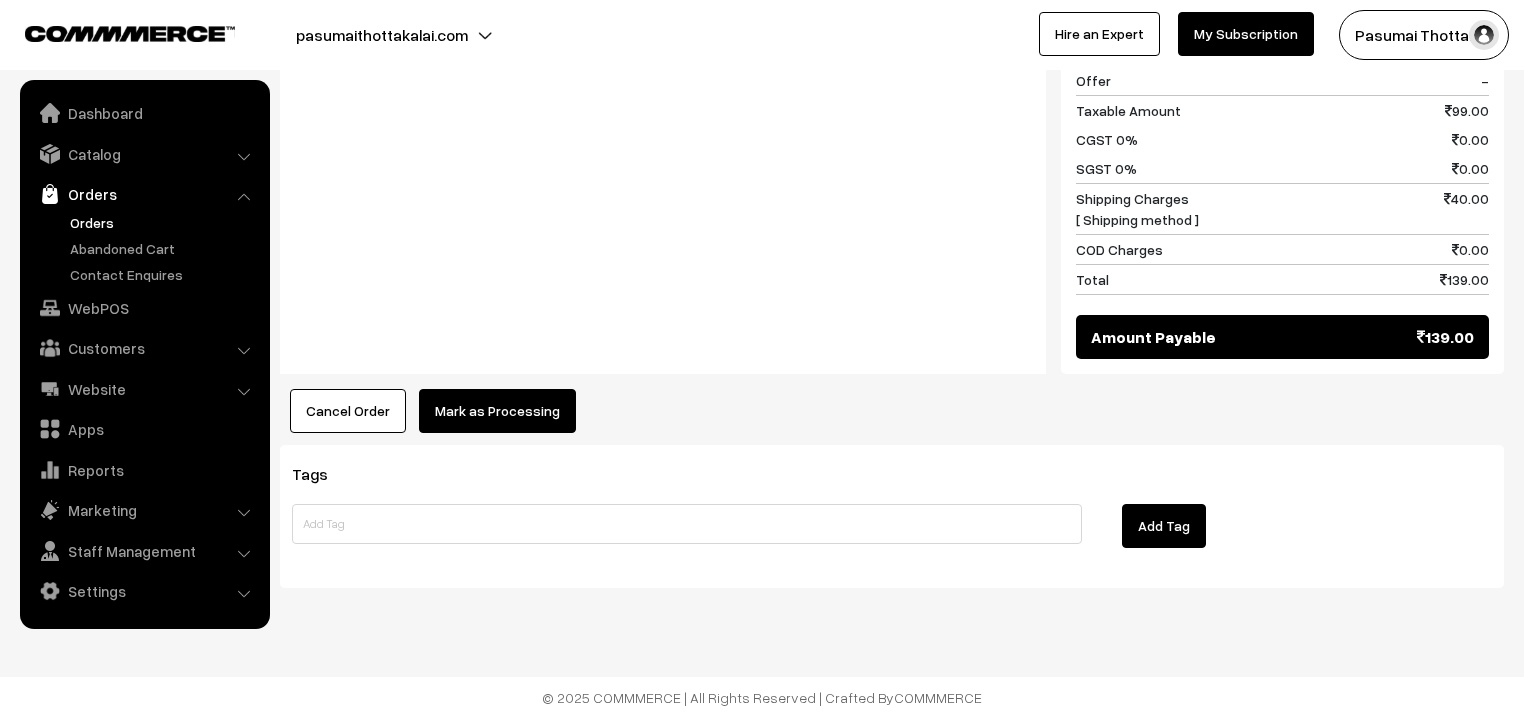 click on "Mark as Processing" at bounding box center (497, 411) 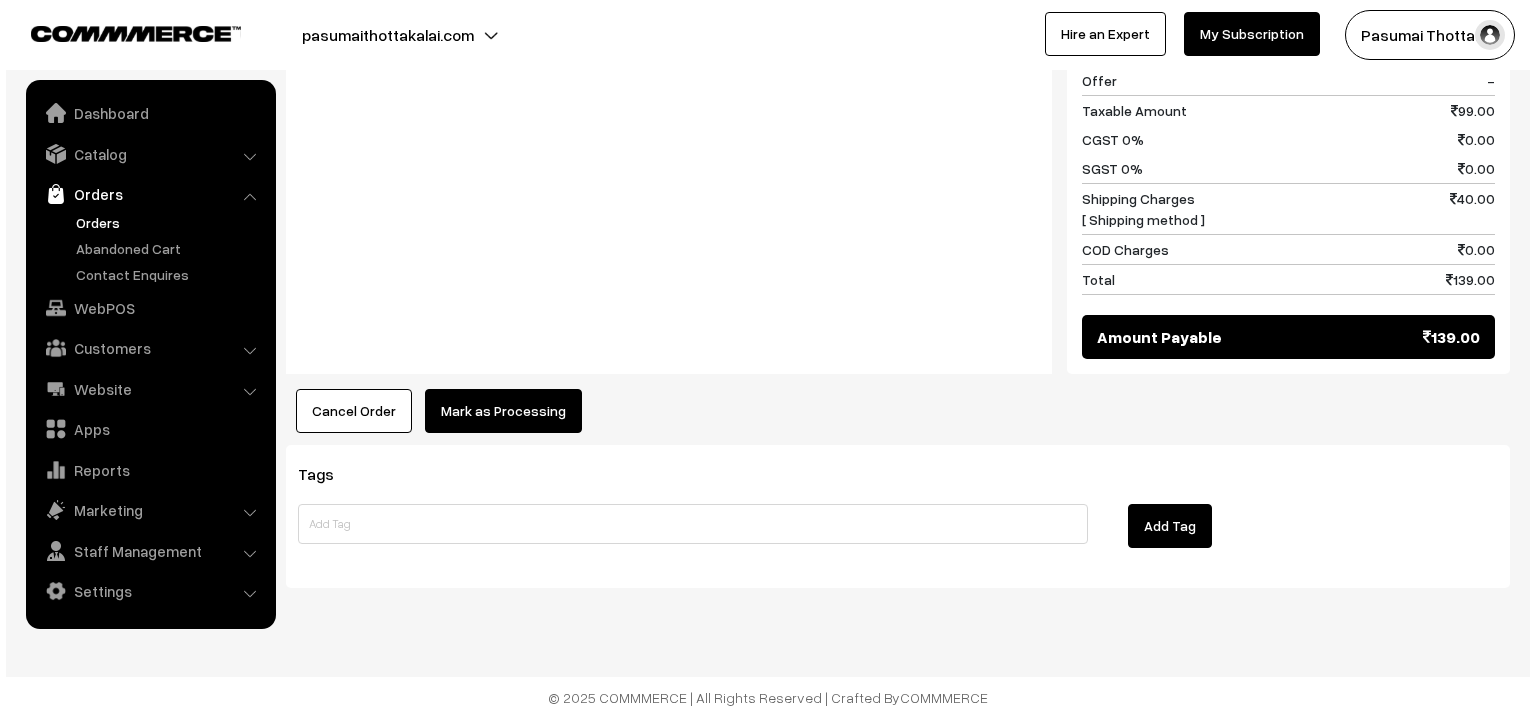 scroll, scrollTop: 966, scrollLeft: 0, axis: vertical 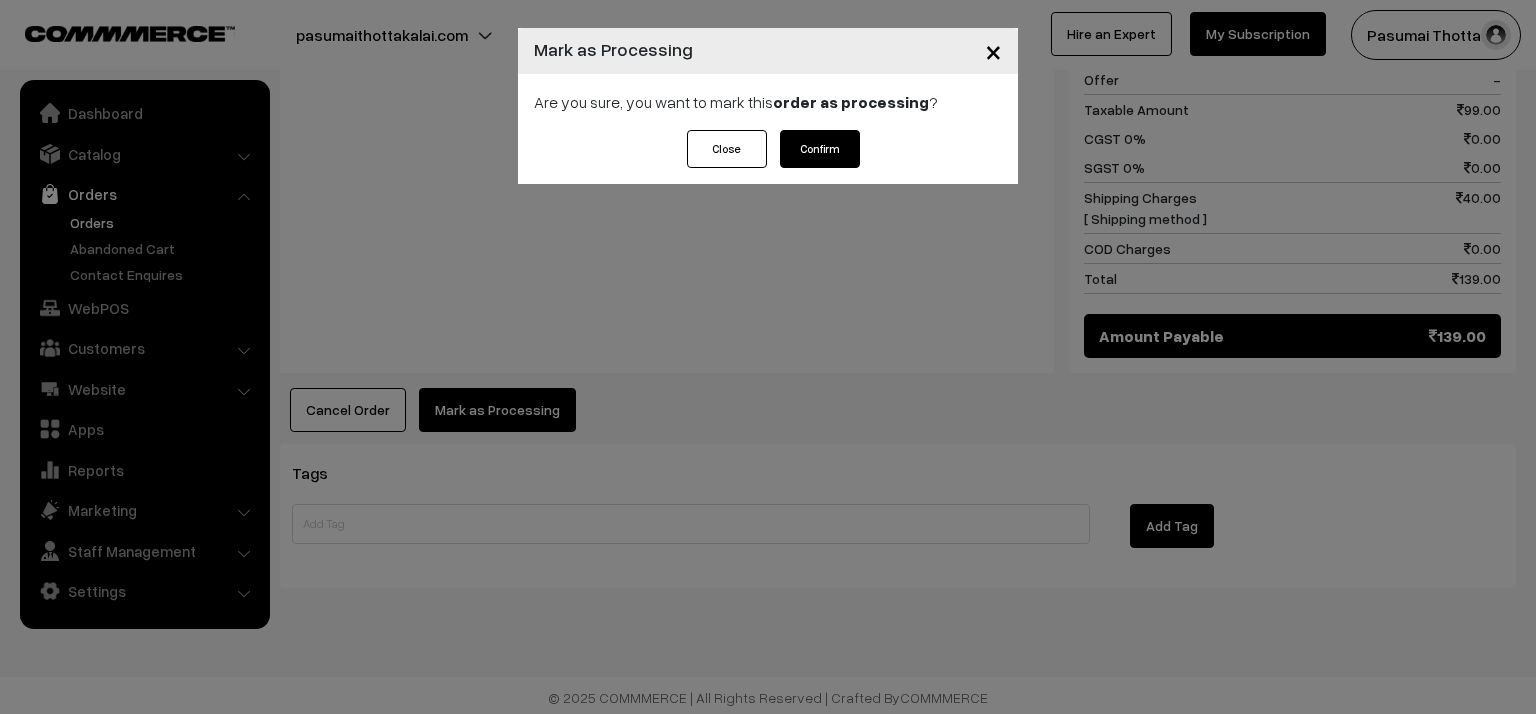 click on "Confirm" at bounding box center (820, 149) 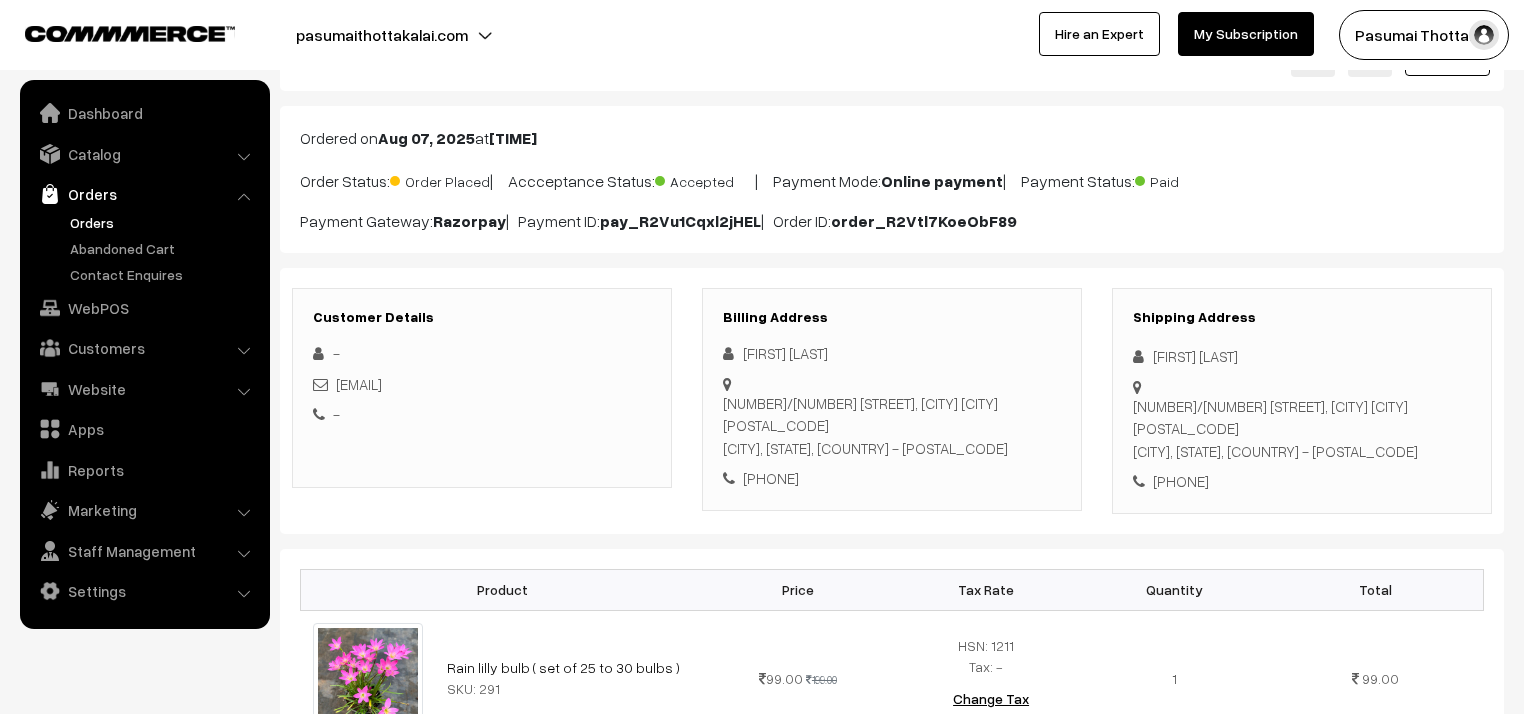 scroll, scrollTop: 240, scrollLeft: 0, axis: vertical 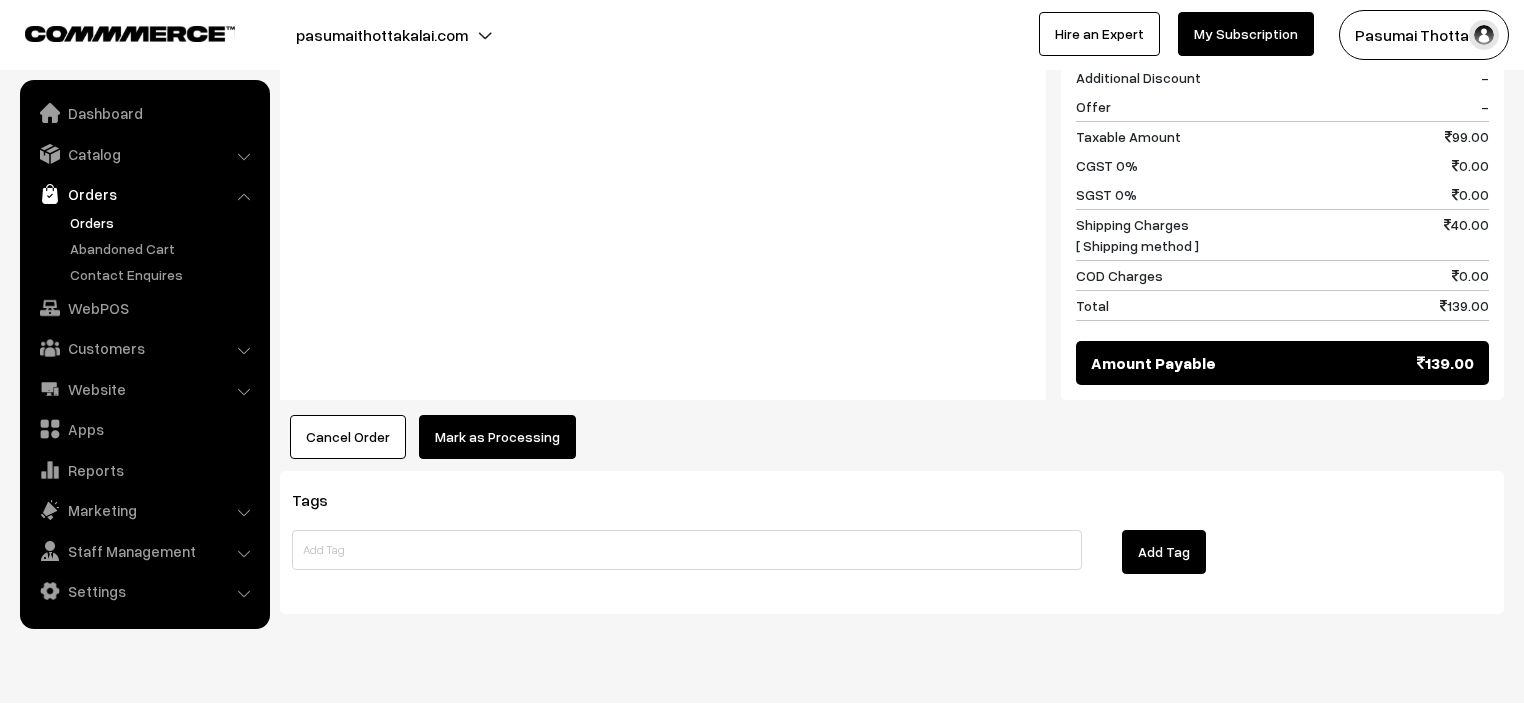click on "Mark as Processing" at bounding box center [497, 437] 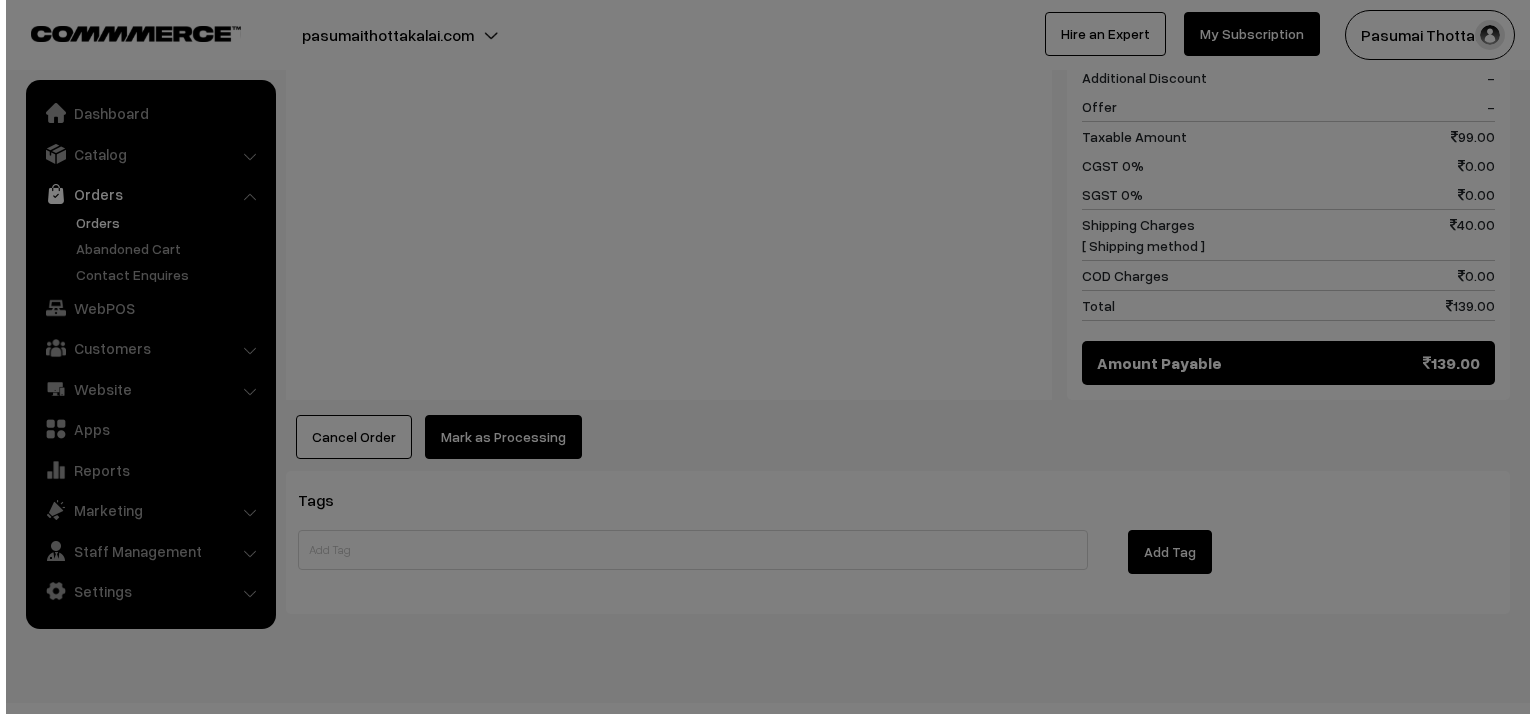 scroll, scrollTop: 939, scrollLeft: 0, axis: vertical 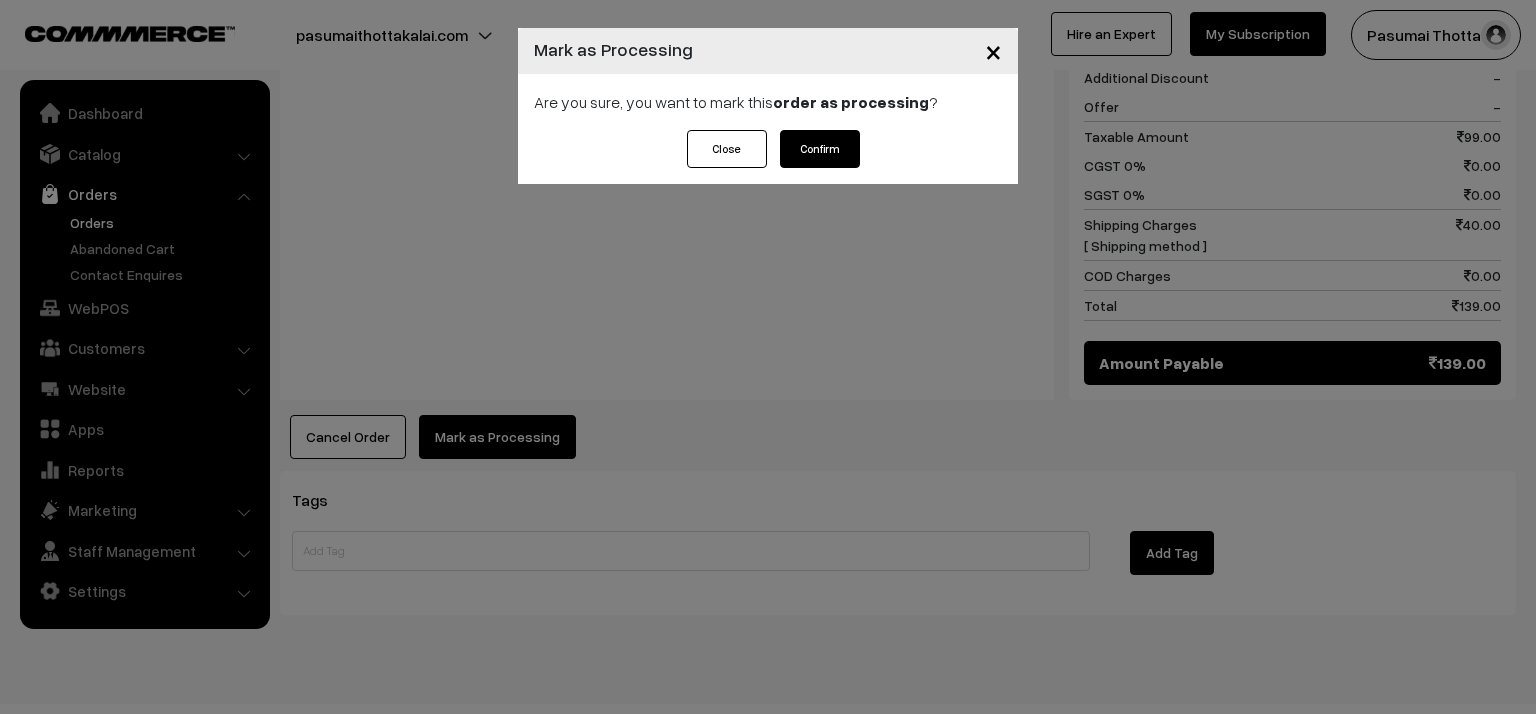 click on "Confirm" at bounding box center (820, 149) 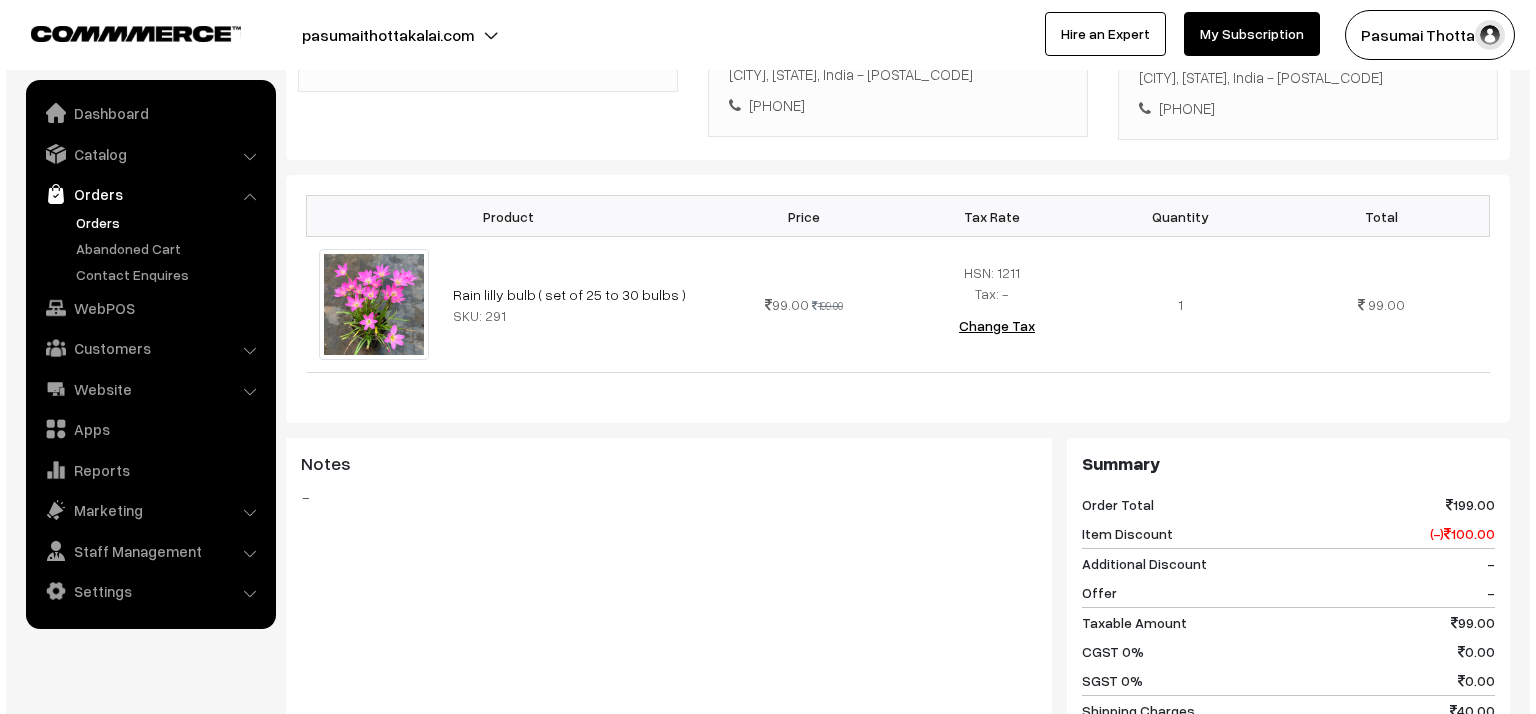 scroll, scrollTop: 720, scrollLeft: 0, axis: vertical 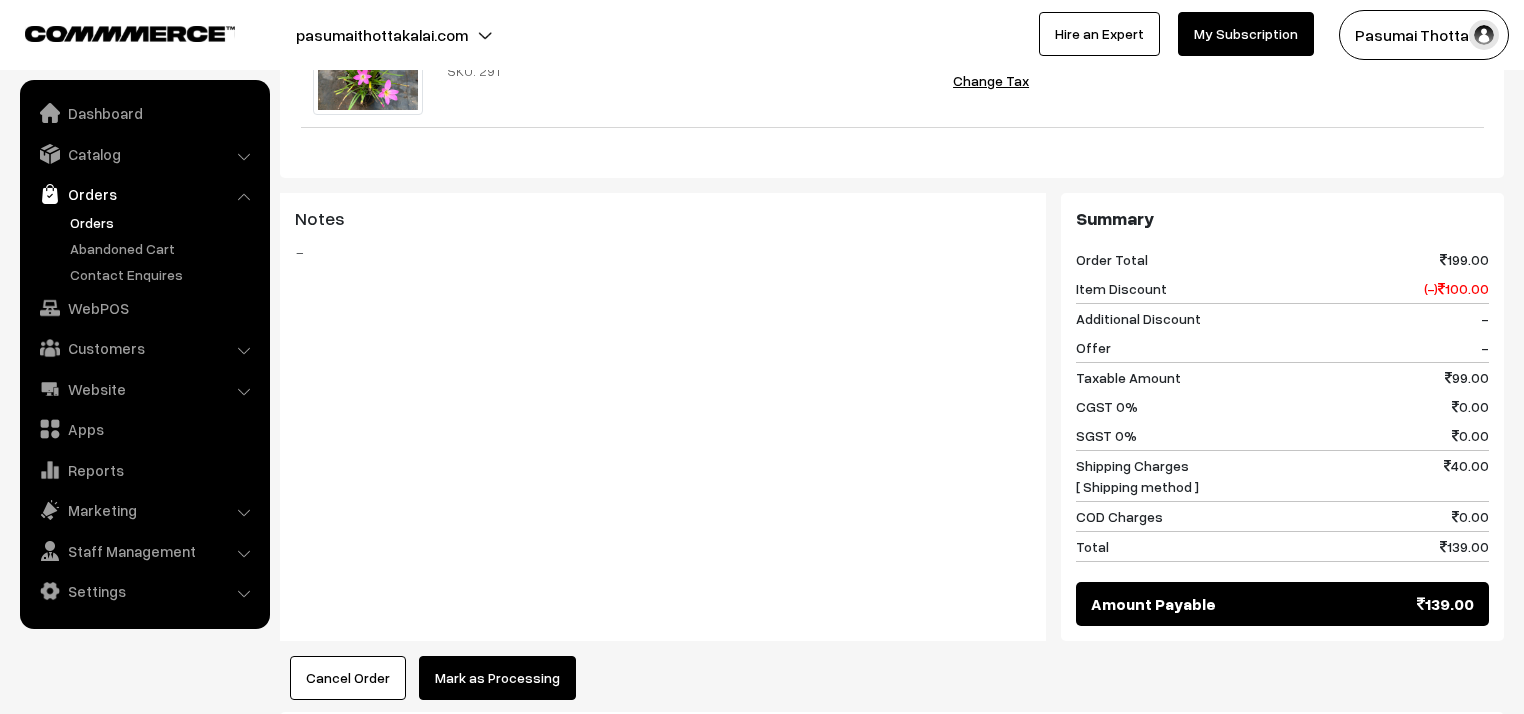 drag, startPoint x: 542, startPoint y: 674, endPoint x: 544, endPoint y: 664, distance: 10.198039 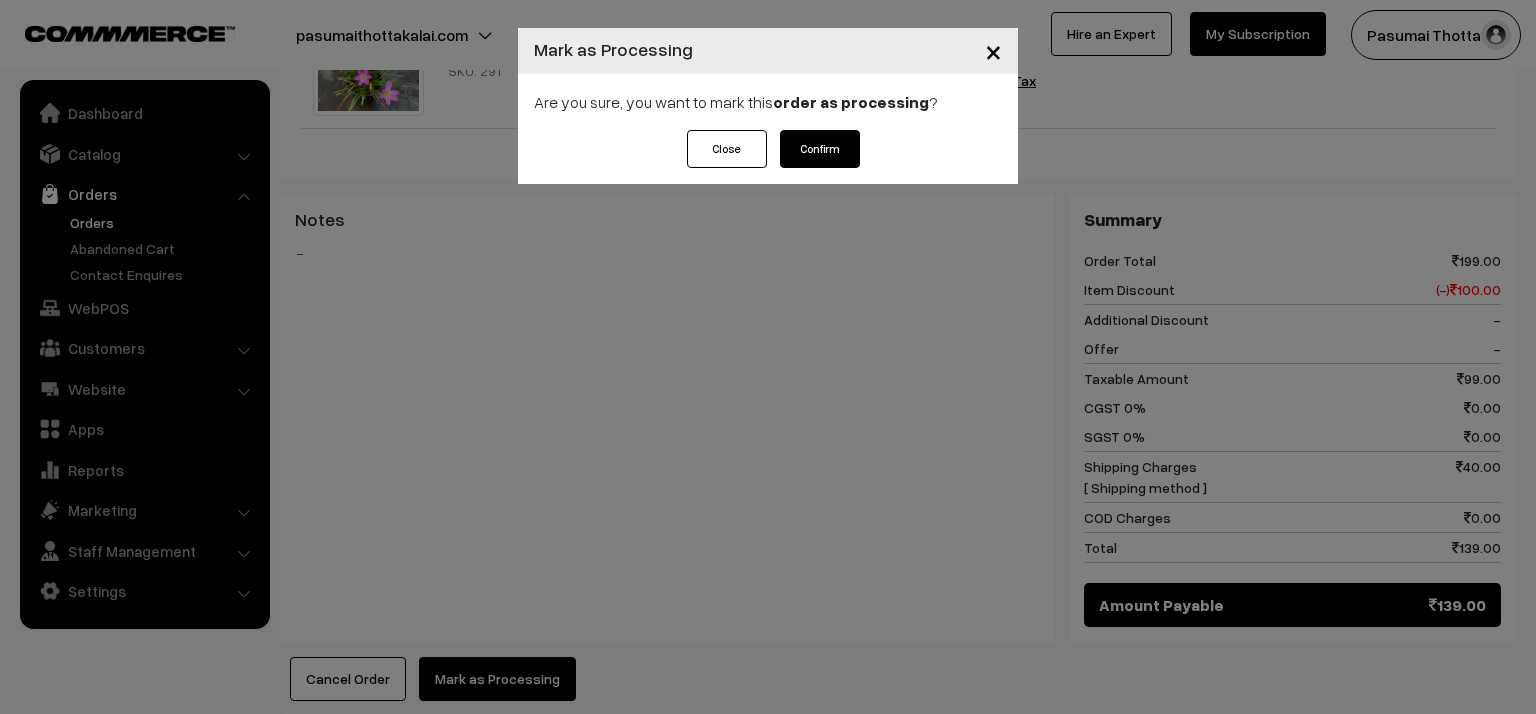 click on "Confirm" at bounding box center [820, 149] 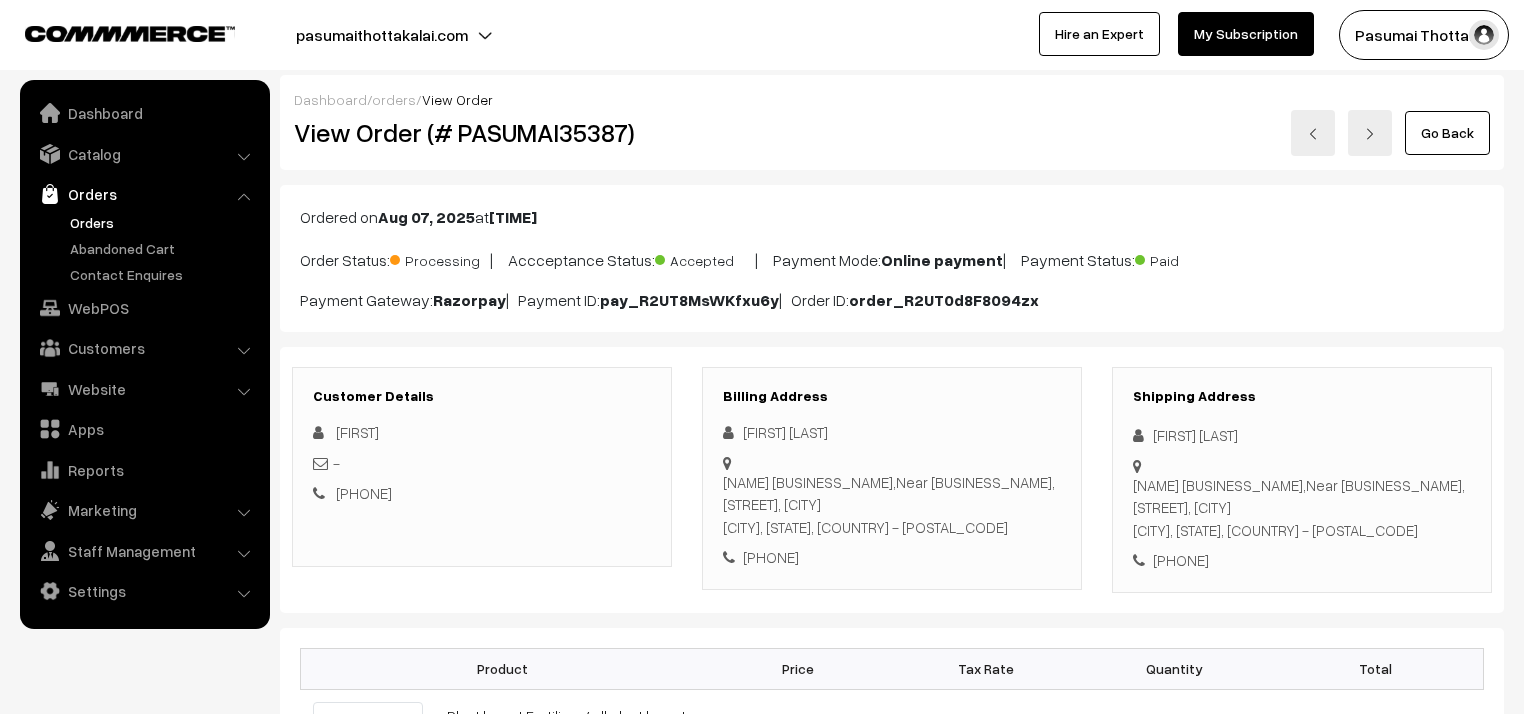scroll, scrollTop: 0, scrollLeft: 0, axis: both 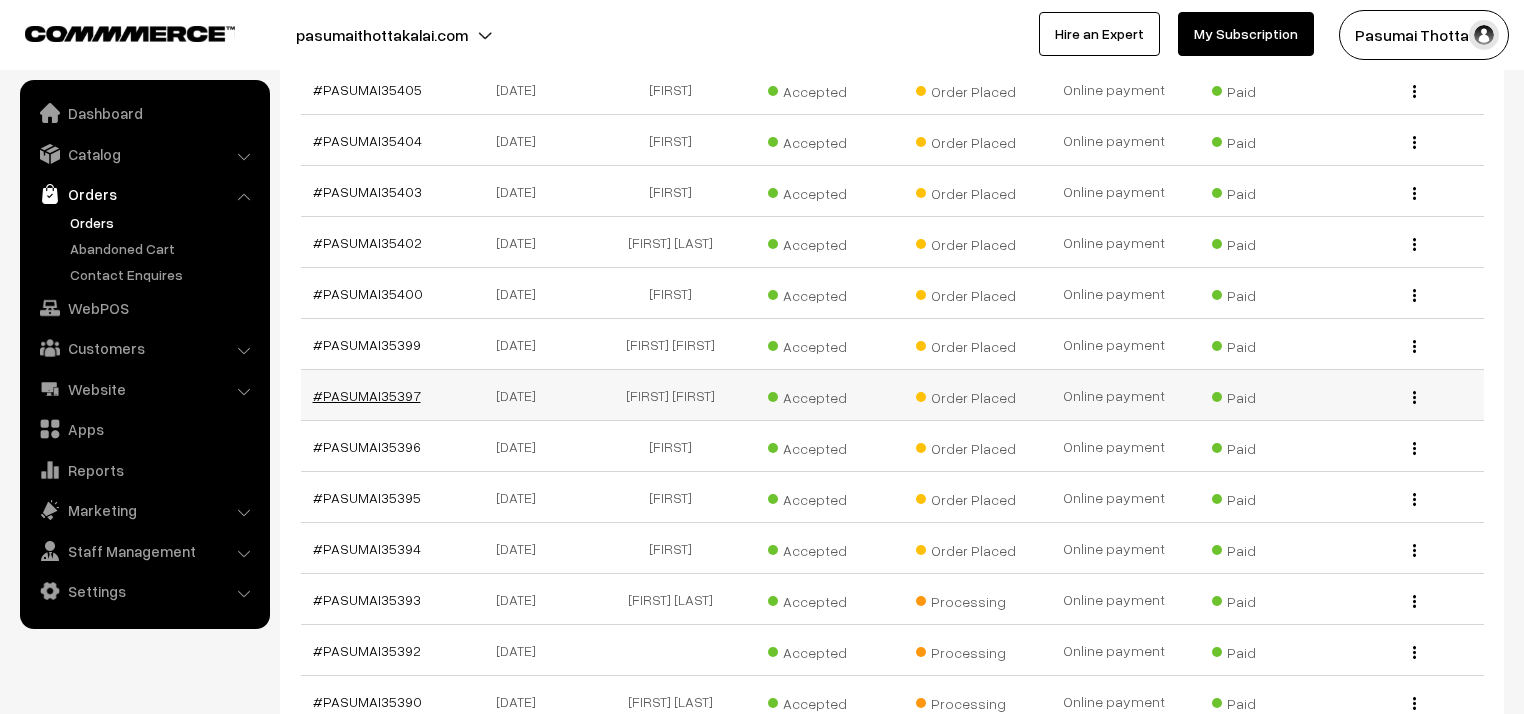 drag, startPoint x: 396, startPoint y: 362, endPoint x: 383, endPoint y: 376, distance: 19.104973 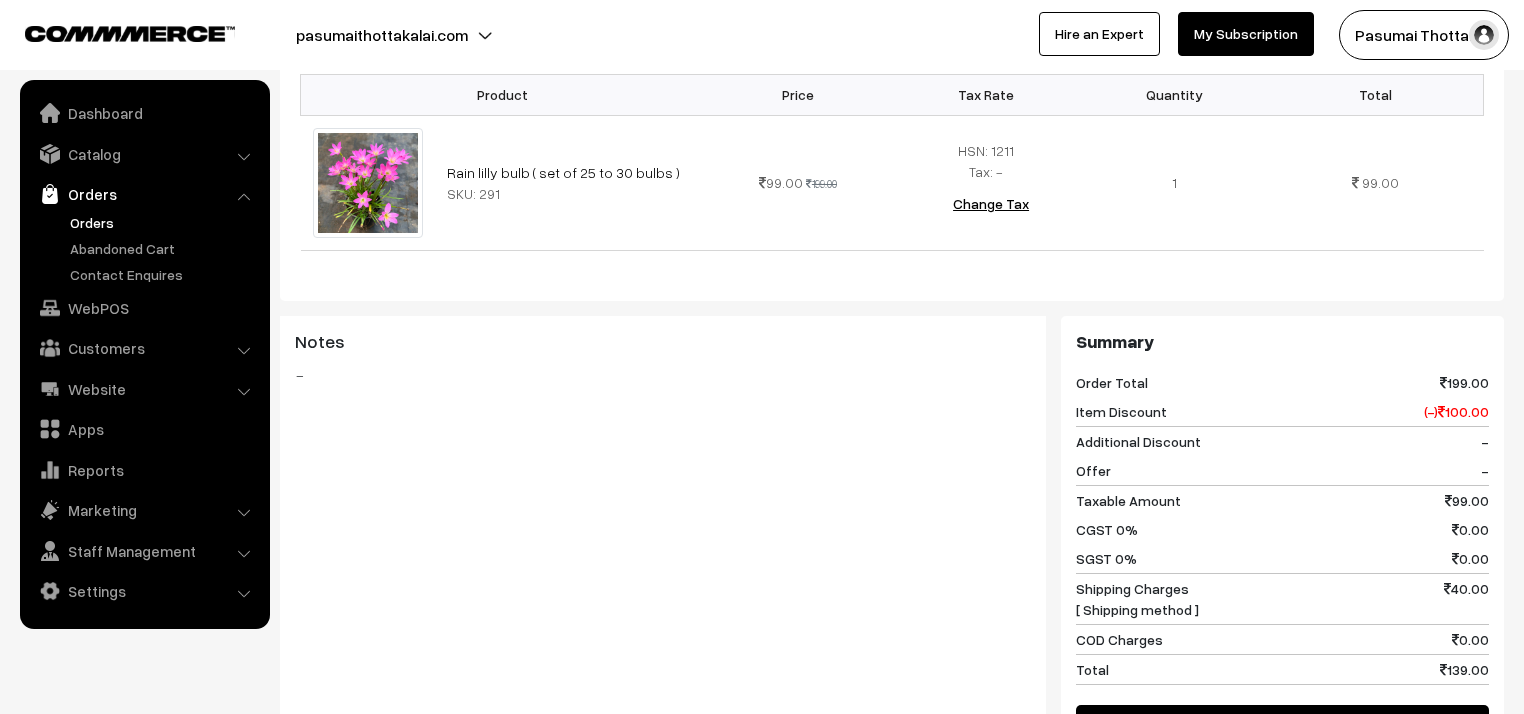scroll, scrollTop: 560, scrollLeft: 0, axis: vertical 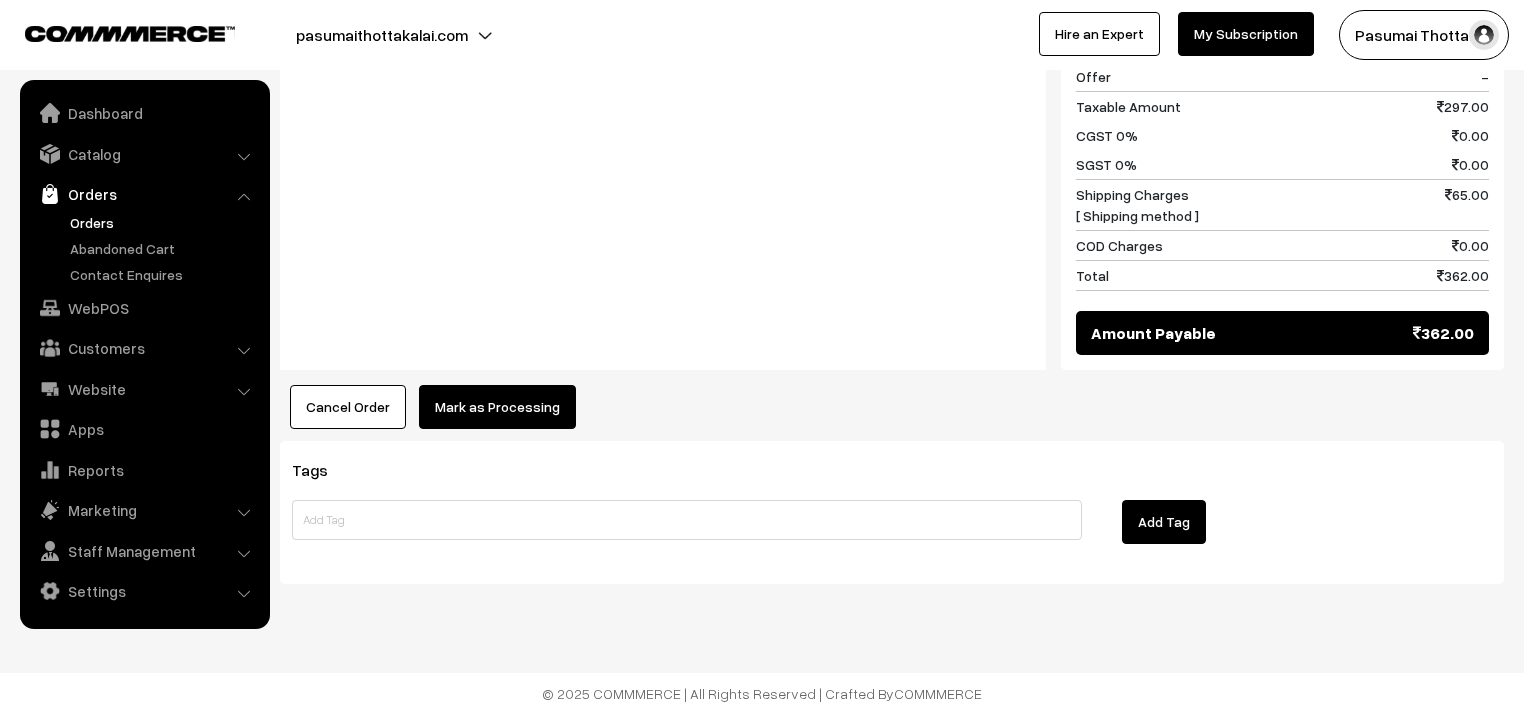 click on "Mark as Processing" at bounding box center [497, 407] 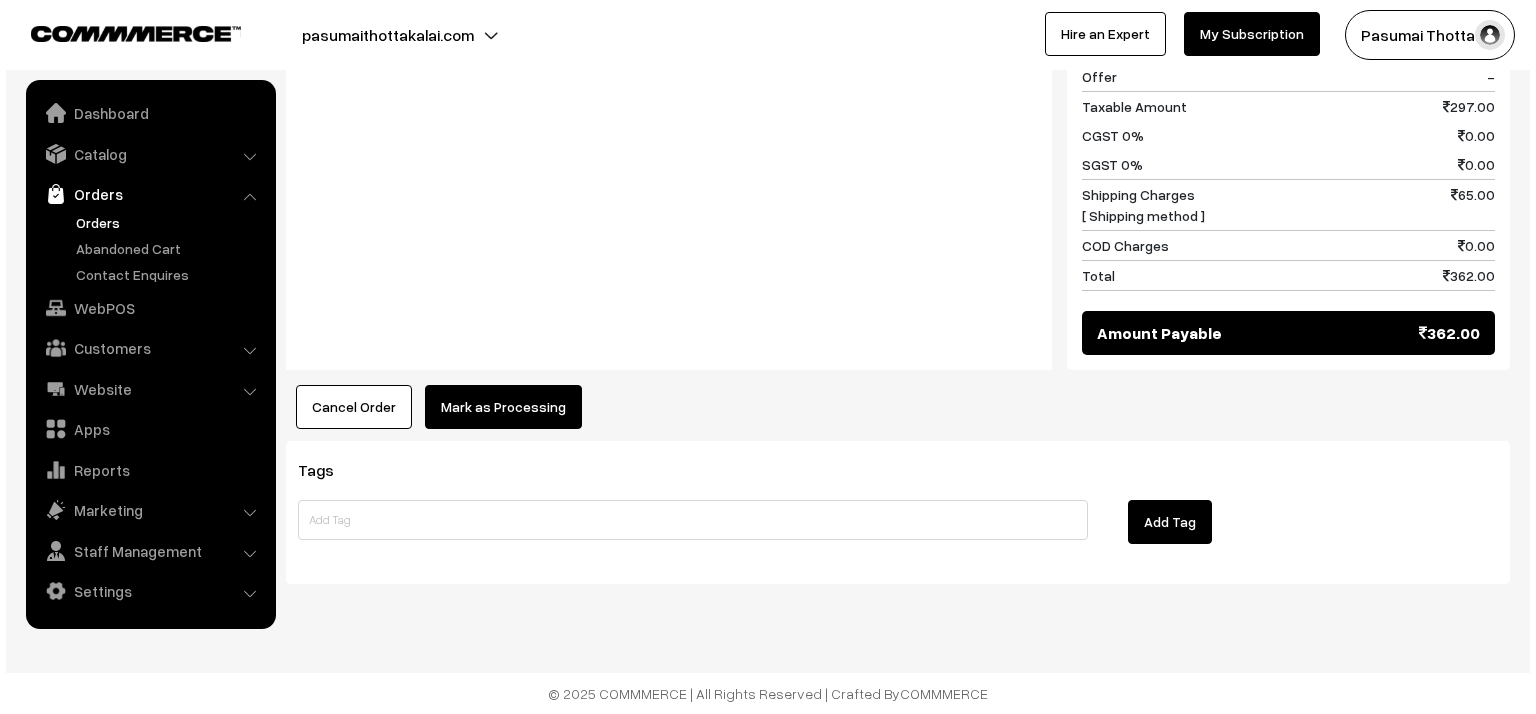 scroll, scrollTop: 943, scrollLeft: 0, axis: vertical 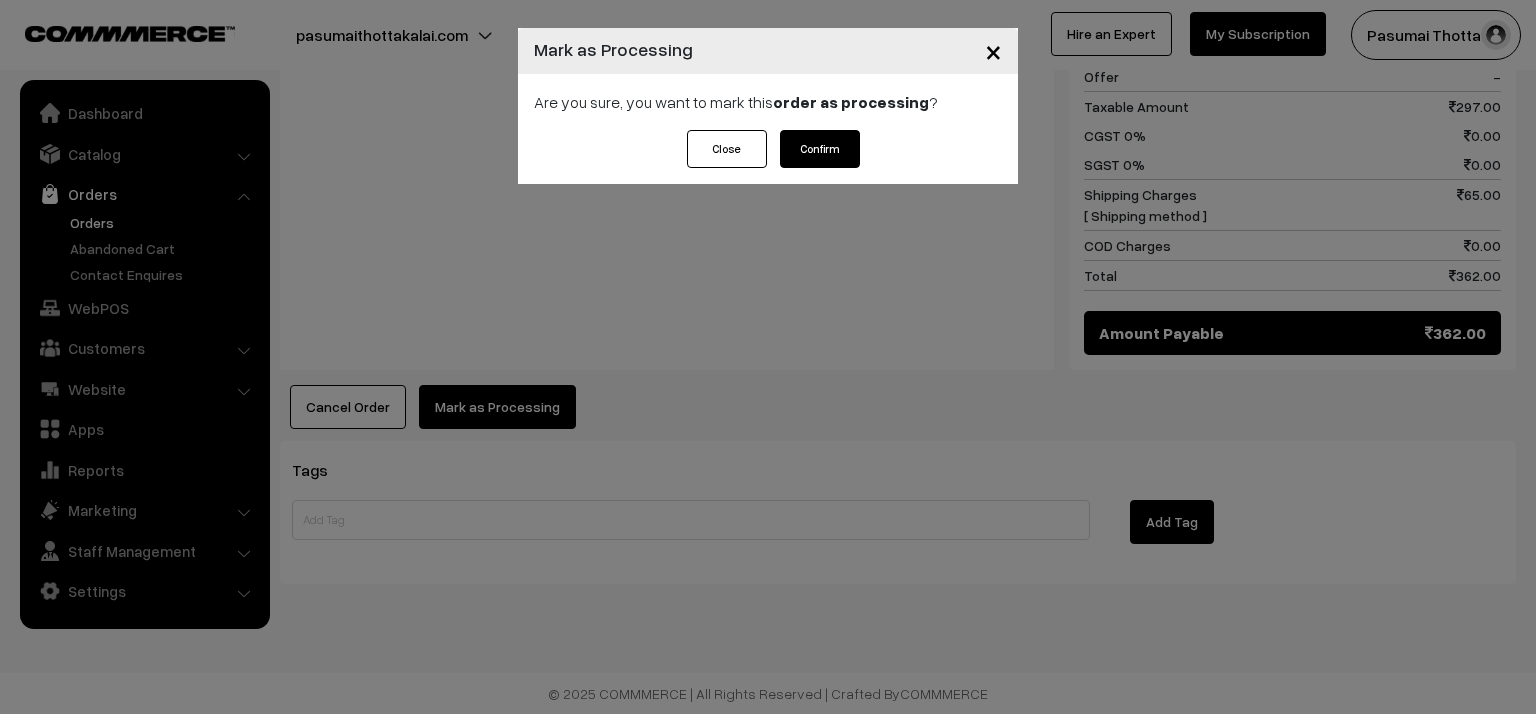 click on "Confirm" at bounding box center [820, 149] 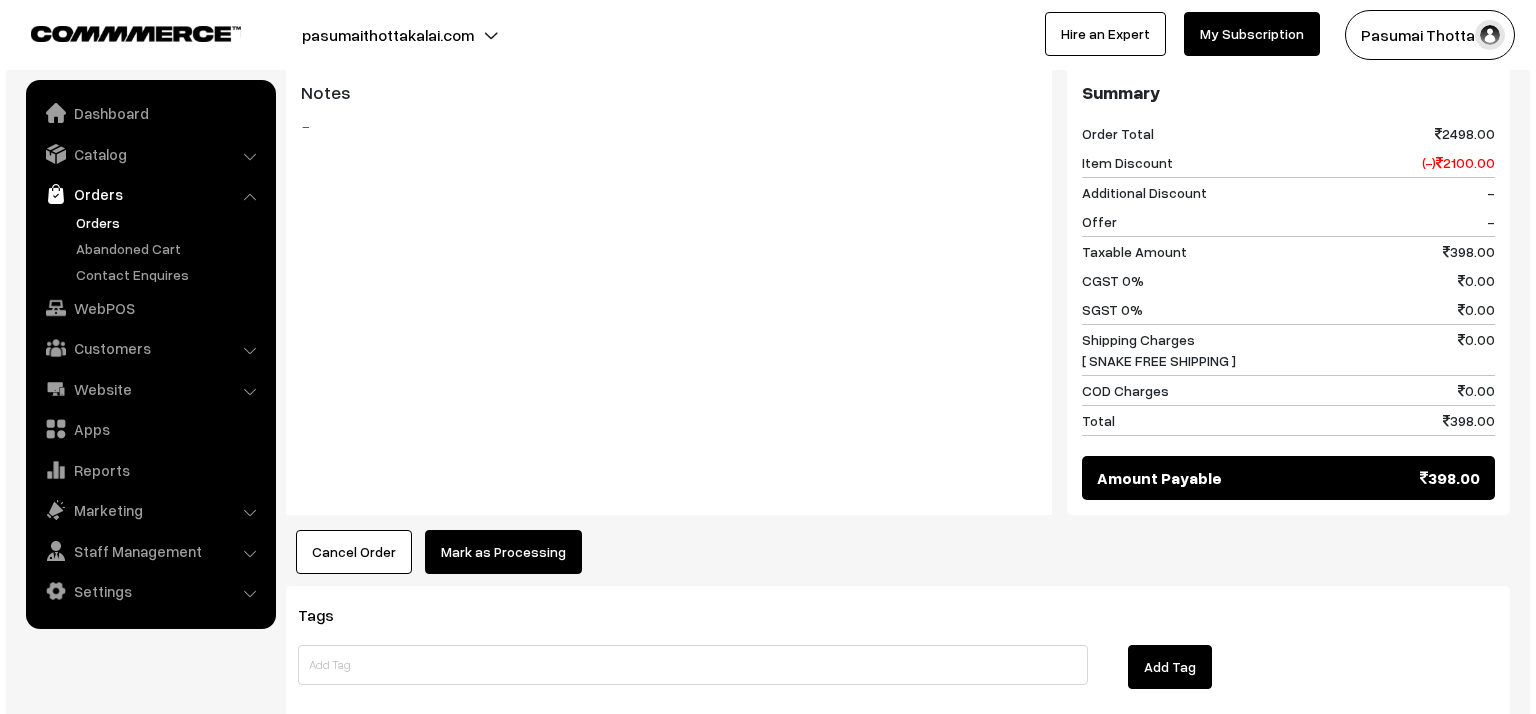 scroll, scrollTop: 960, scrollLeft: 0, axis: vertical 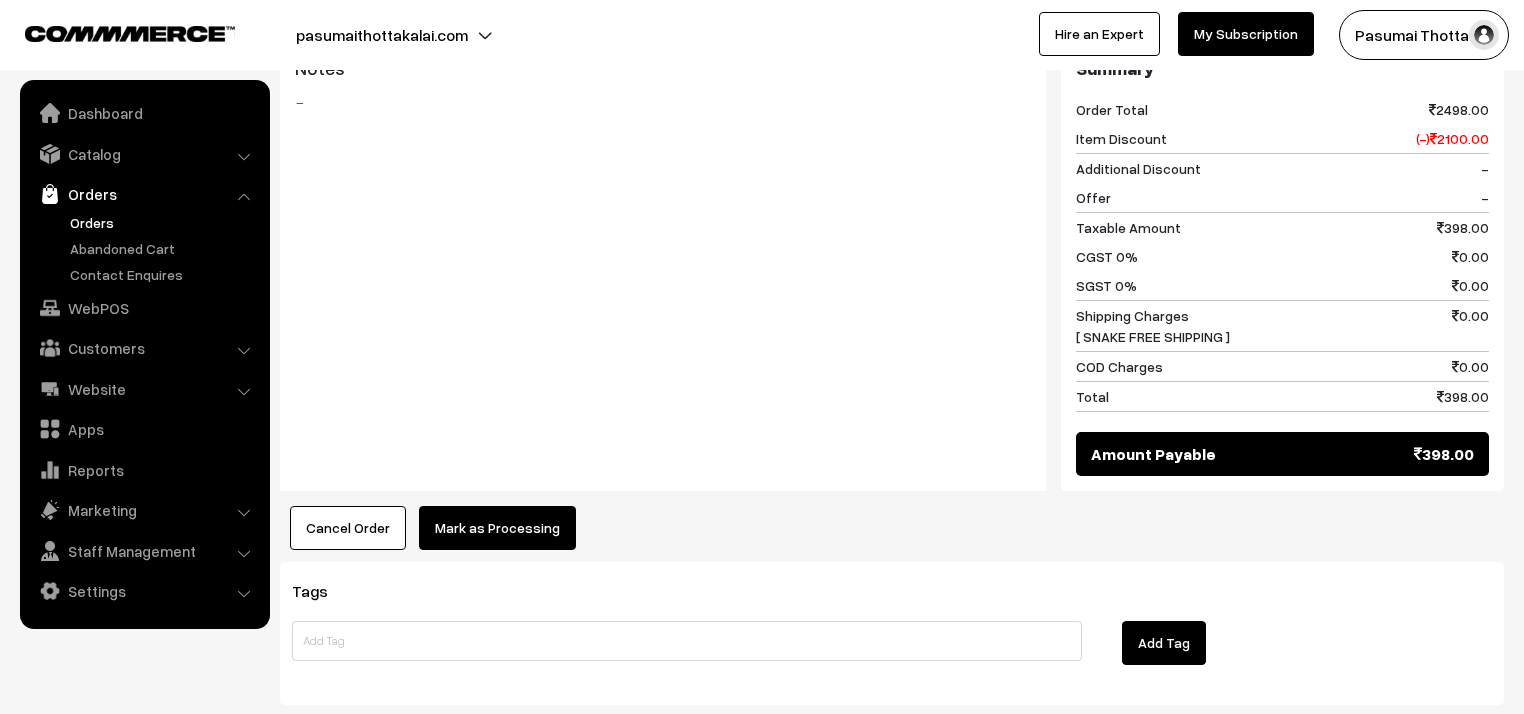 click on "Mark as Processing" at bounding box center [497, 528] 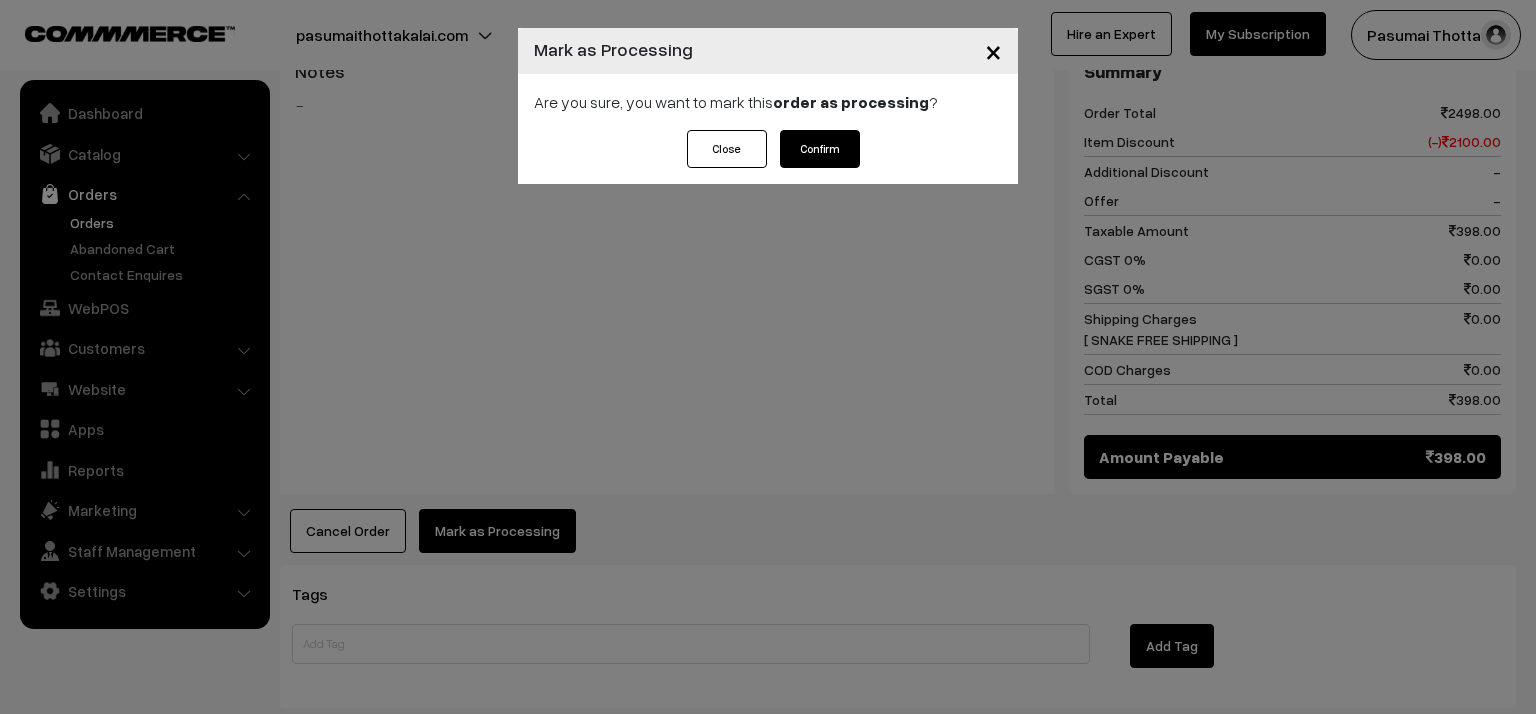 click on "Confirm" at bounding box center (820, 149) 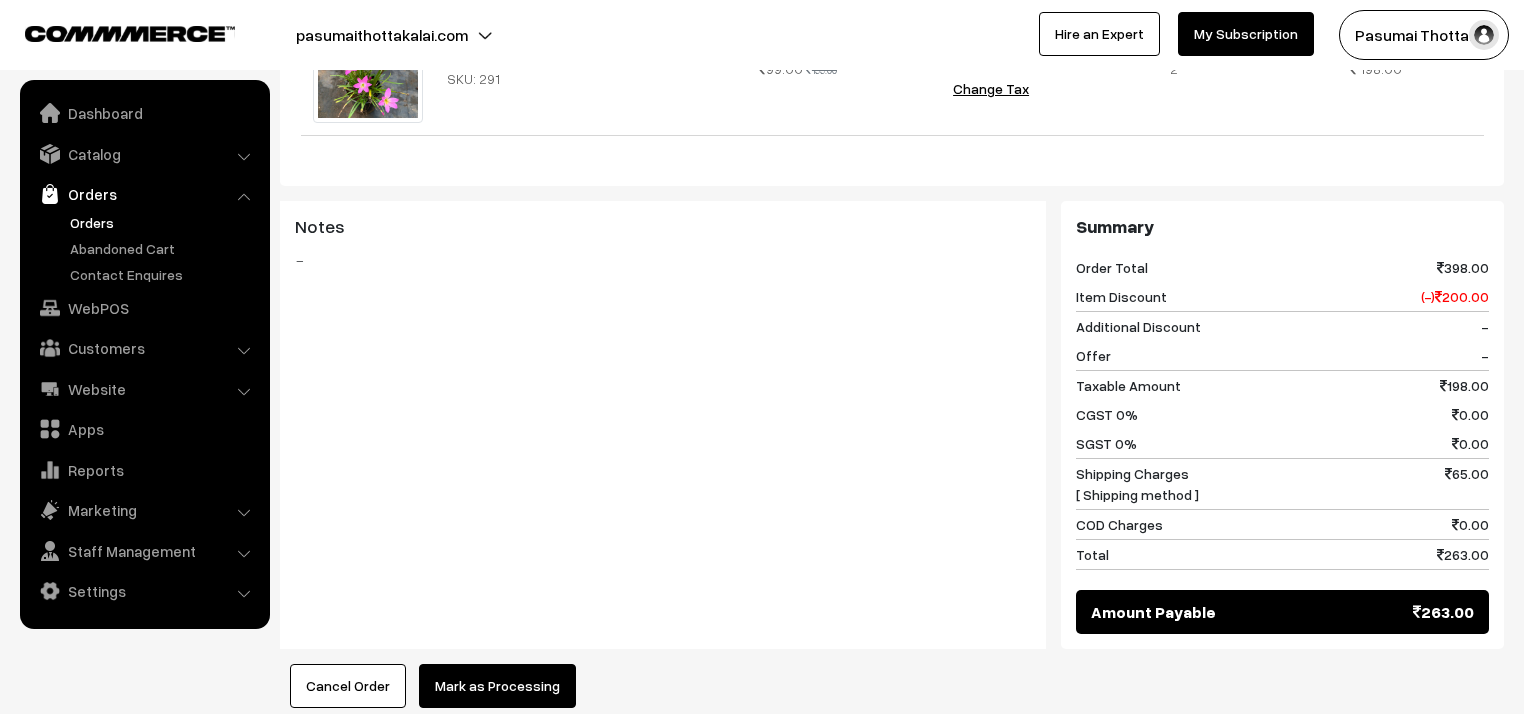 scroll, scrollTop: 964, scrollLeft: 0, axis: vertical 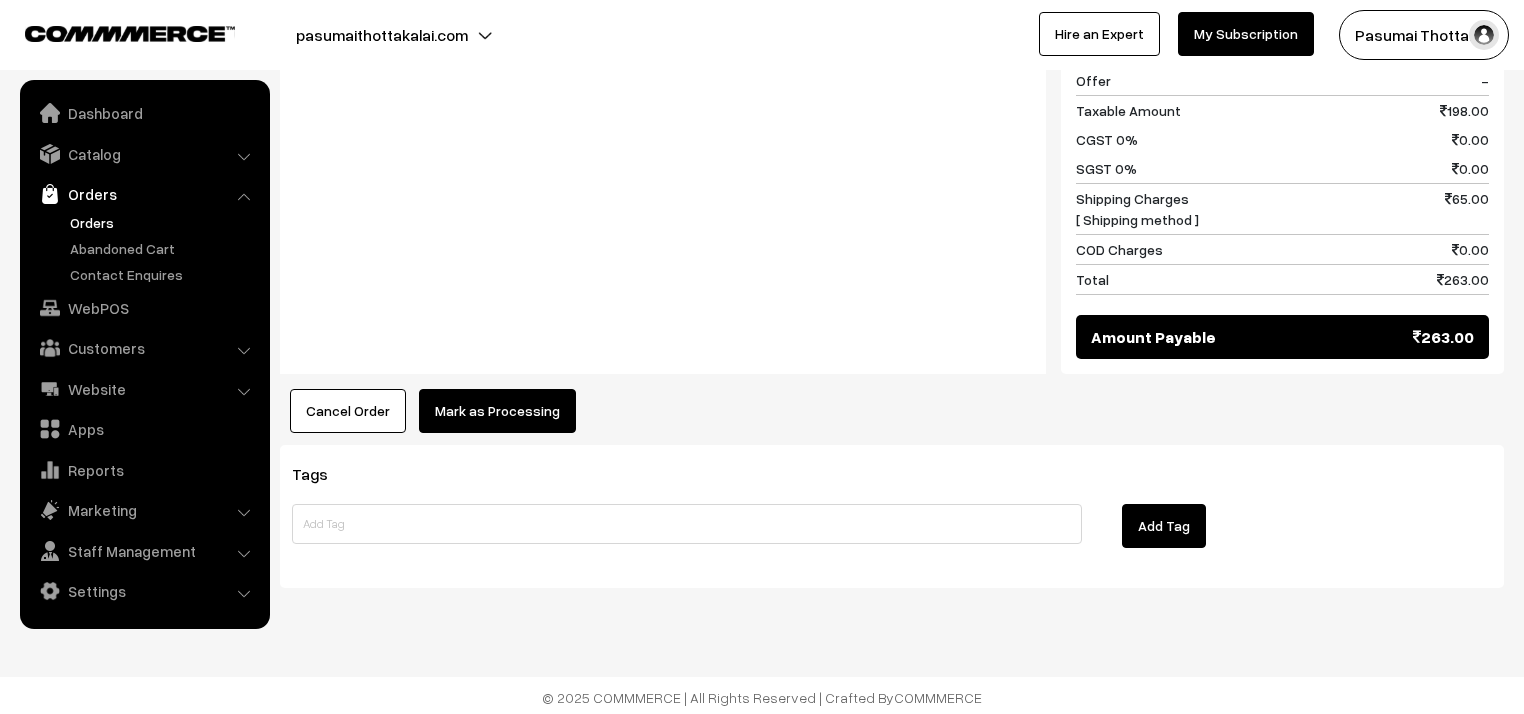 drag, startPoint x: 504, startPoint y: 373, endPoint x: 500, endPoint y: 390, distance: 17.464249 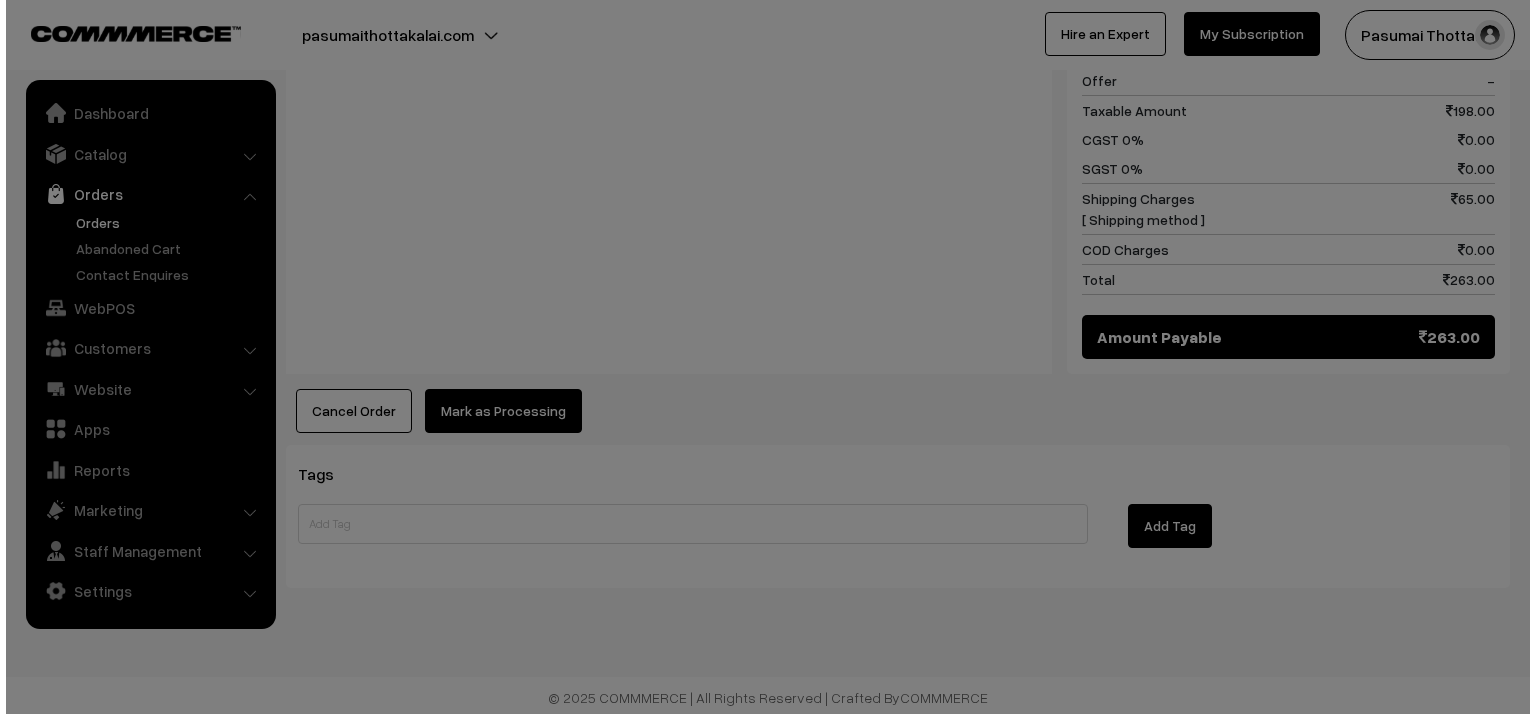 scroll, scrollTop: 966, scrollLeft: 0, axis: vertical 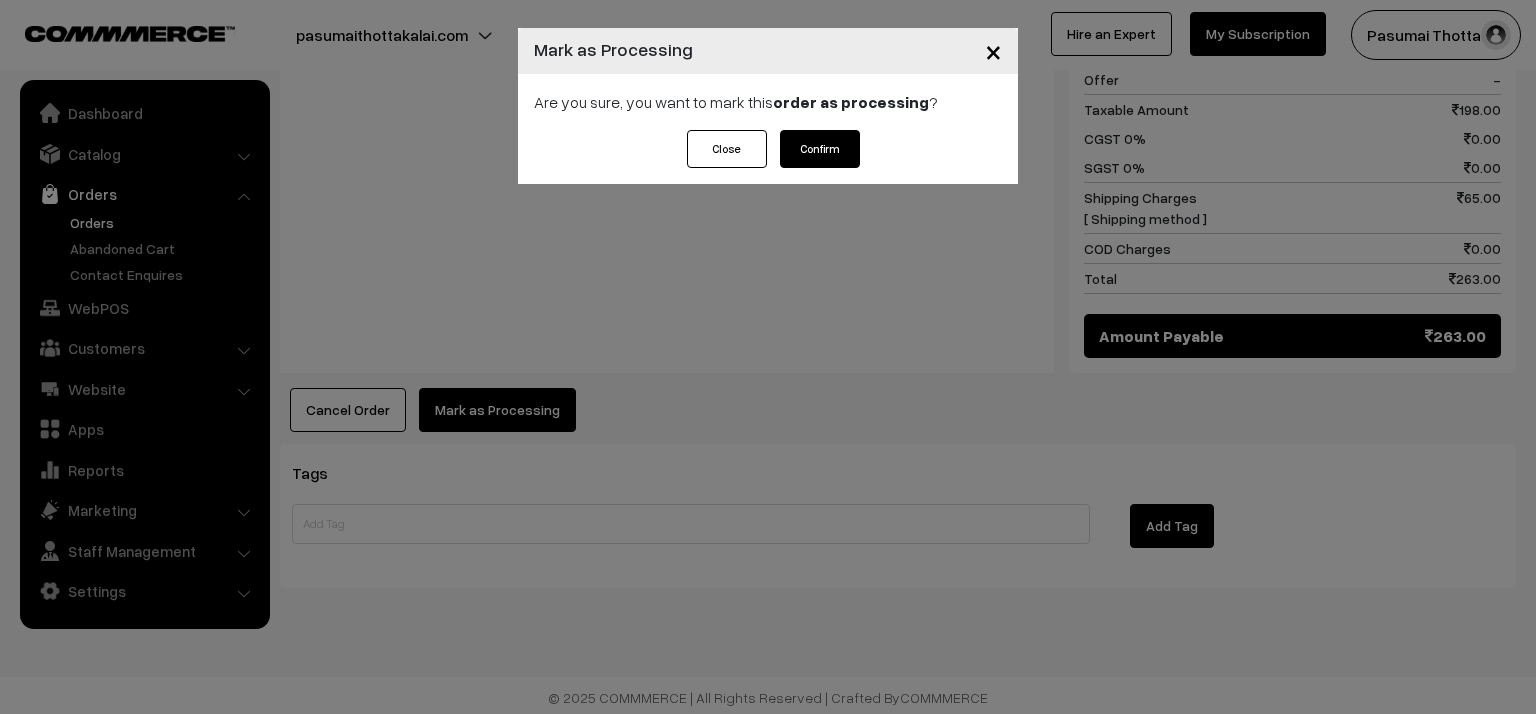 click on "Confirm" at bounding box center (820, 149) 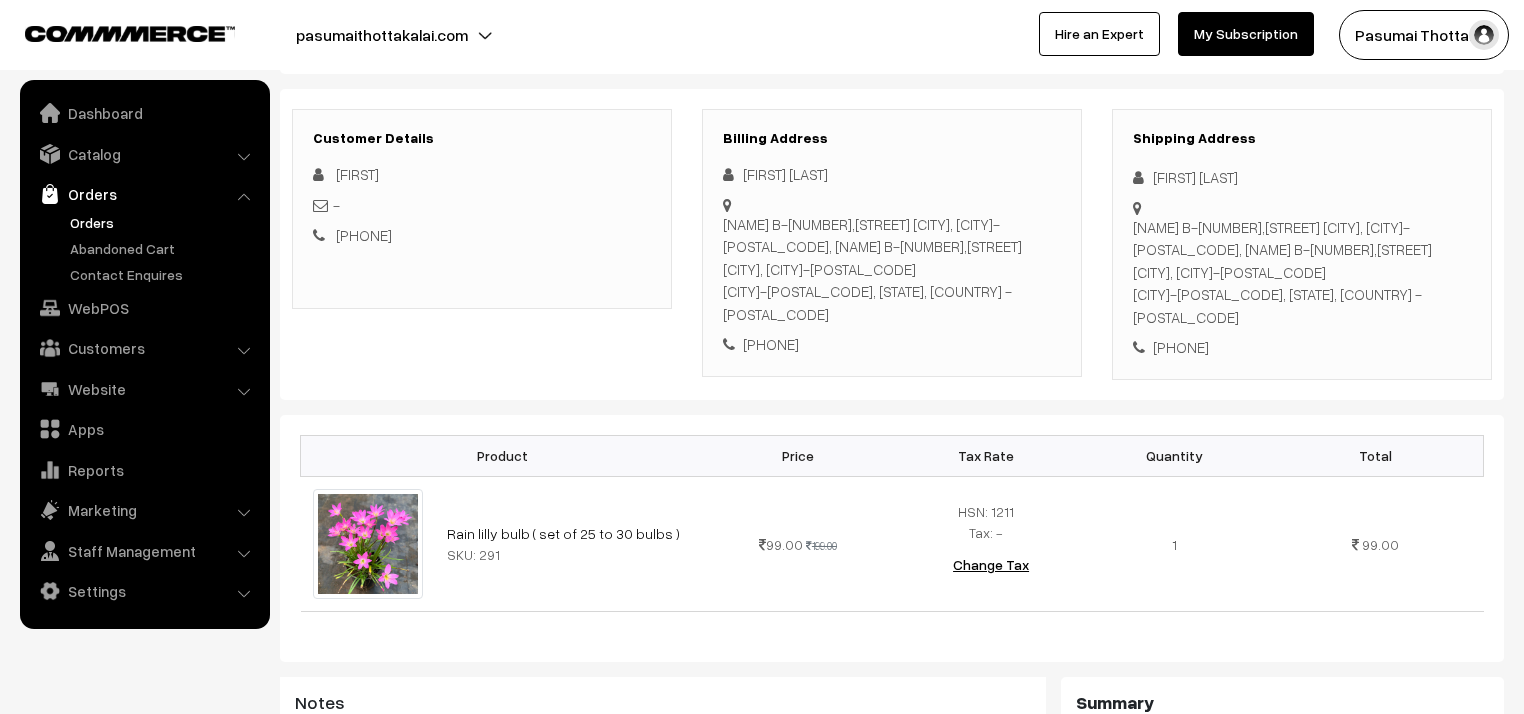 scroll, scrollTop: 240, scrollLeft: 0, axis: vertical 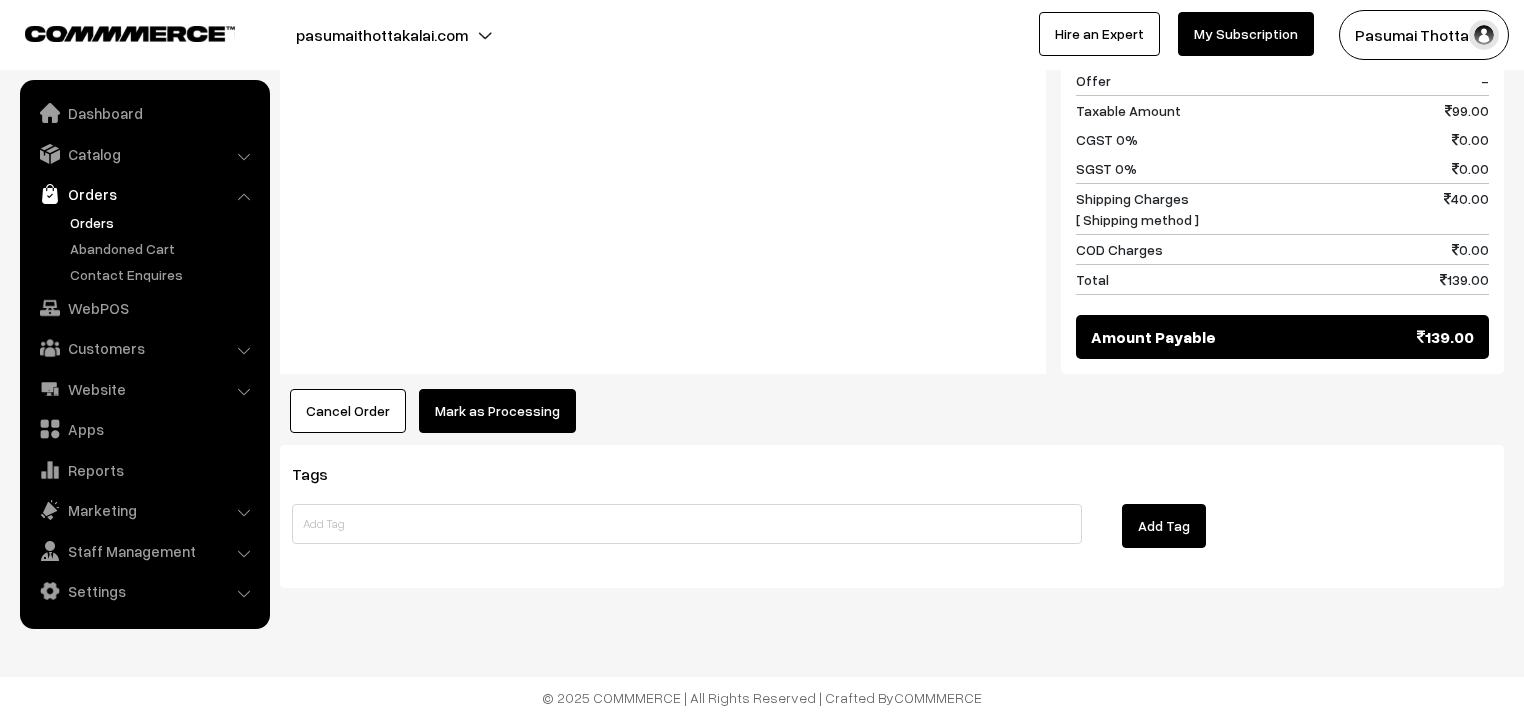 click on "Mark as Processing" at bounding box center [497, 411] 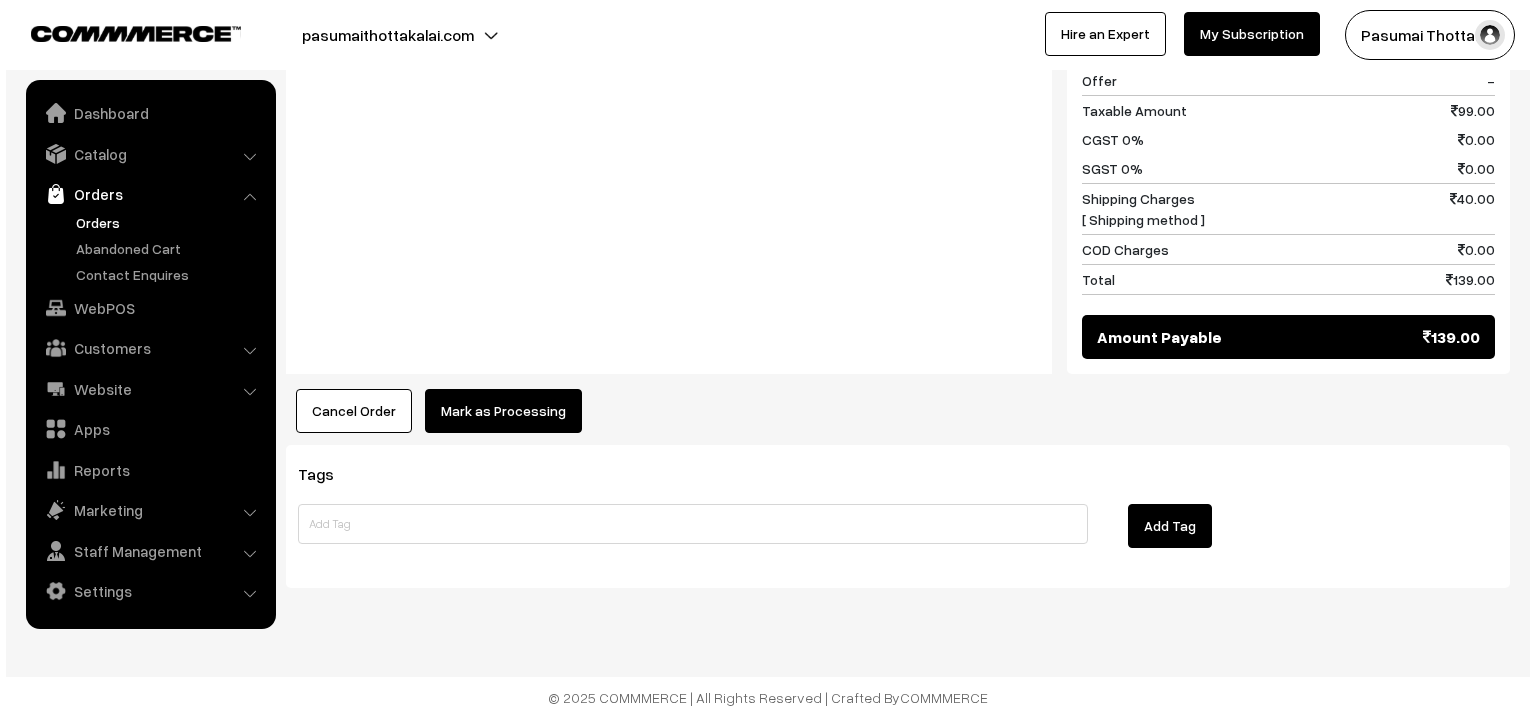 scroll, scrollTop: 1011, scrollLeft: 0, axis: vertical 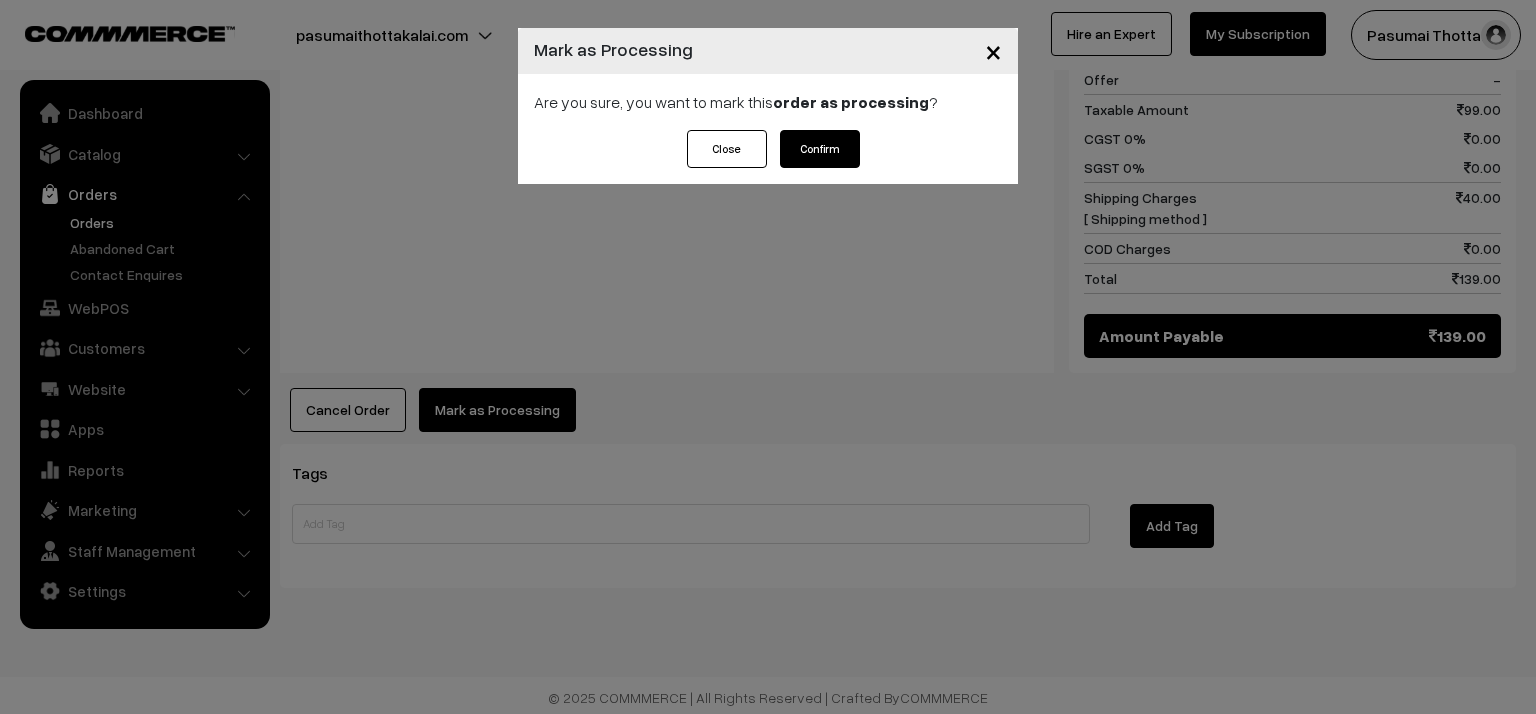 click on "Confirm" at bounding box center [820, 149] 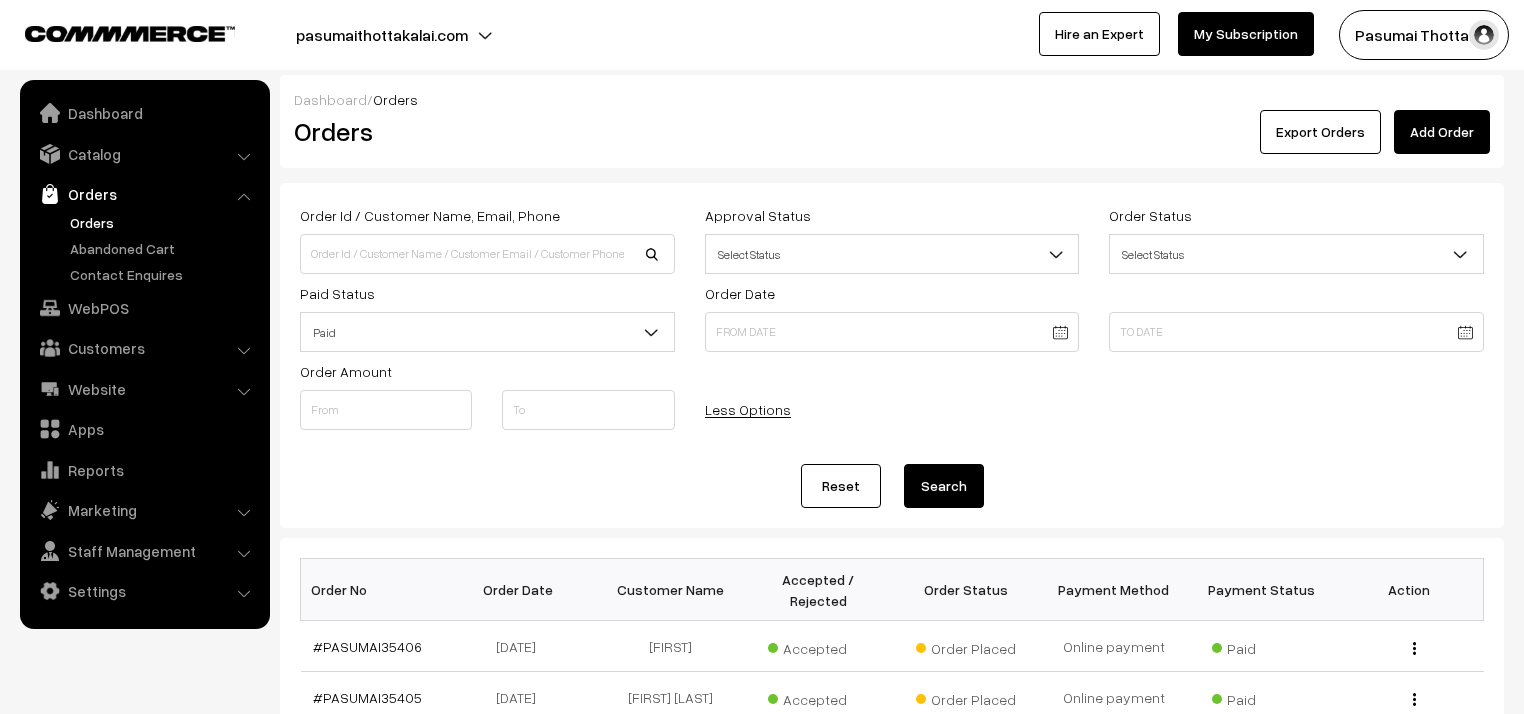 scroll, scrollTop: 608, scrollLeft: 0, axis: vertical 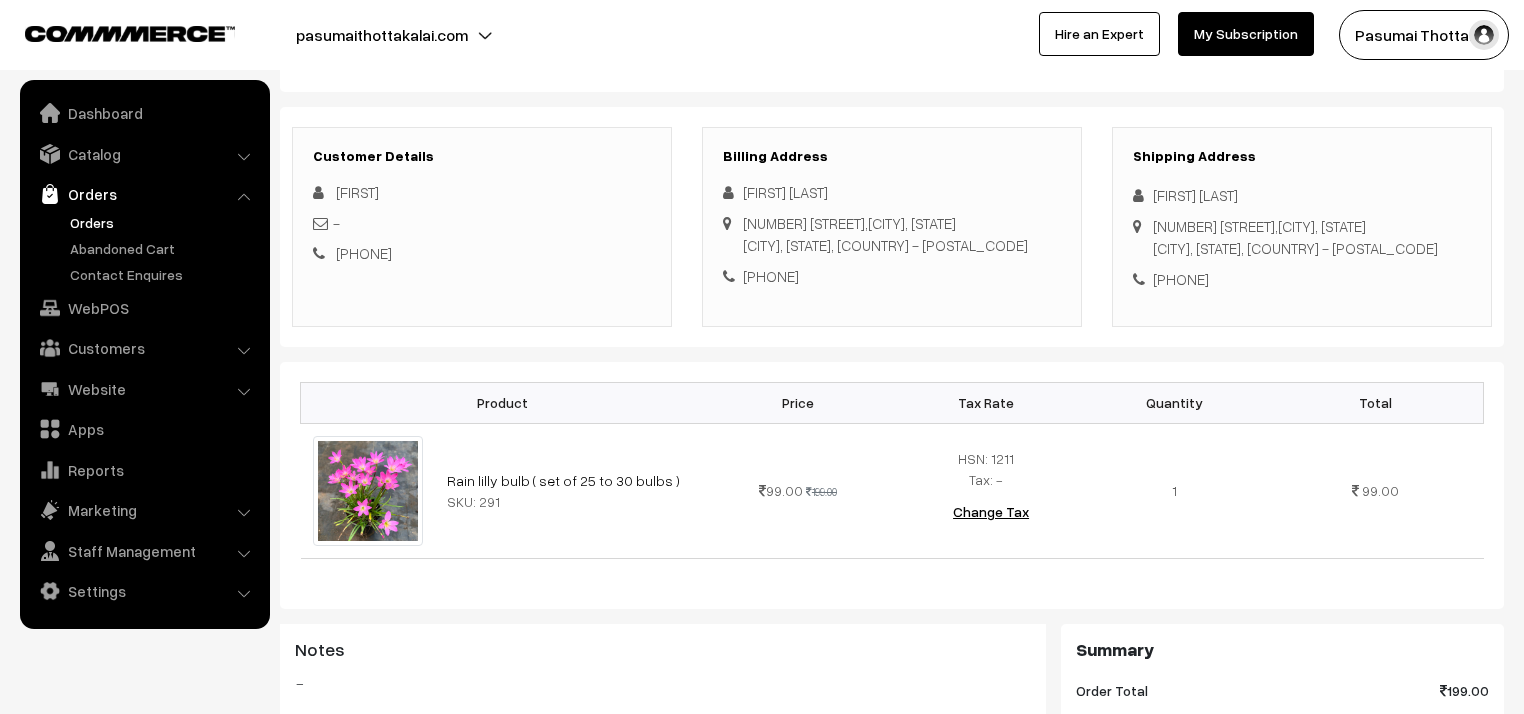 drag, startPoint x: 1154, startPoint y: 196, endPoint x: 1278, endPoint y: 279, distance: 149.21461 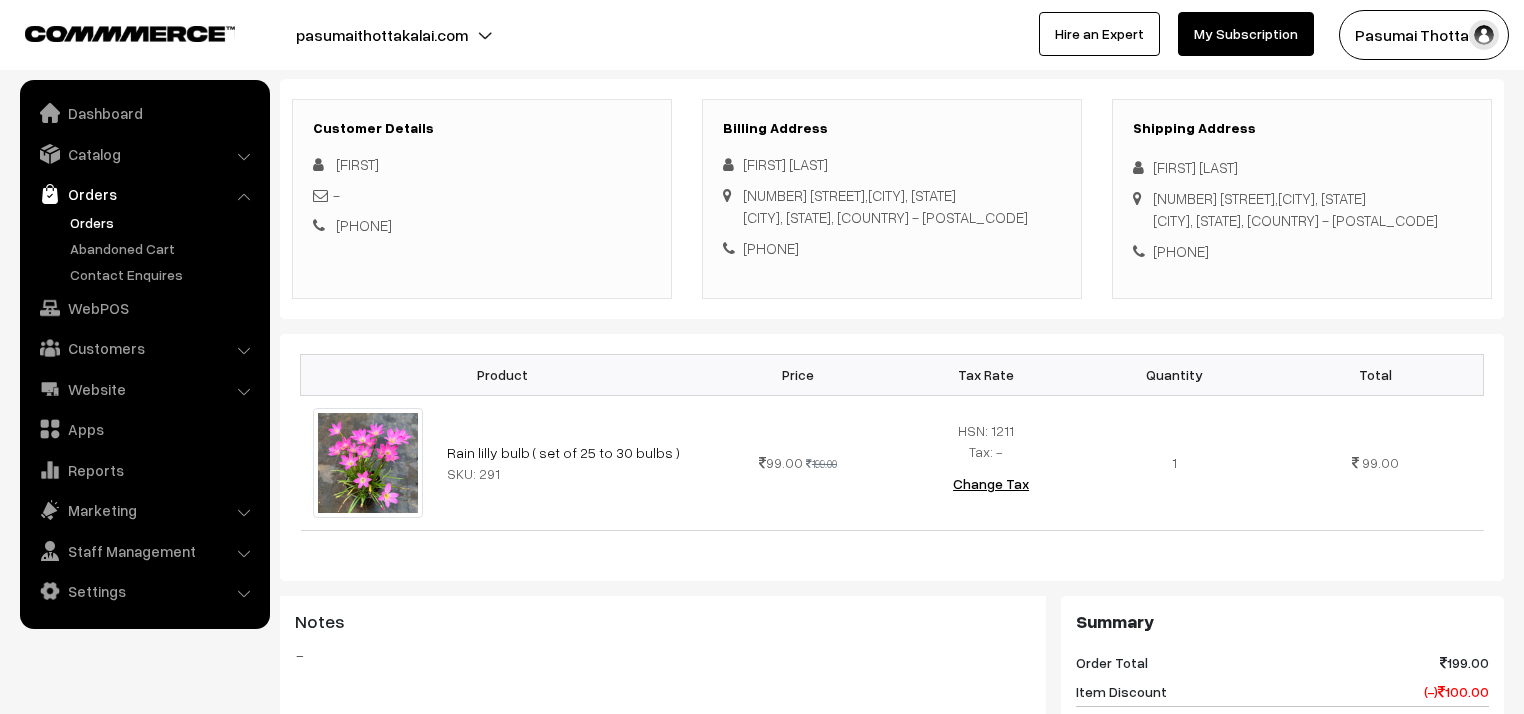 scroll, scrollTop: 240, scrollLeft: 0, axis: vertical 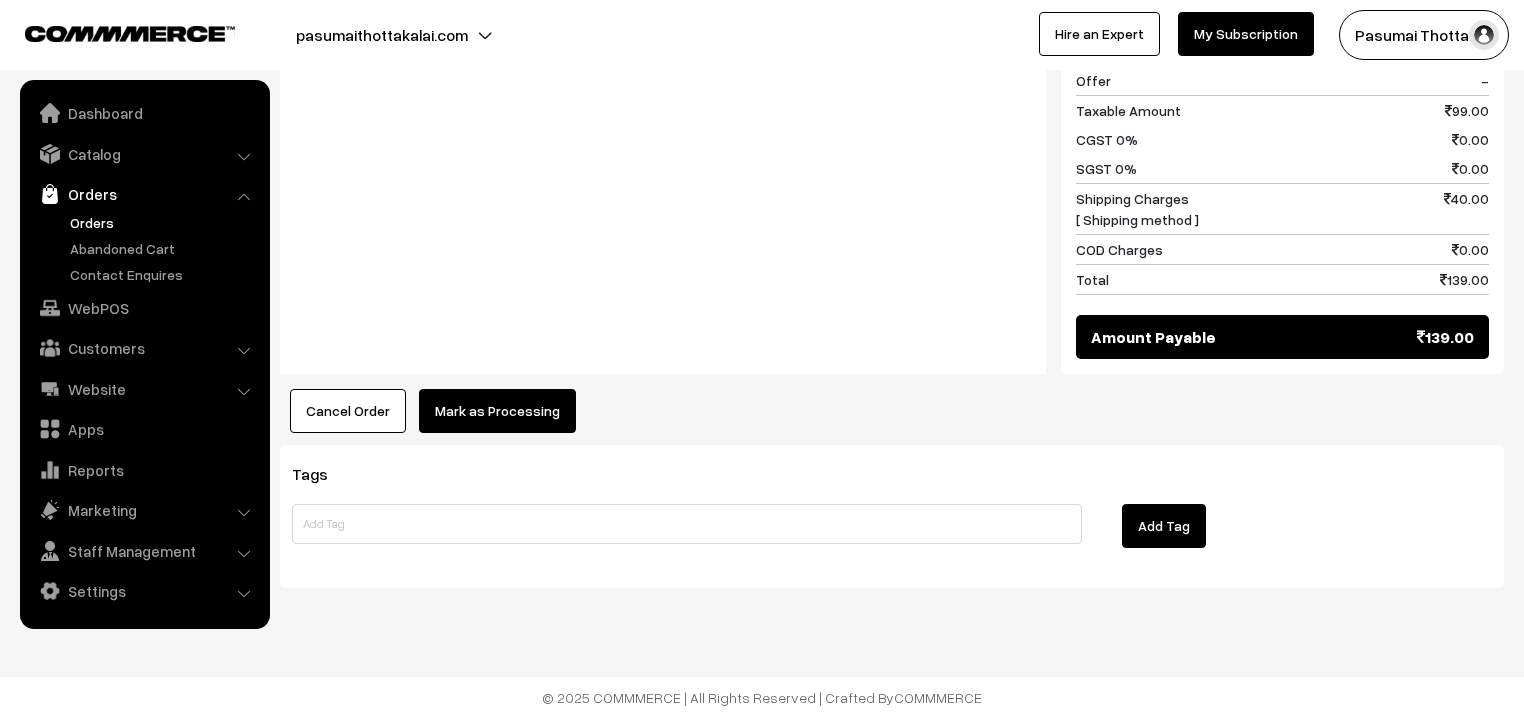 click on "Mark as Processing" at bounding box center [497, 411] 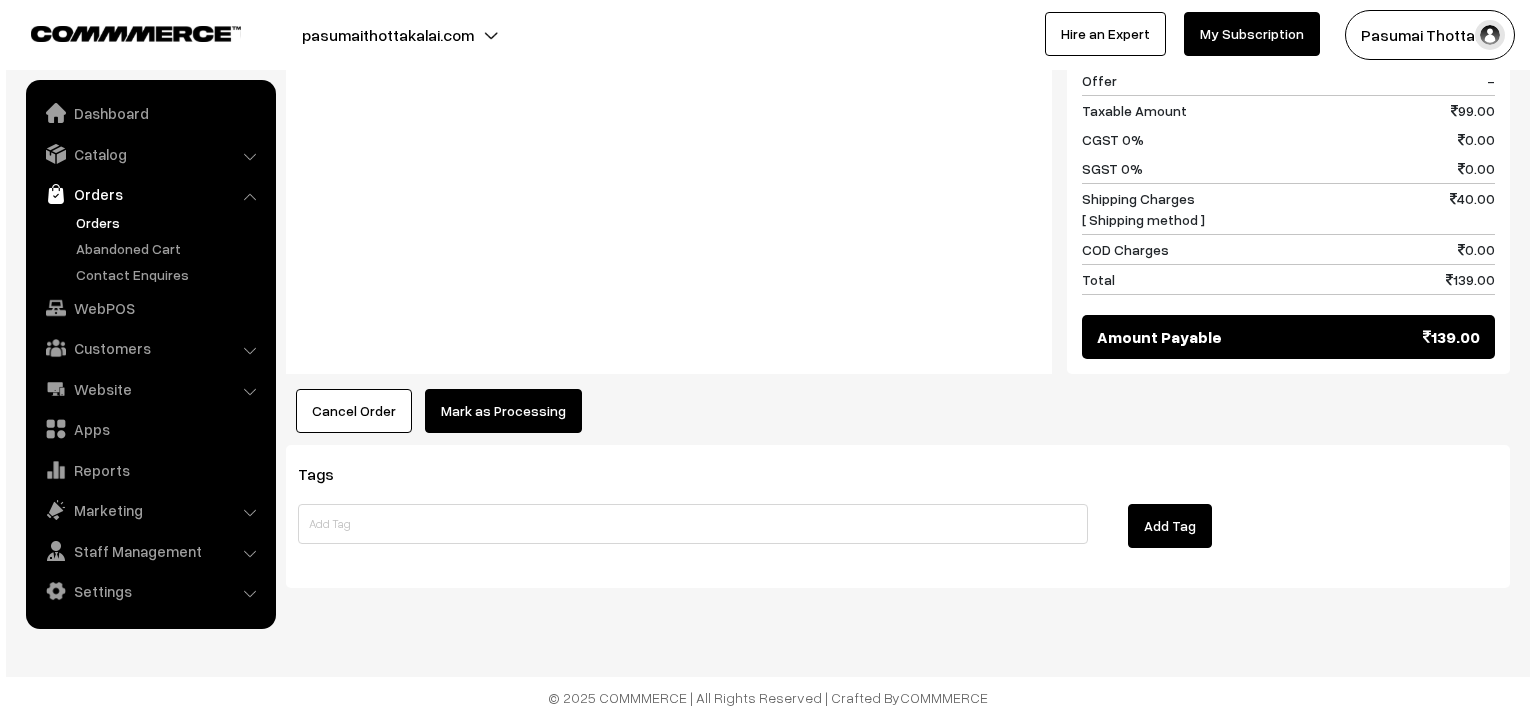 scroll, scrollTop: 939, scrollLeft: 0, axis: vertical 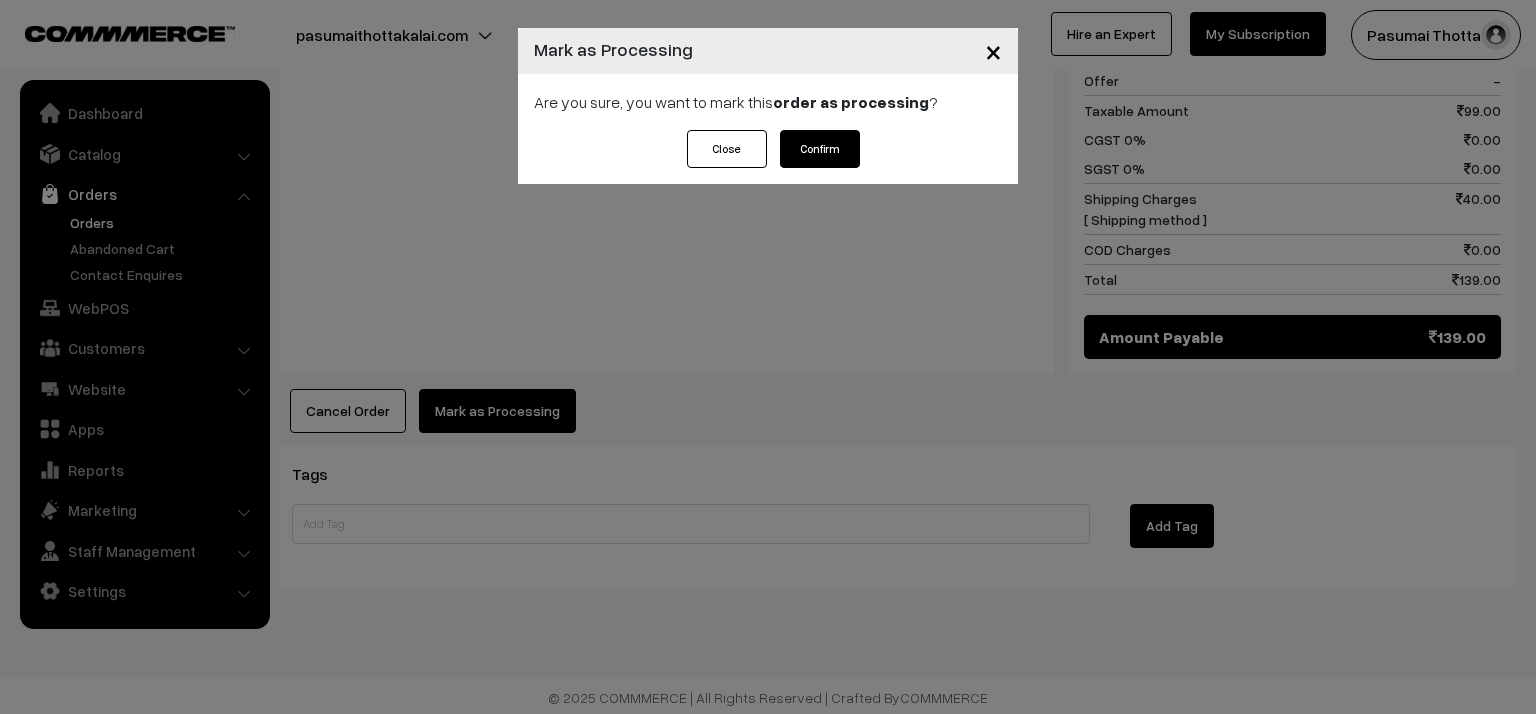 click on "Confirm" at bounding box center (820, 149) 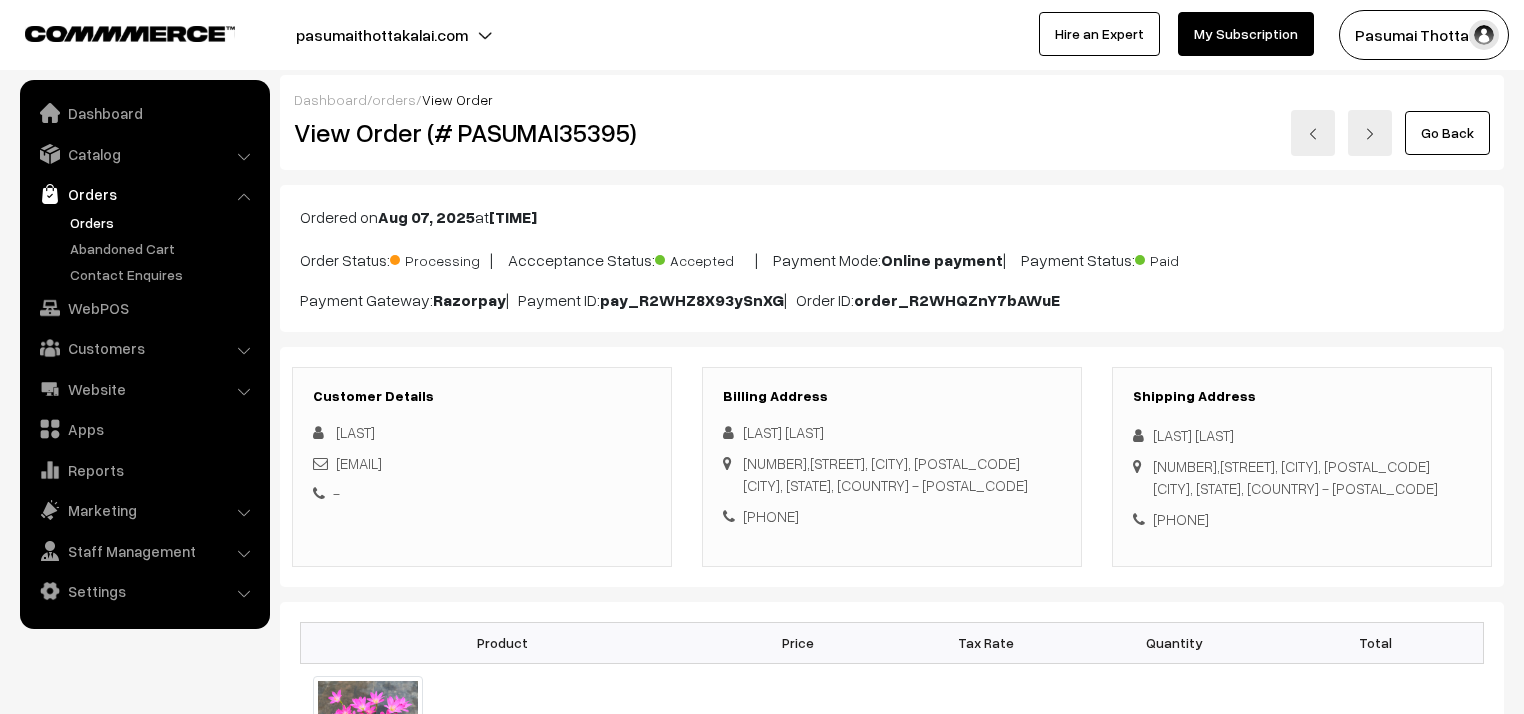 scroll, scrollTop: 0, scrollLeft: 0, axis: both 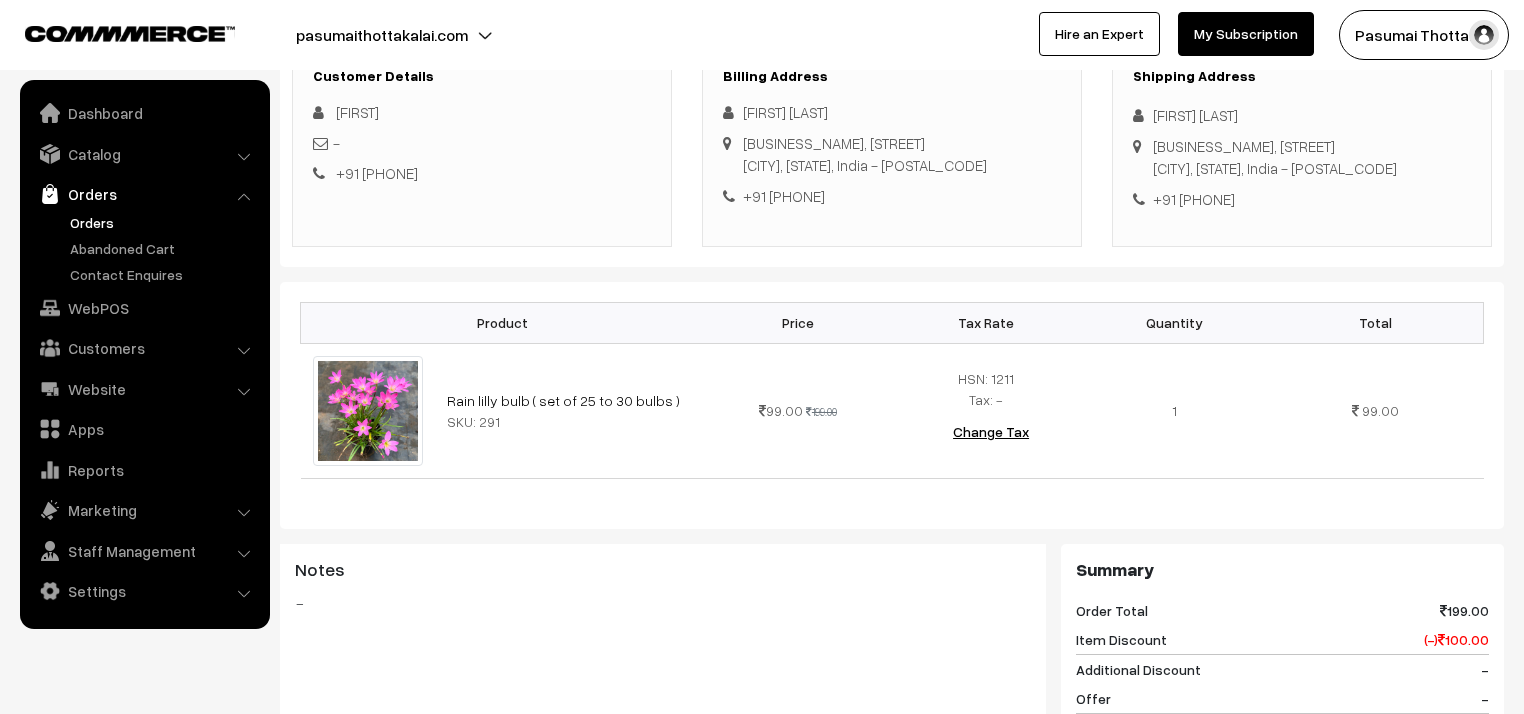 drag, startPoint x: 1153, startPoint y: 120, endPoint x: 1284, endPoint y: 197, distance: 151.95393 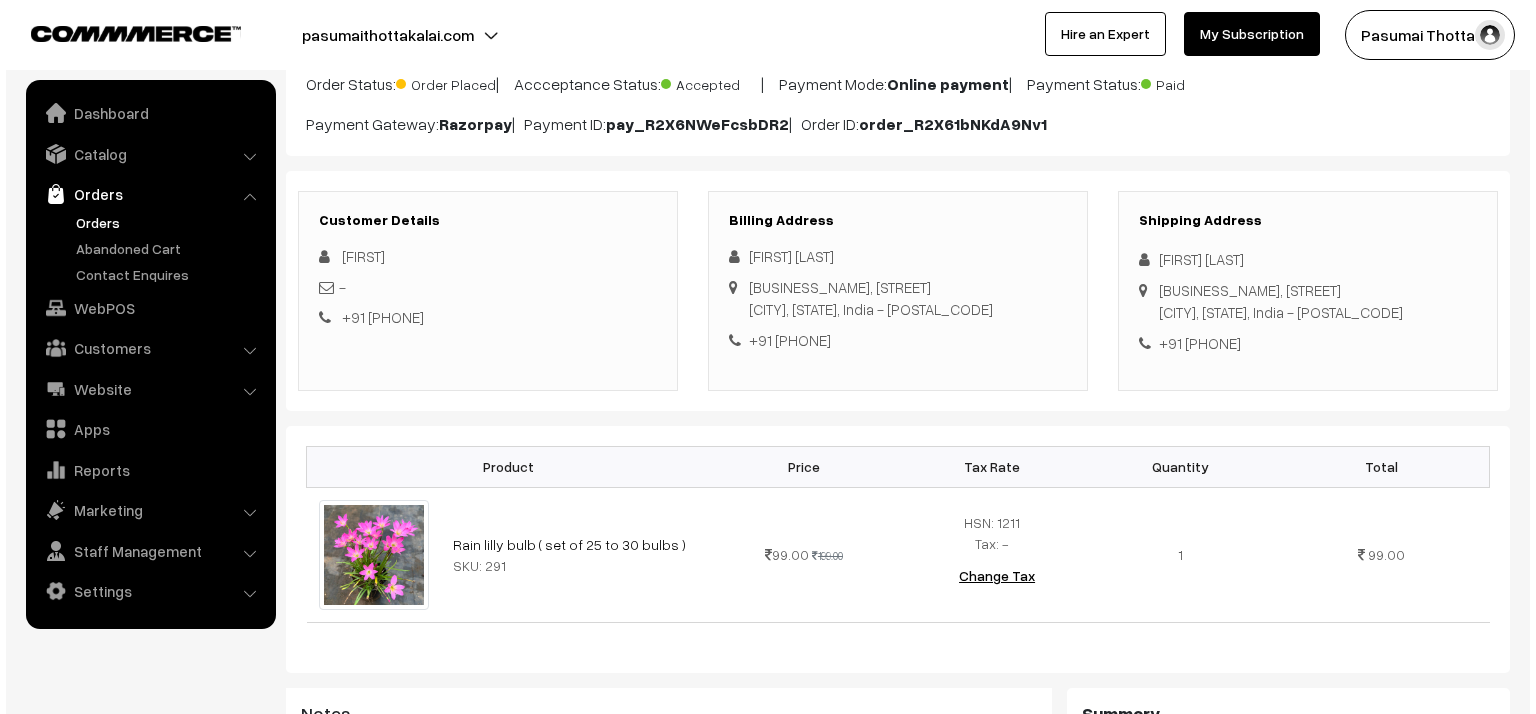 scroll, scrollTop: 720, scrollLeft: 0, axis: vertical 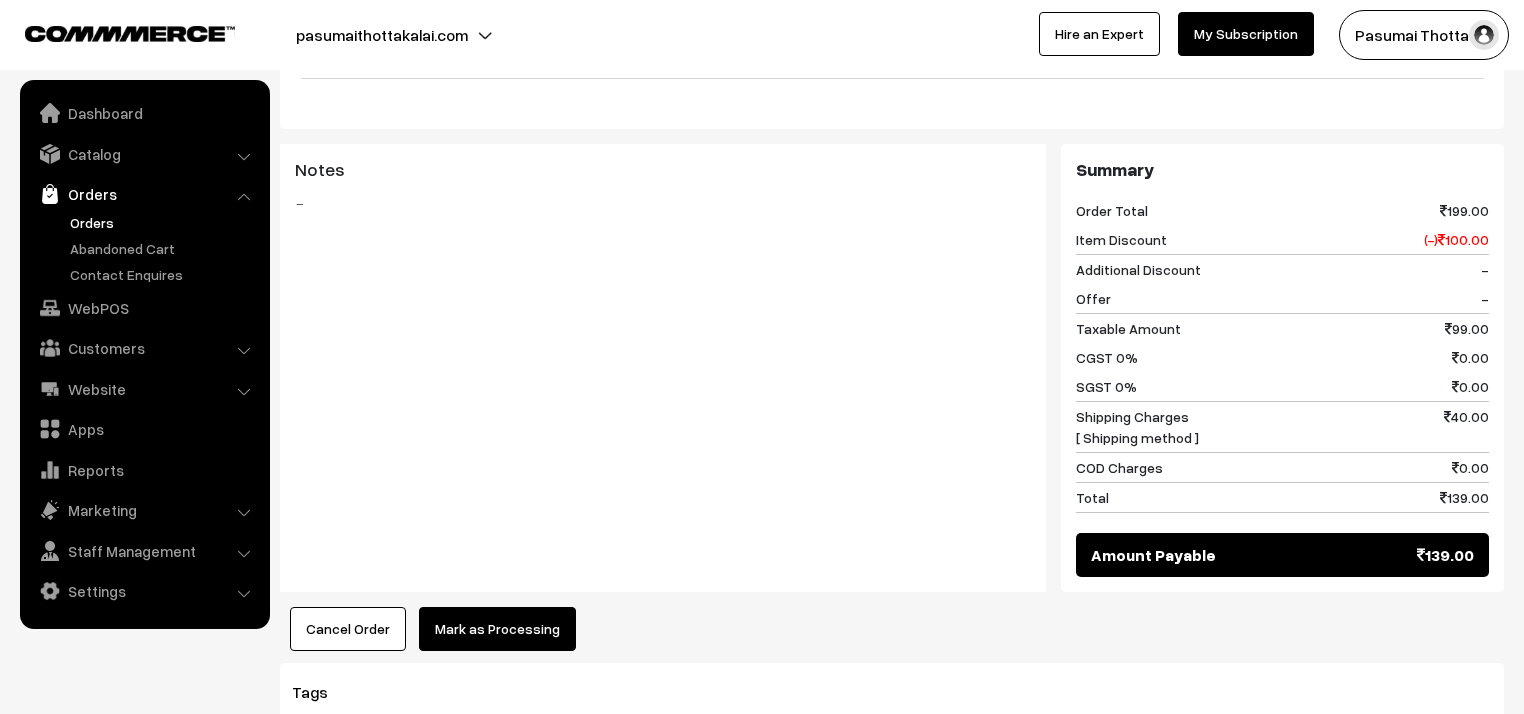 click on "Mark as Processing" at bounding box center (497, 629) 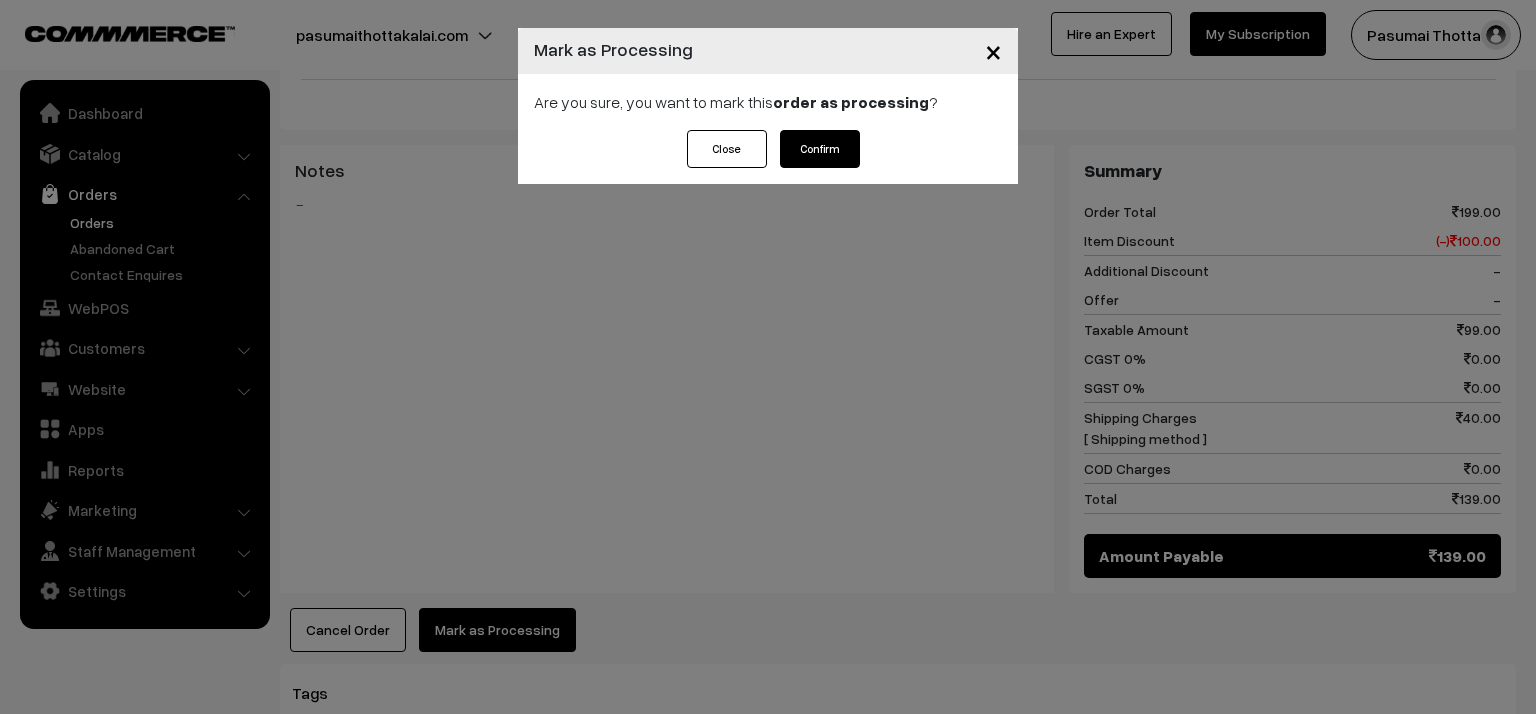 click on "Are you sure, you want to mark this  order as processing  ?" at bounding box center [768, 102] 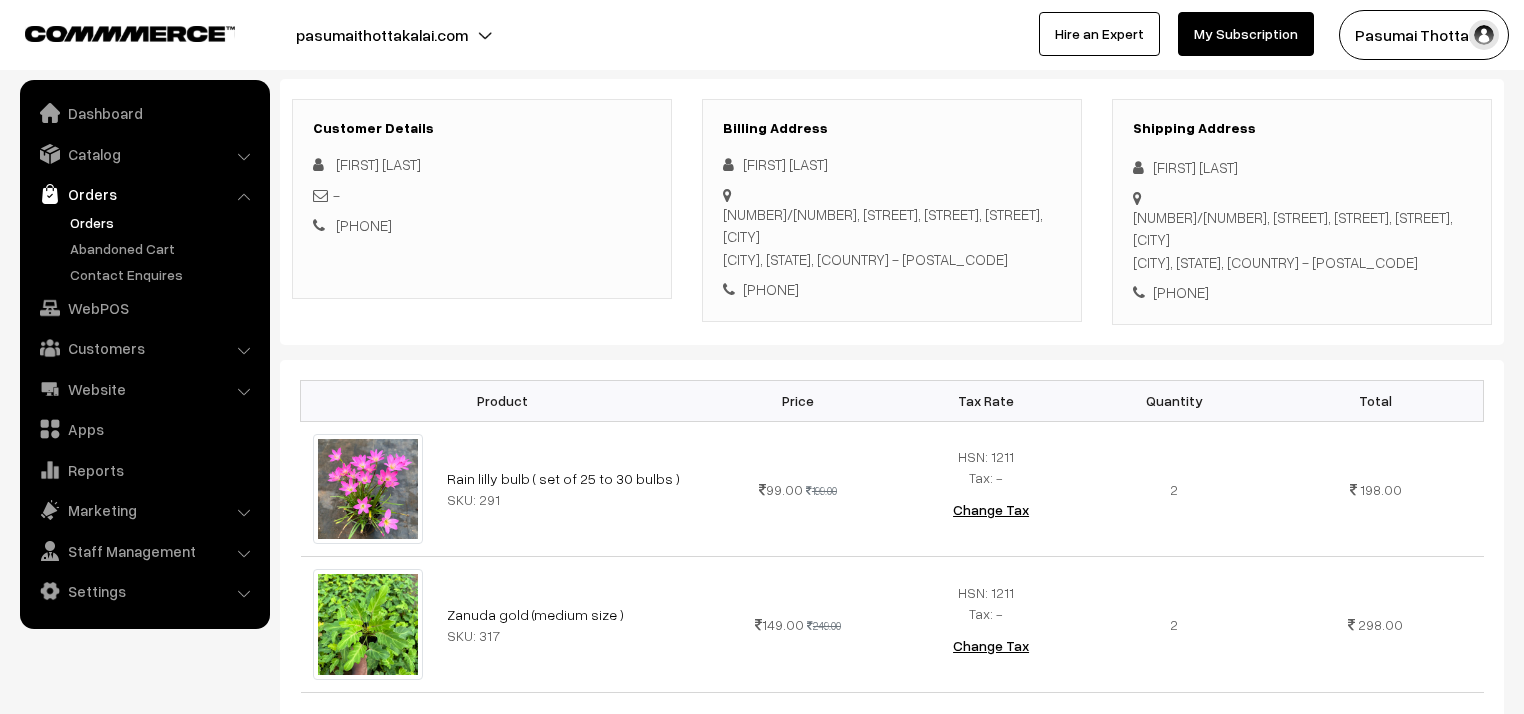 scroll, scrollTop: 240, scrollLeft: 0, axis: vertical 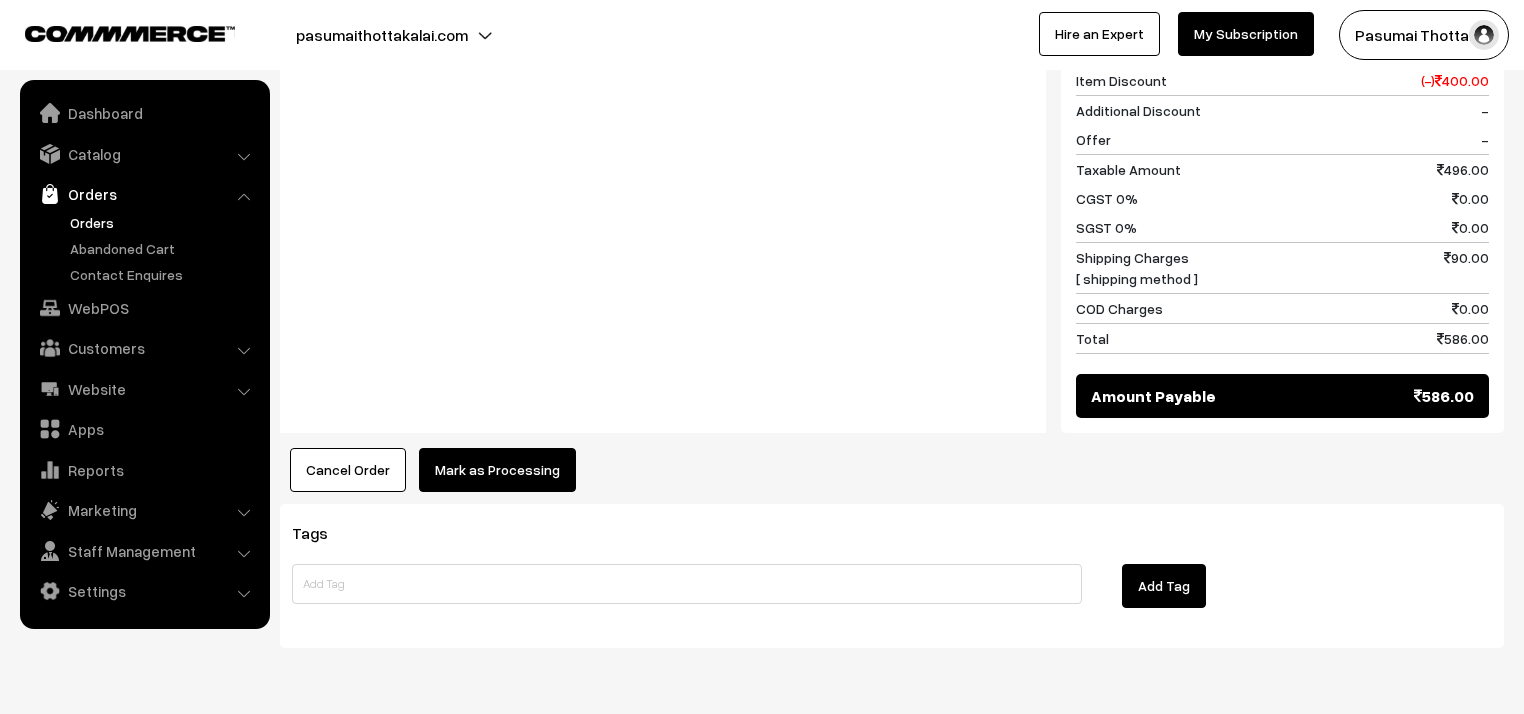 click on "Mark as Processing" at bounding box center [497, 470] 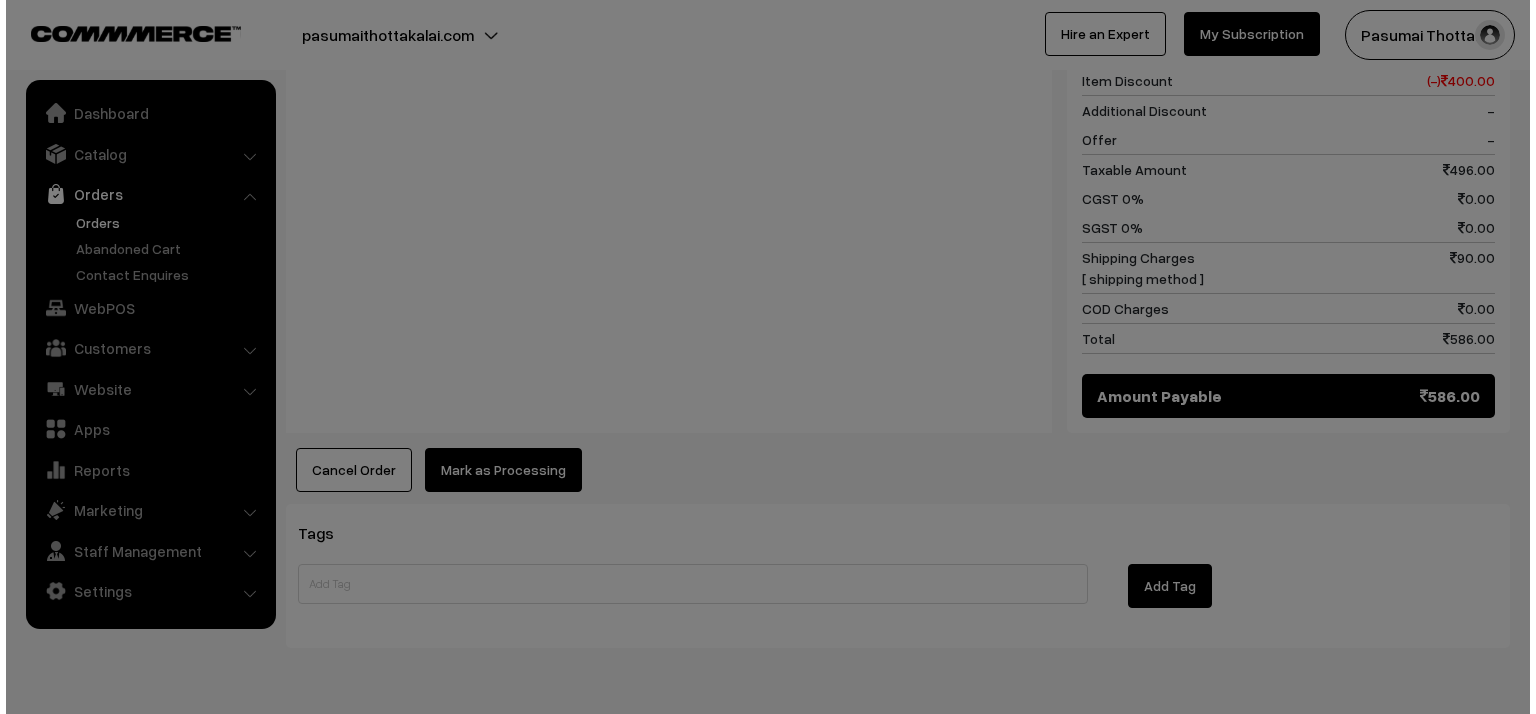 scroll, scrollTop: 1043, scrollLeft: 0, axis: vertical 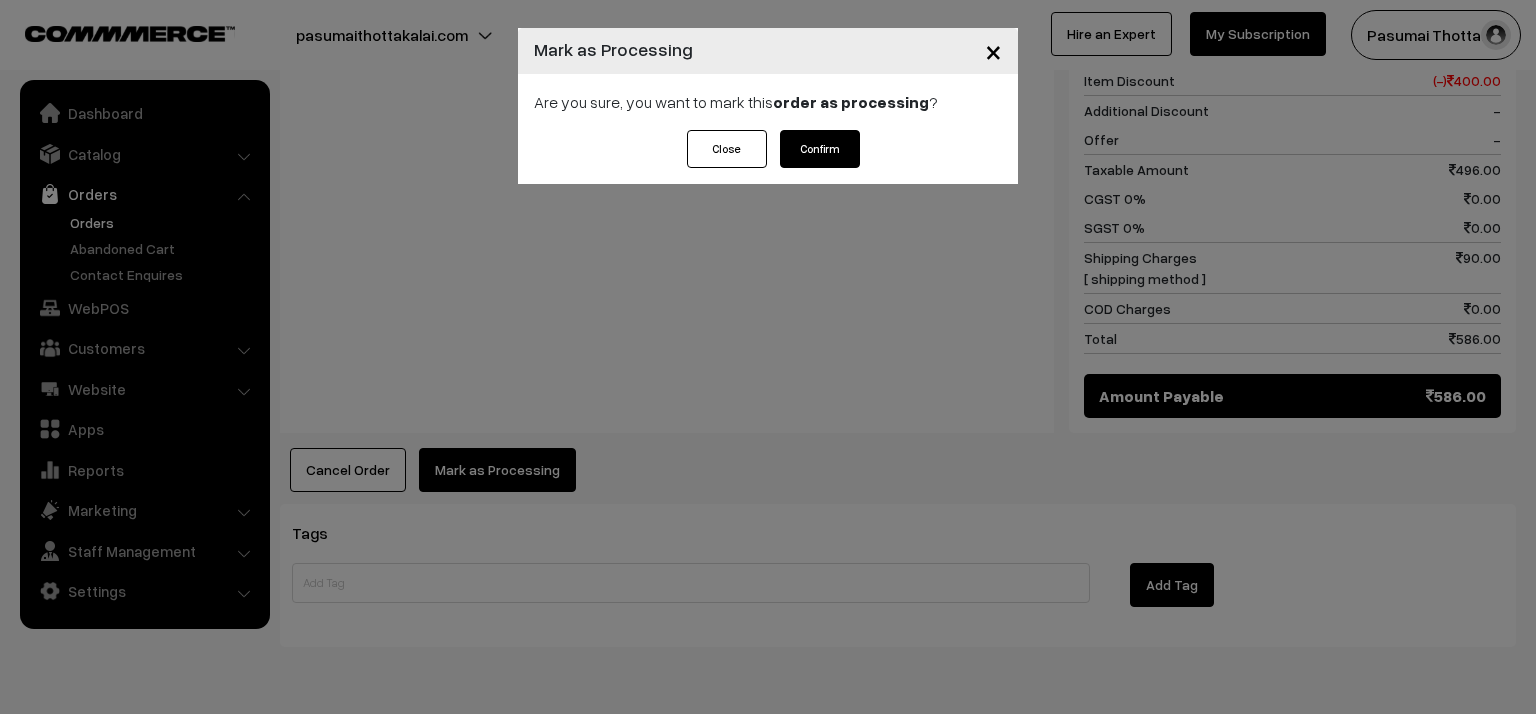 click on "Confirm" at bounding box center (820, 149) 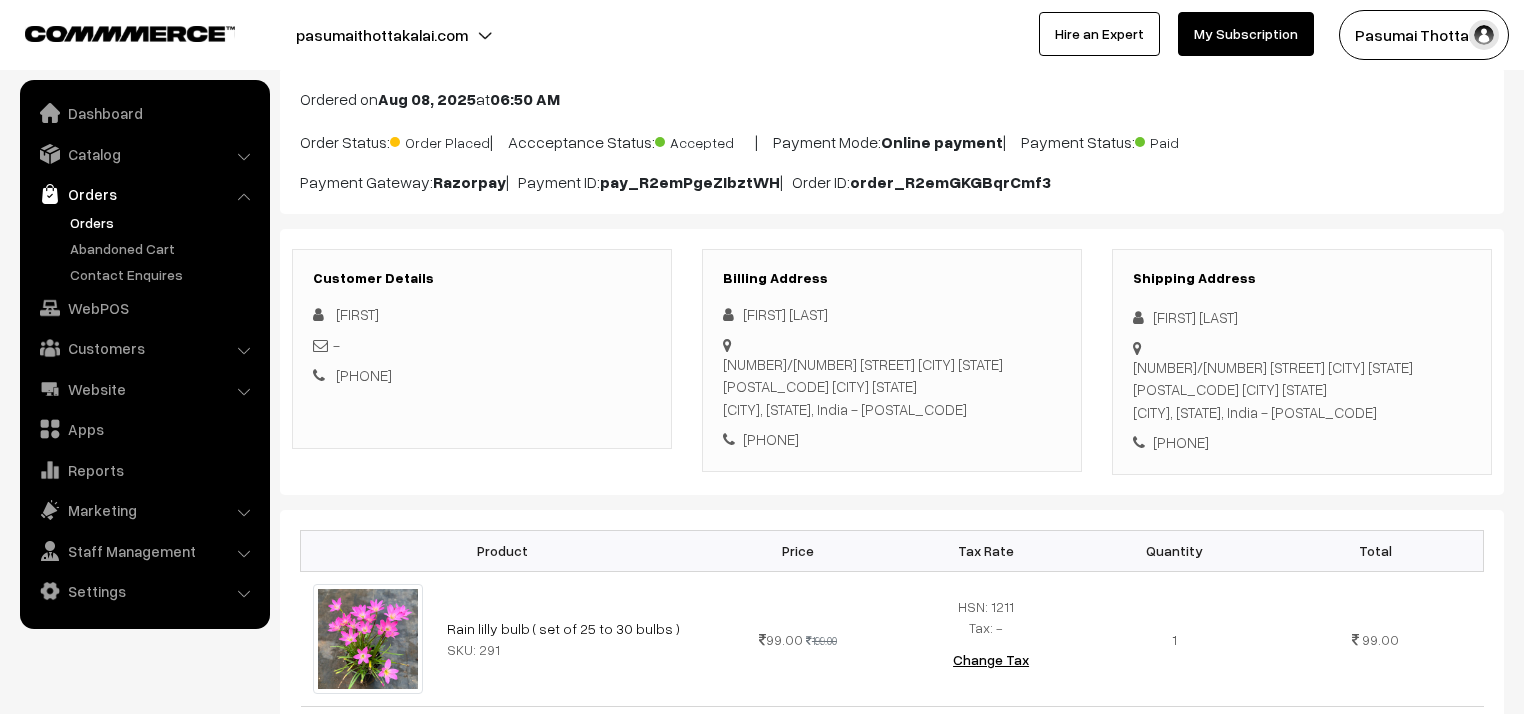 scroll, scrollTop: 240, scrollLeft: 0, axis: vertical 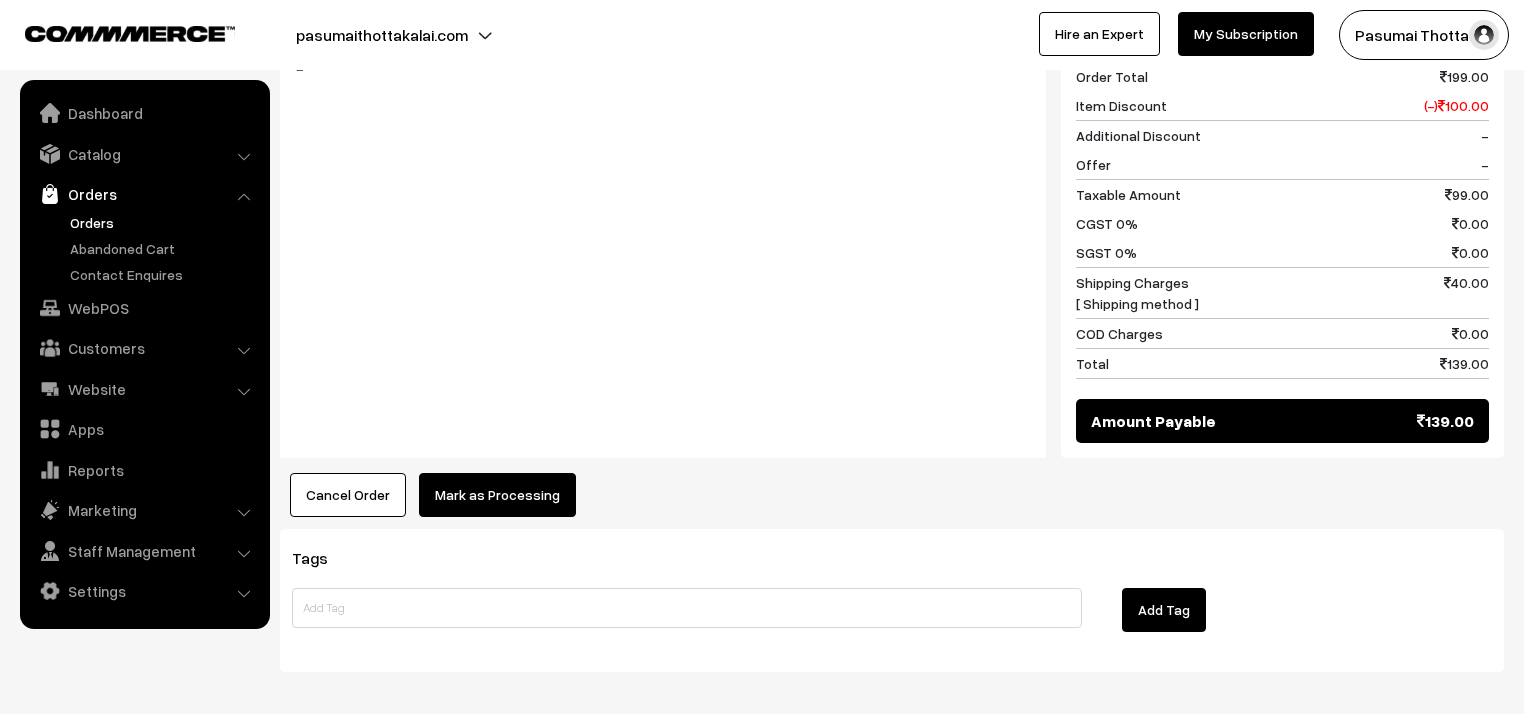click on "Mark as Processing" at bounding box center [497, 495] 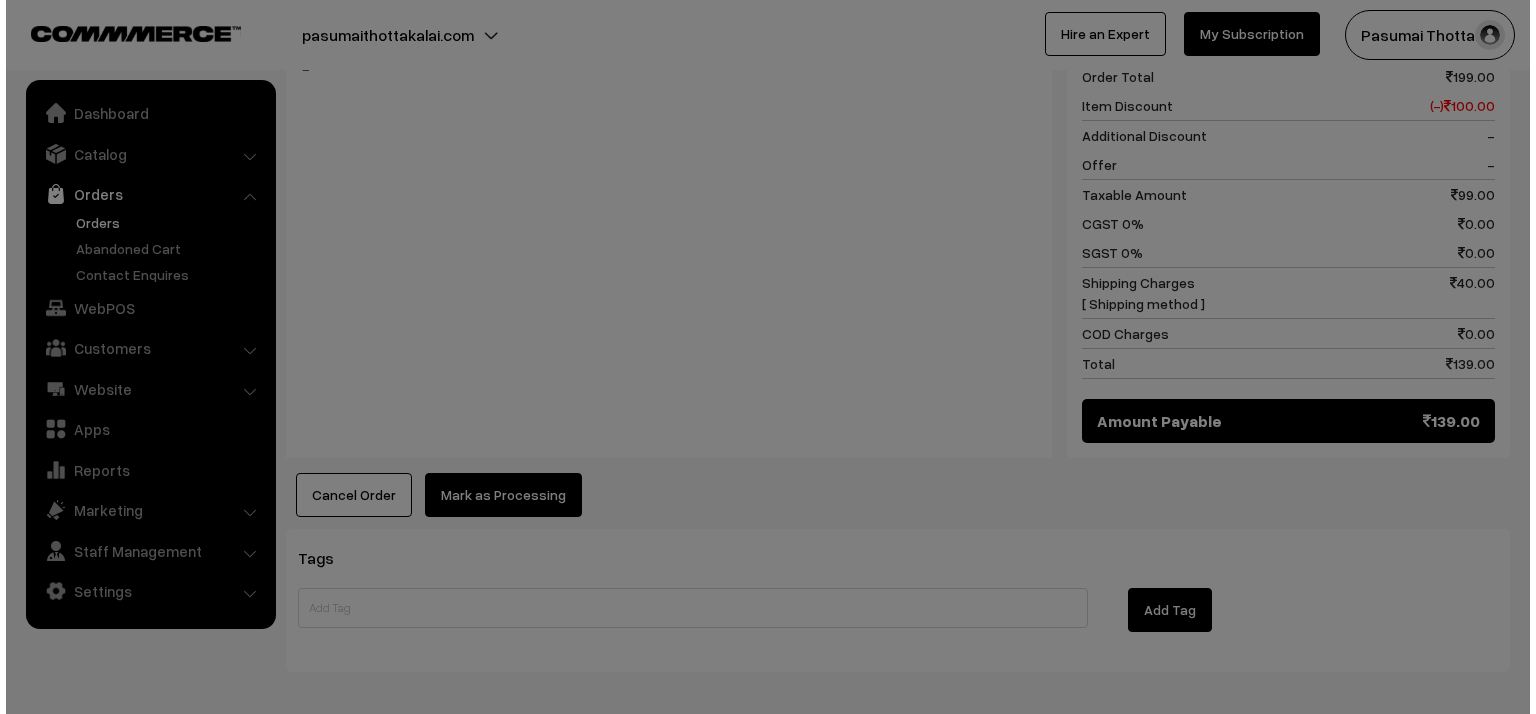 scroll, scrollTop: 881, scrollLeft: 0, axis: vertical 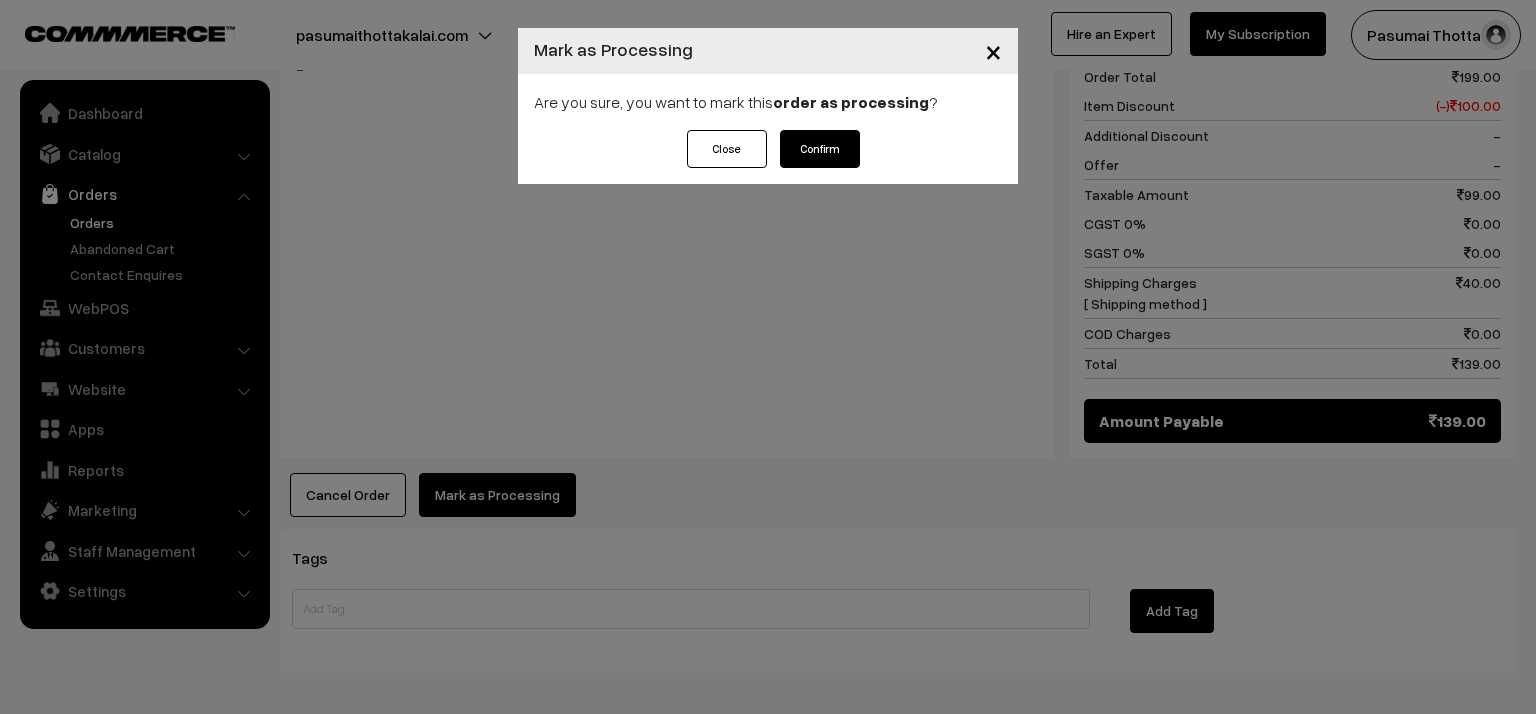 click on "Confirm" at bounding box center (820, 149) 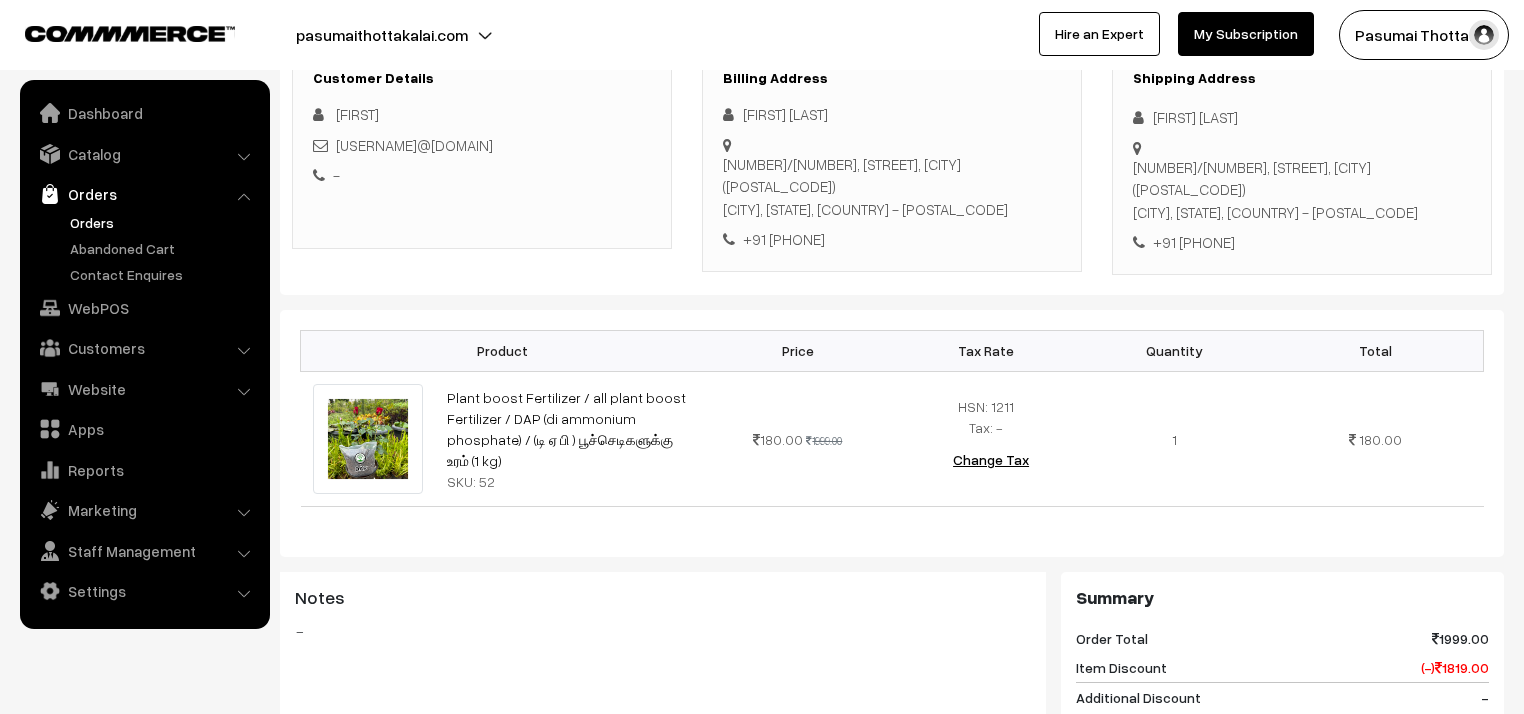 scroll, scrollTop: 320, scrollLeft: 0, axis: vertical 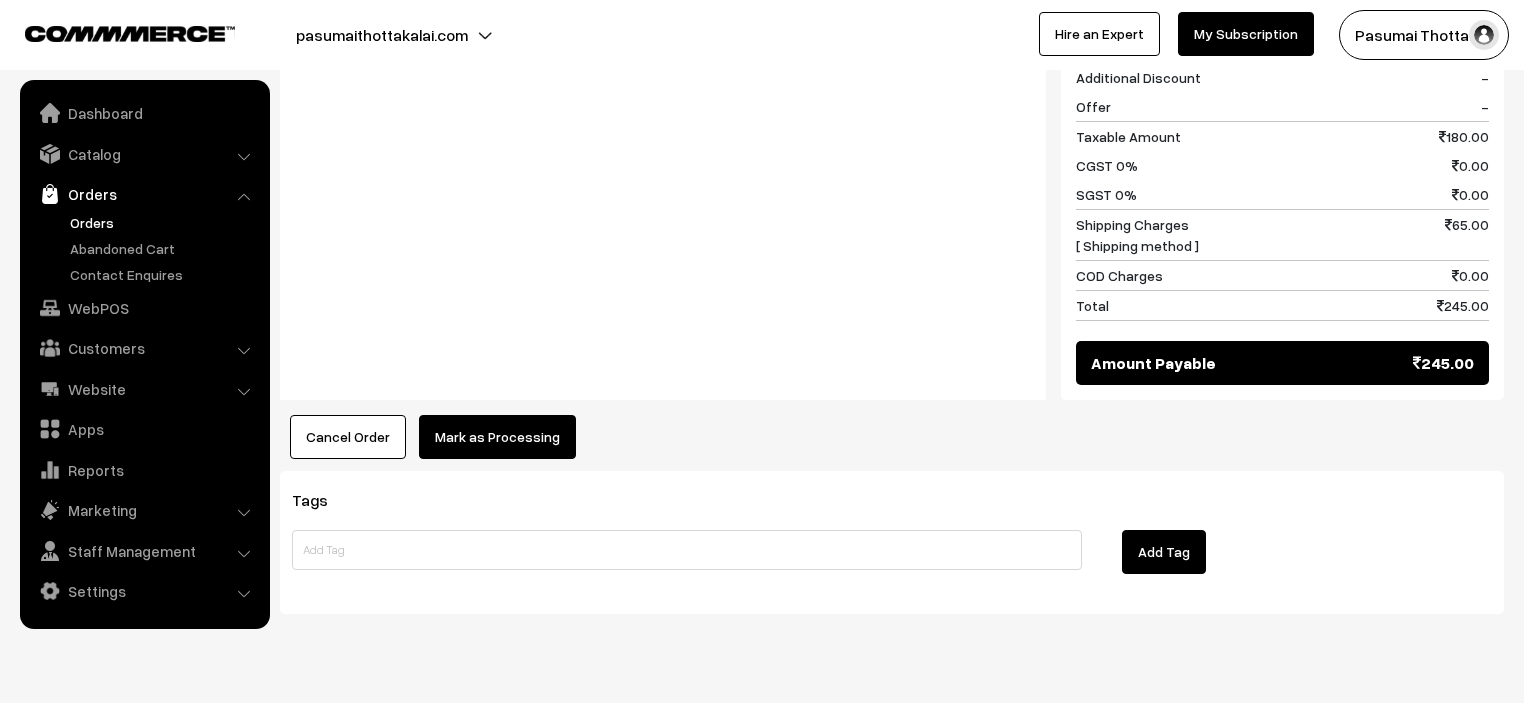 click on "Mark as Processing" at bounding box center [497, 437] 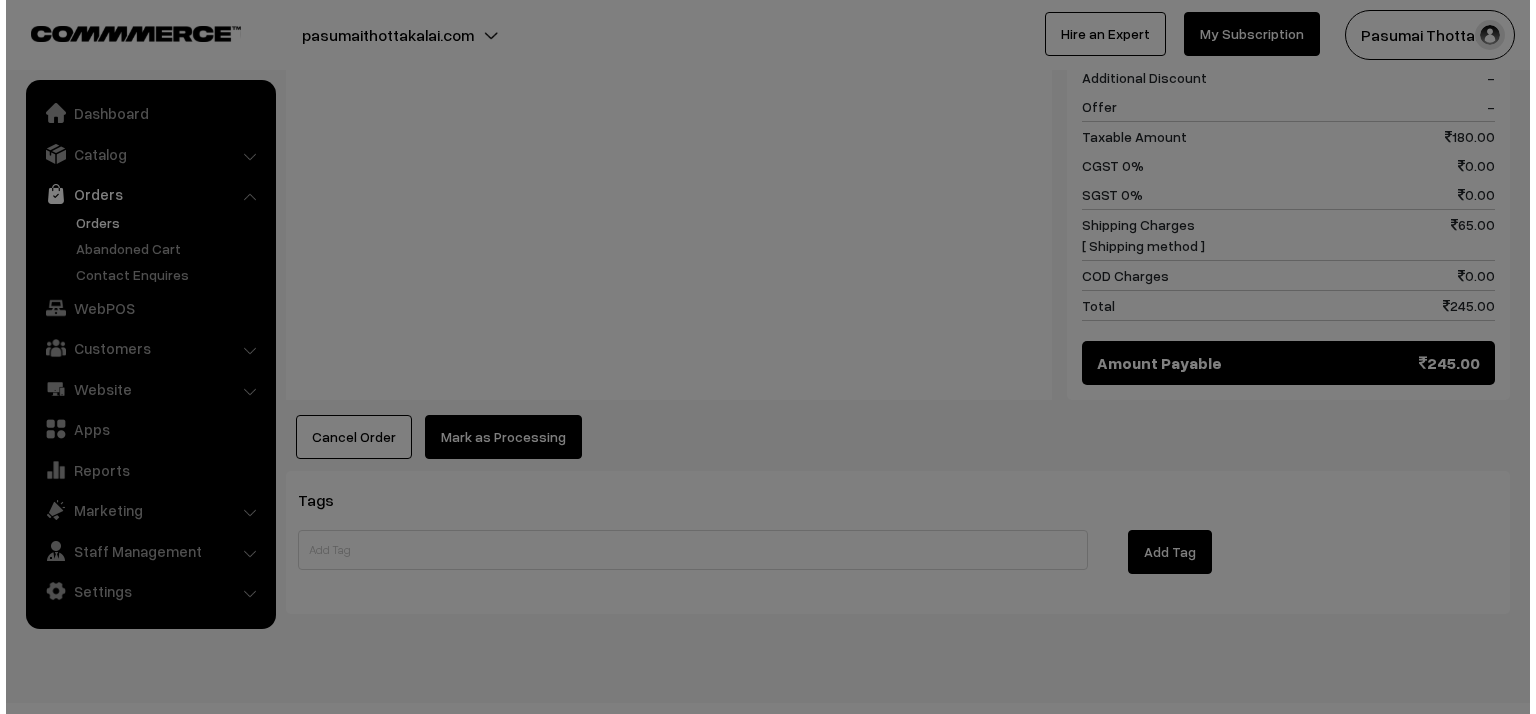 scroll, scrollTop: 939, scrollLeft: 0, axis: vertical 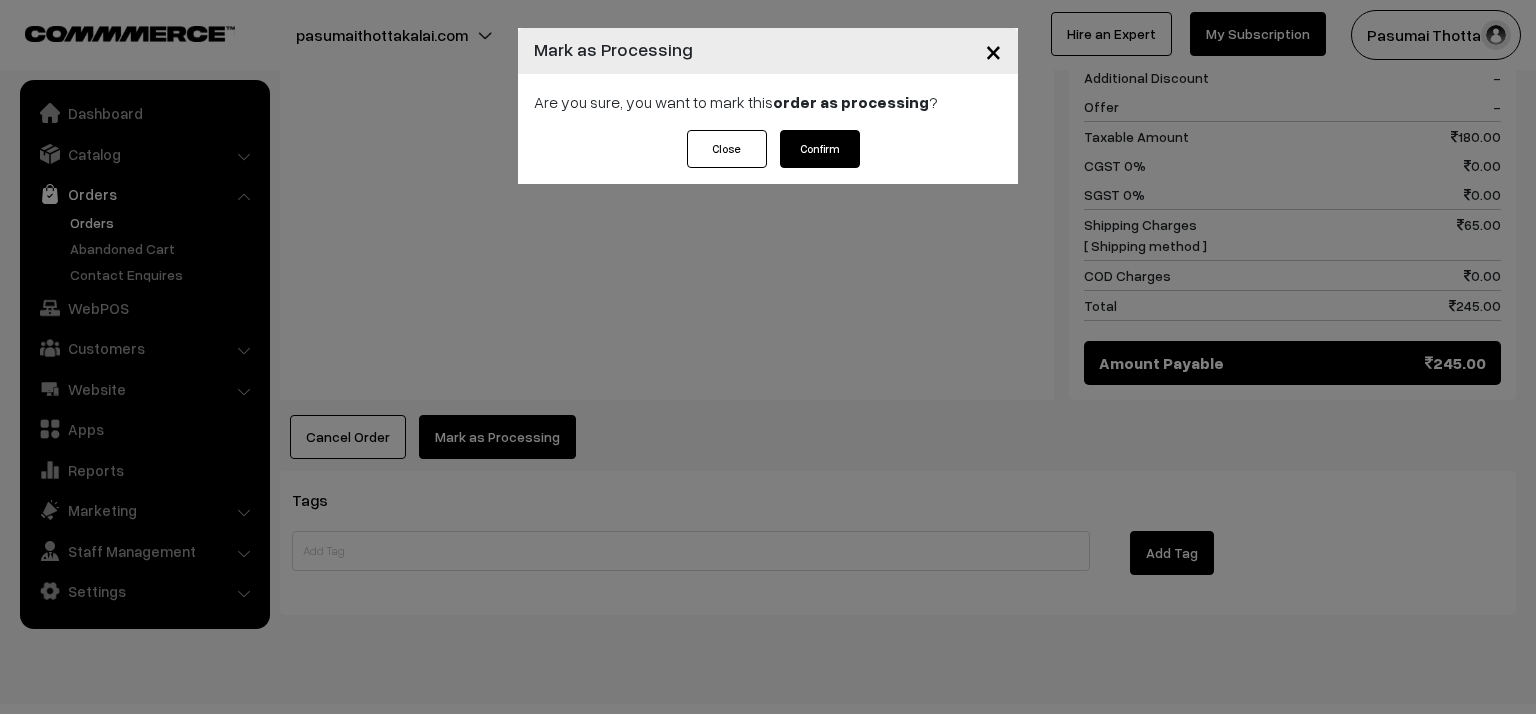 click on "Confirm" at bounding box center (820, 149) 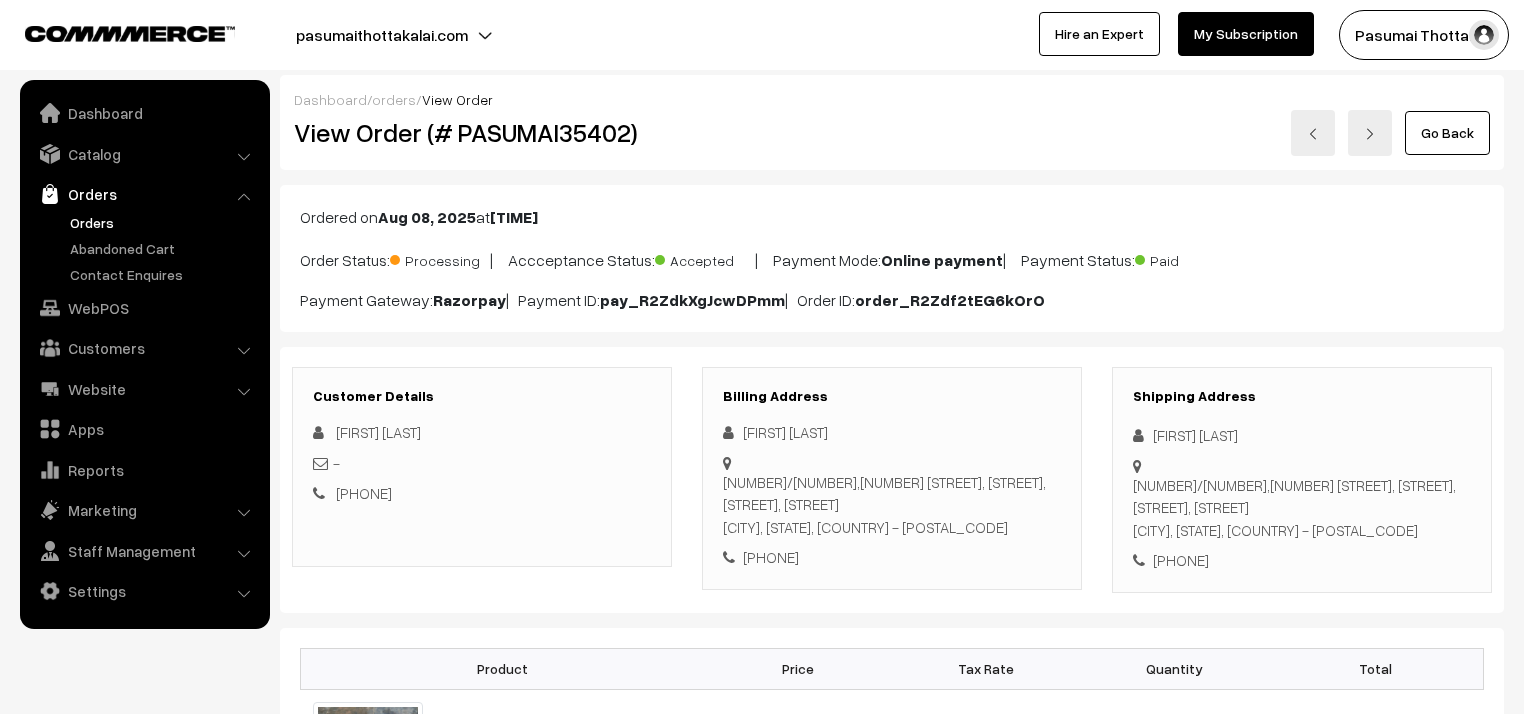 scroll, scrollTop: 0, scrollLeft: 0, axis: both 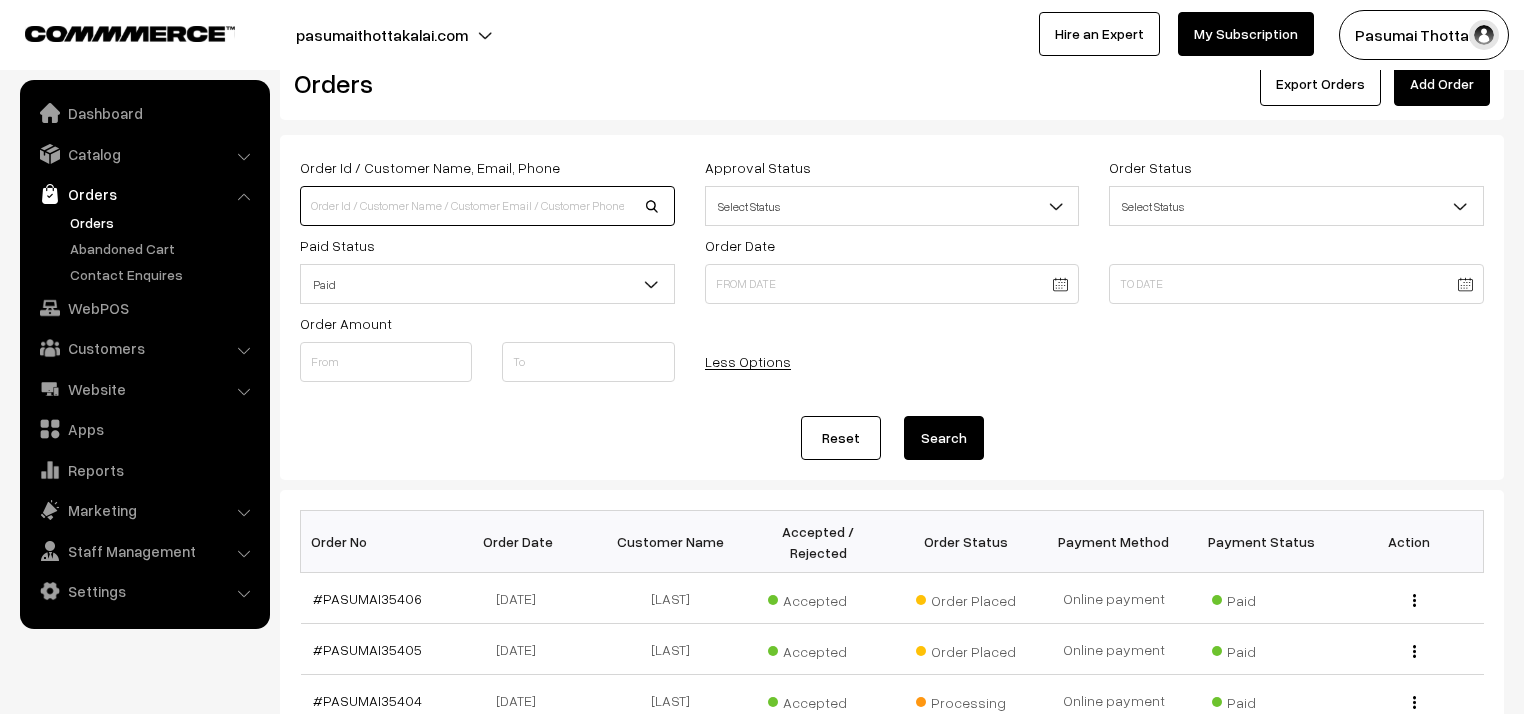 click at bounding box center (487, 206) 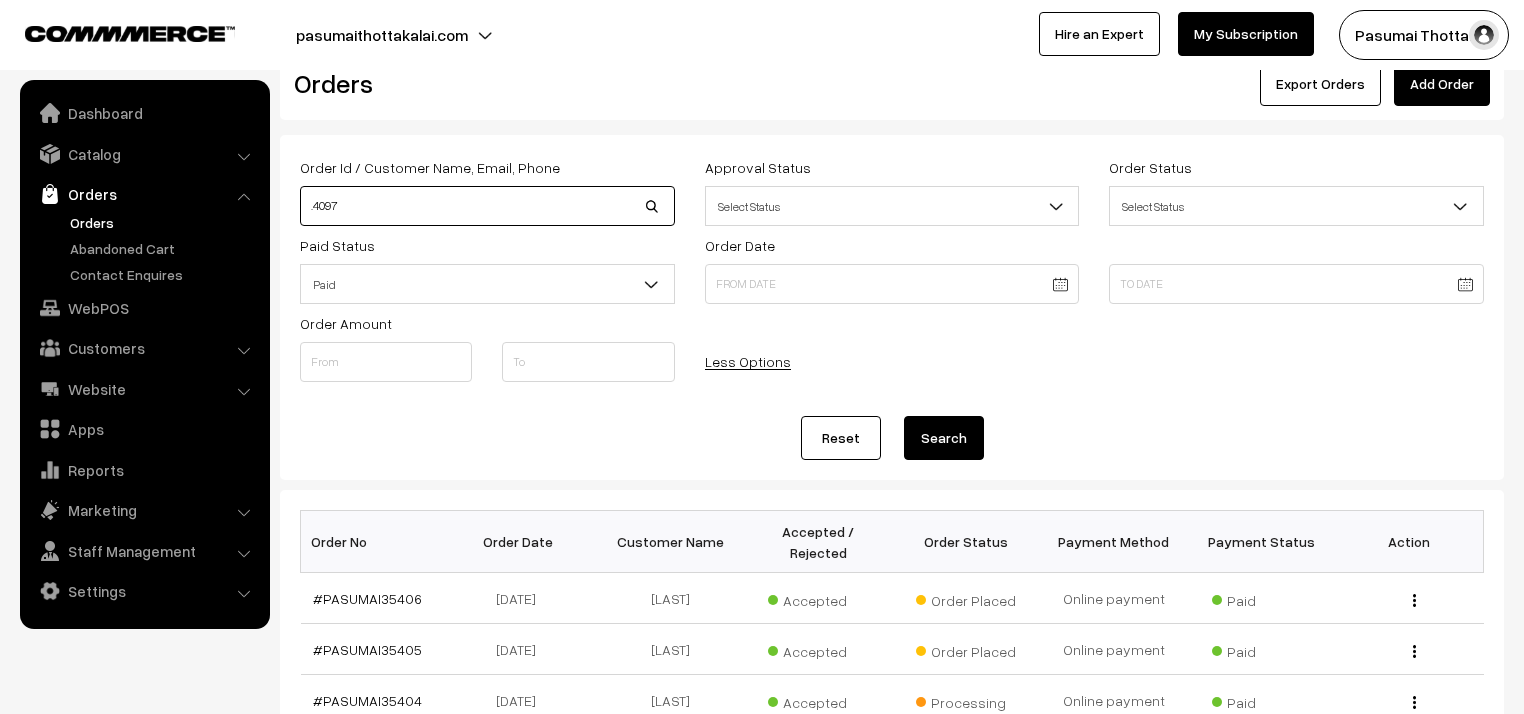 type on ".4097" 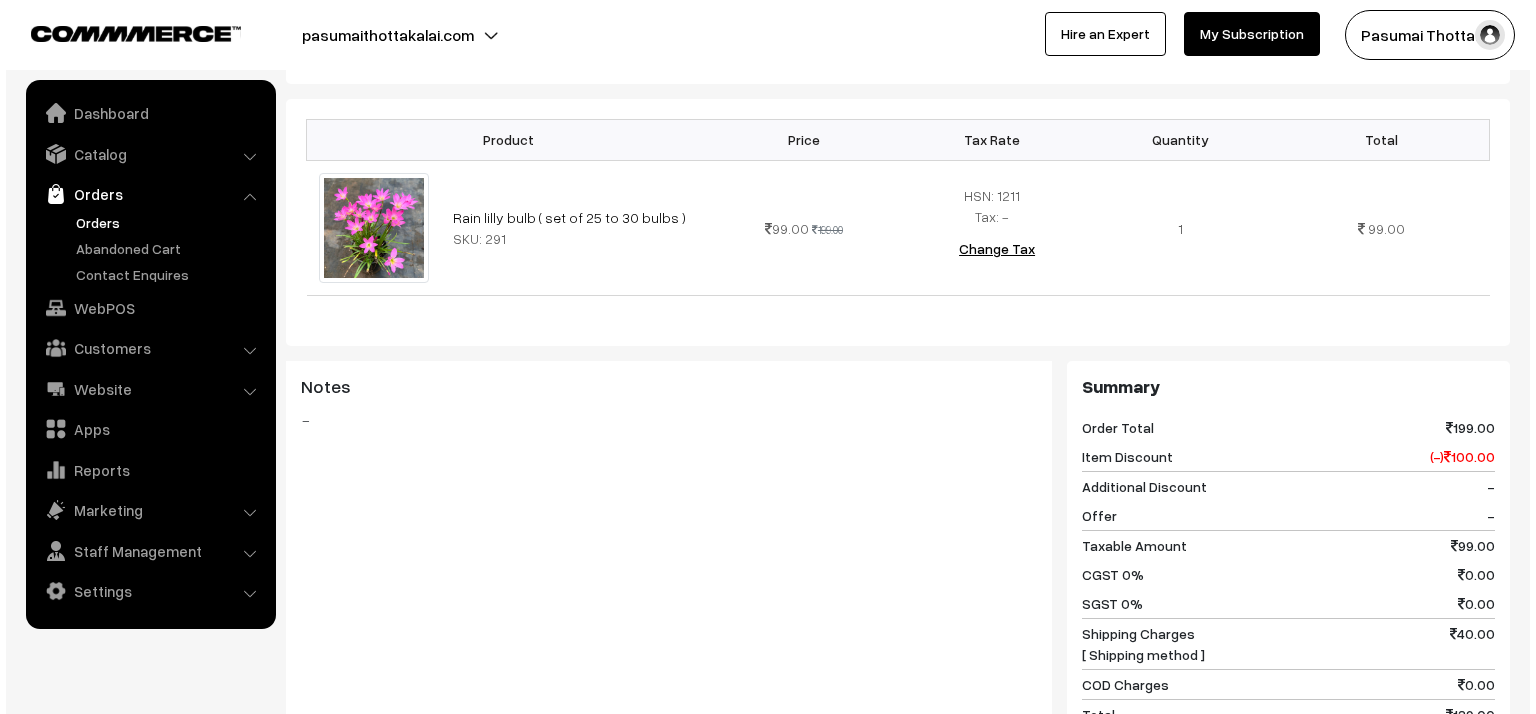 scroll, scrollTop: 800, scrollLeft: 0, axis: vertical 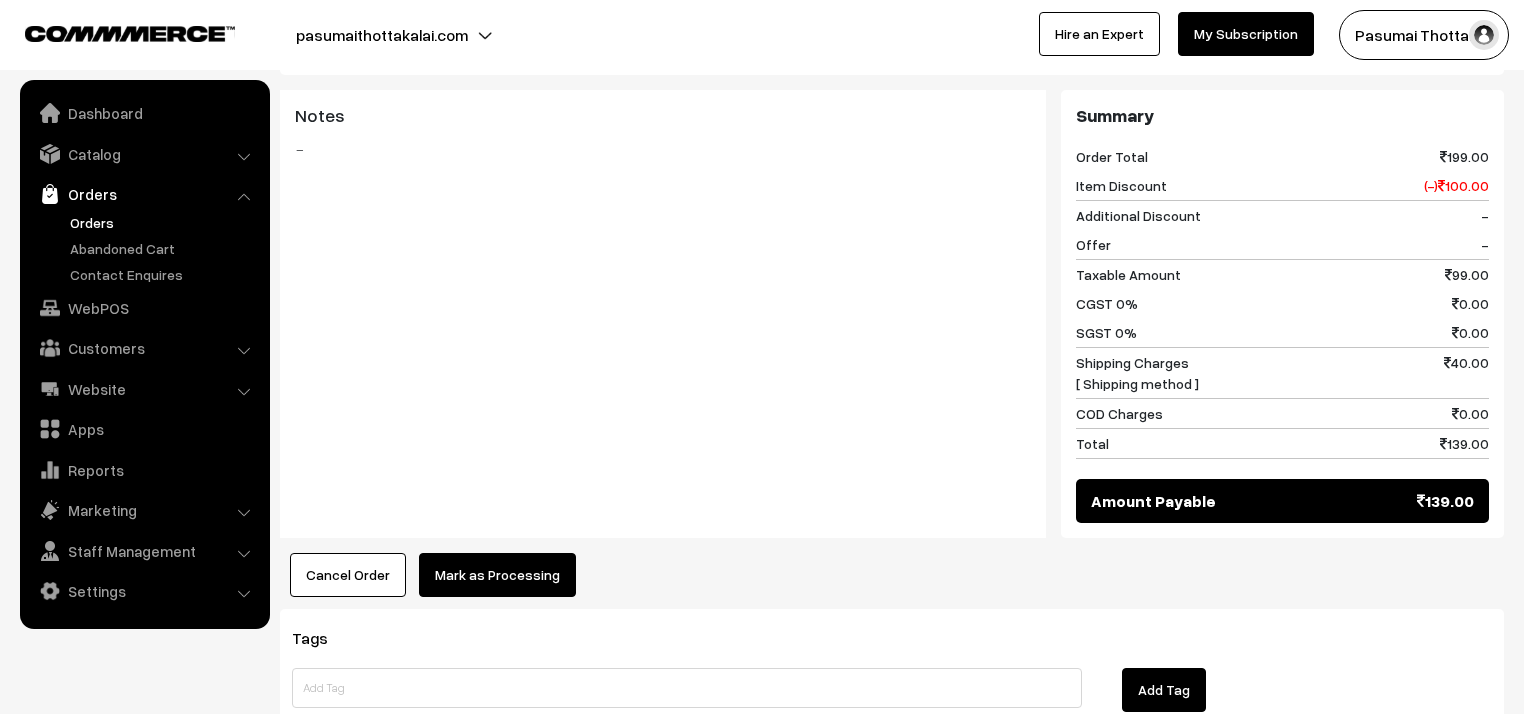 click on "Mark as Processing" at bounding box center [497, 575] 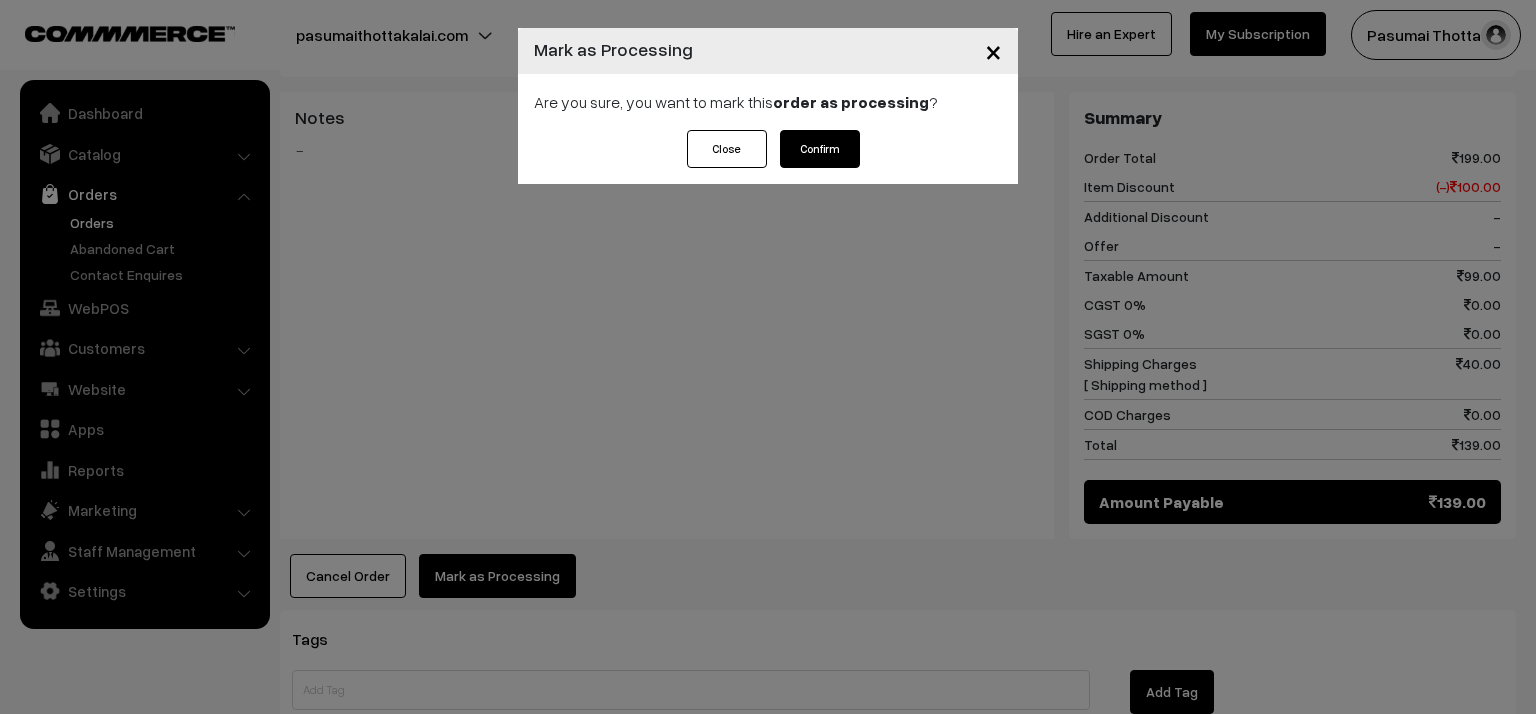 click on "Confirm" at bounding box center [820, 149] 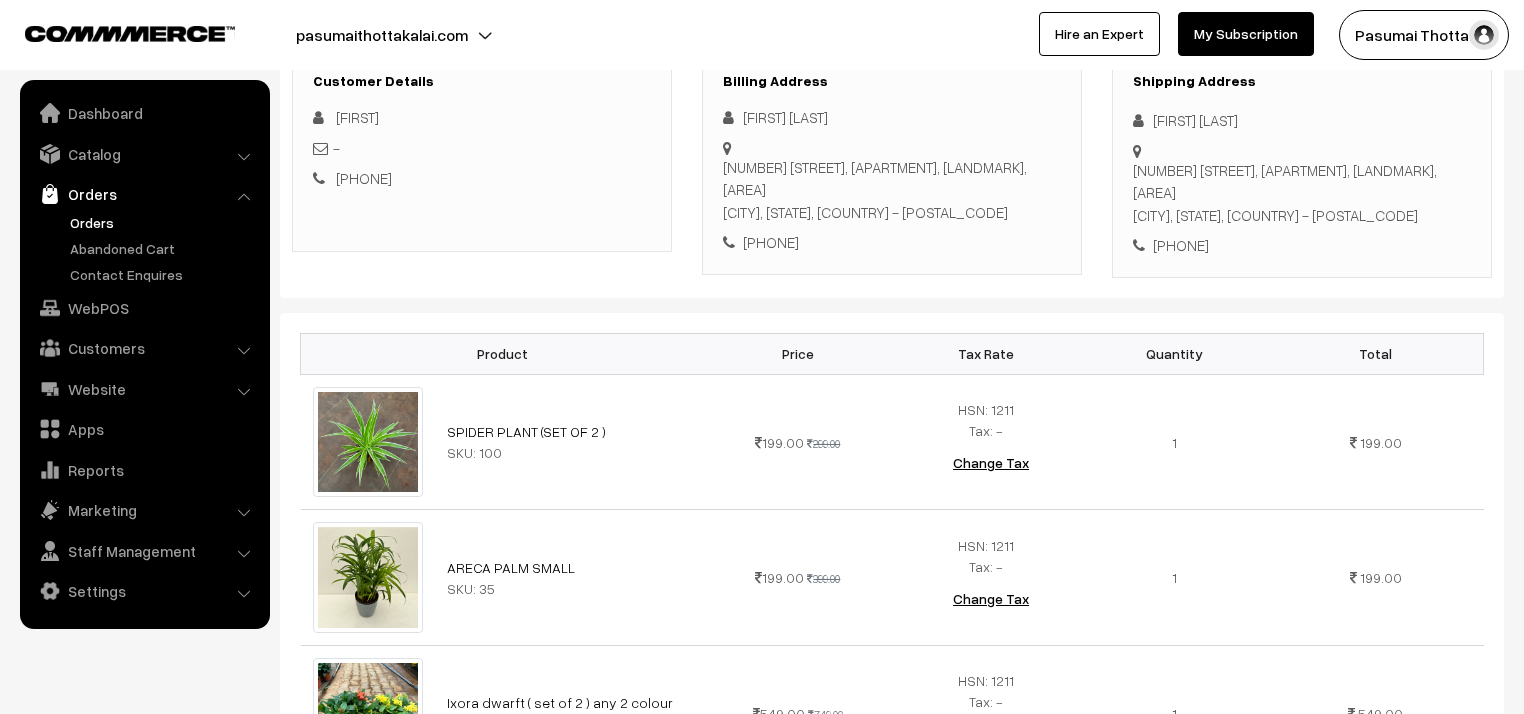 scroll, scrollTop: 320, scrollLeft: 0, axis: vertical 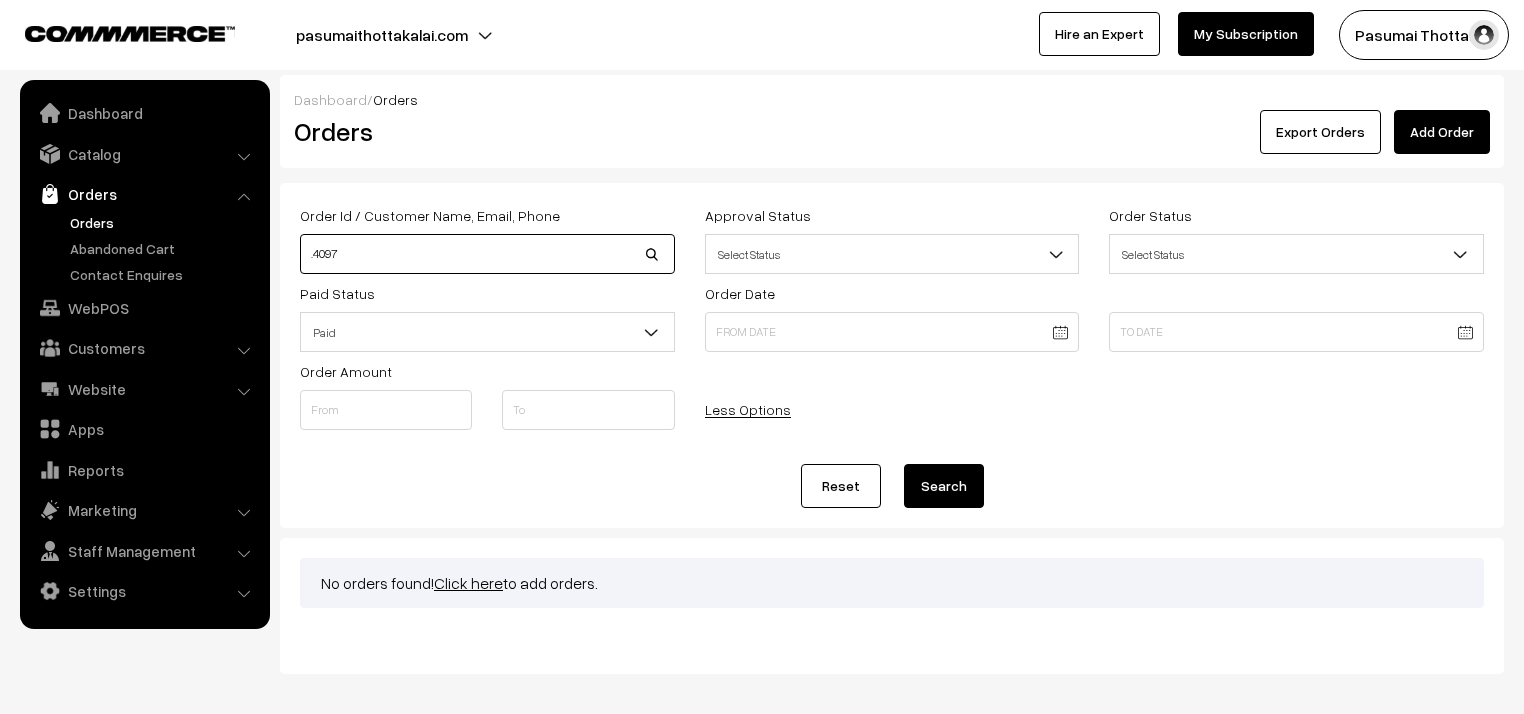 click on ".4097" at bounding box center (487, 254) 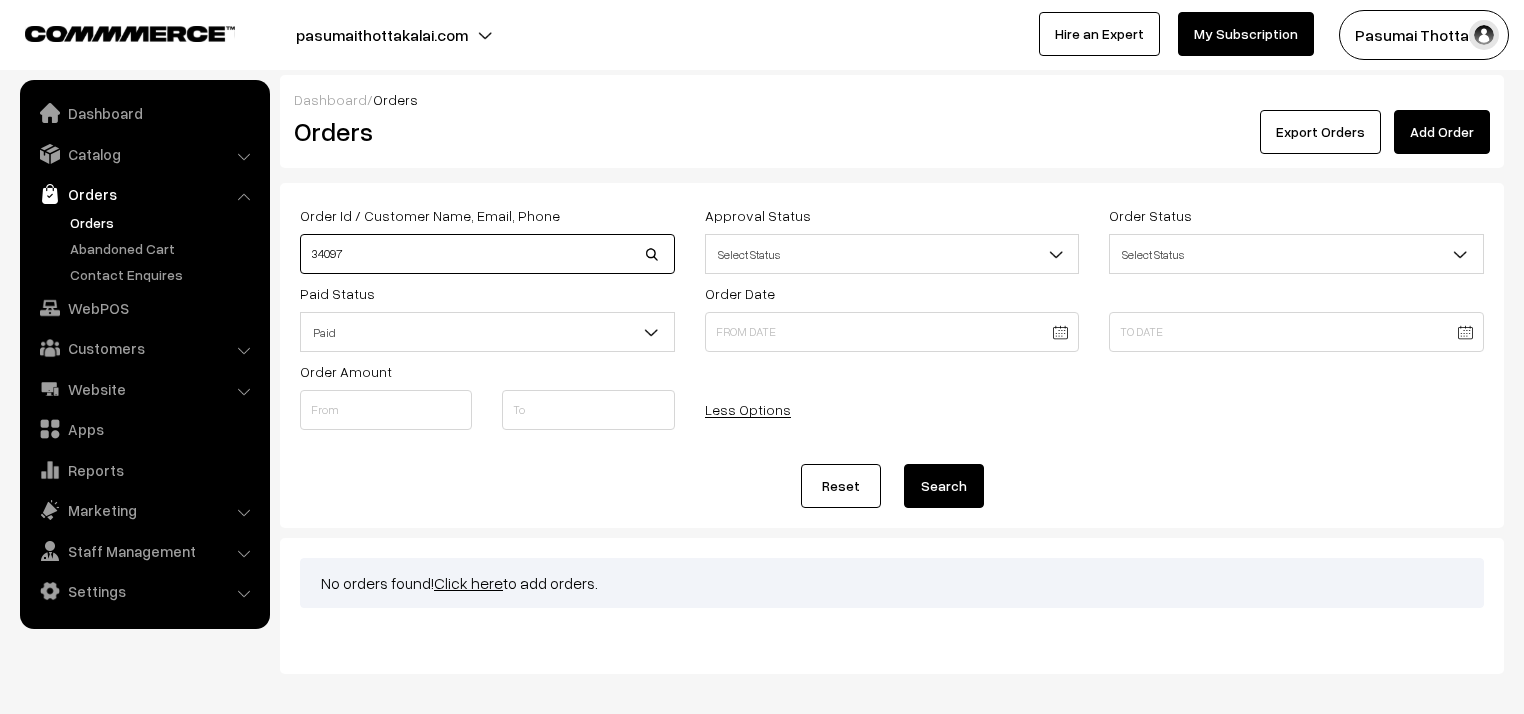 type on "34097" 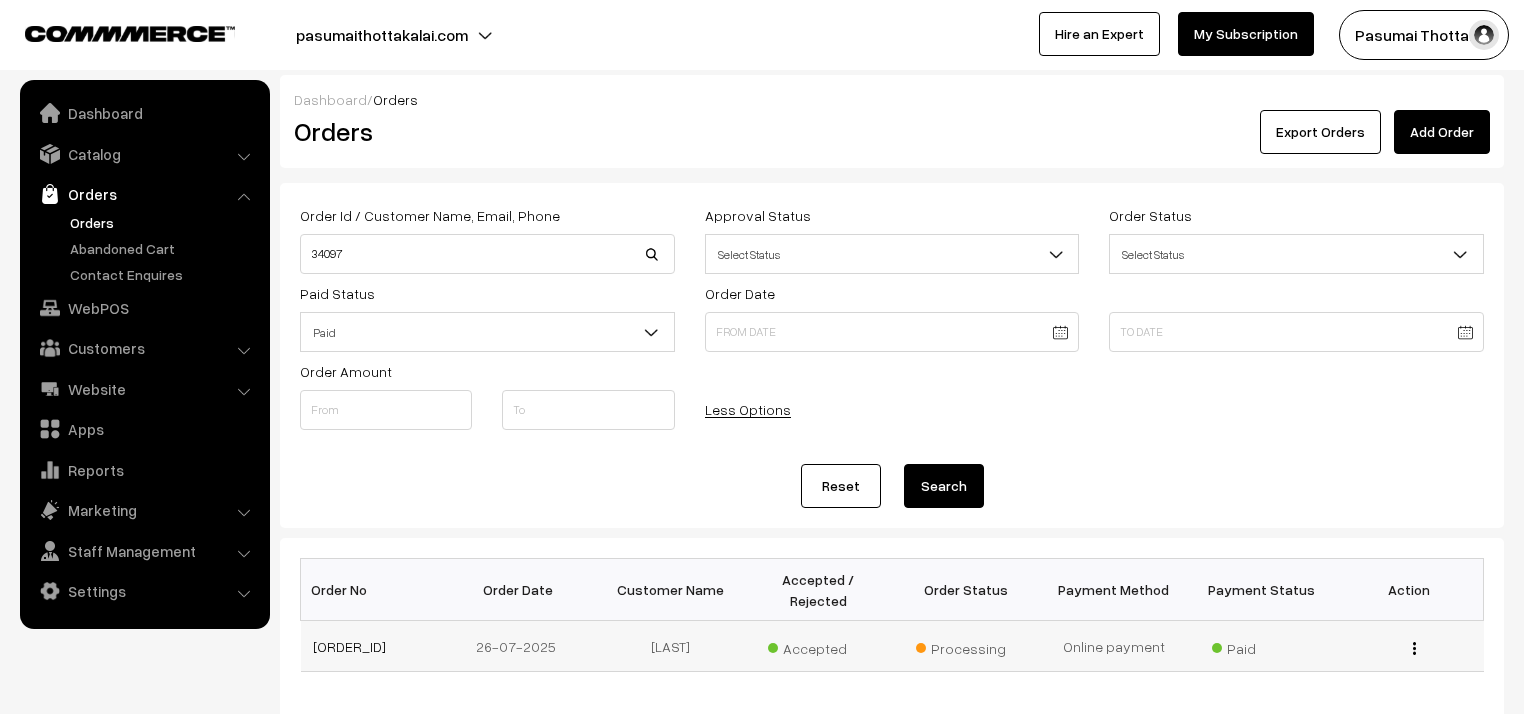 scroll, scrollTop: 0, scrollLeft: 0, axis: both 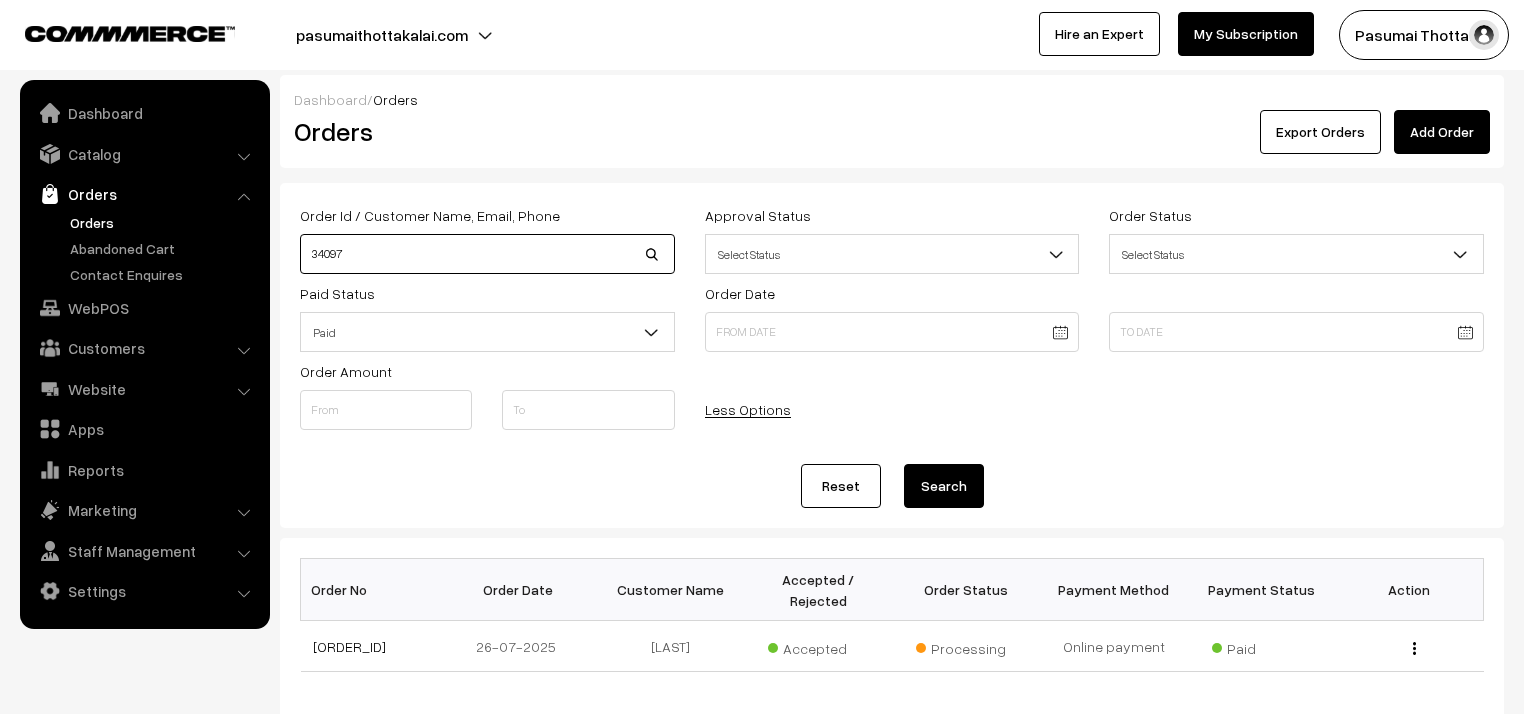 drag, startPoint x: 370, startPoint y: 244, endPoint x: 297, endPoint y: 256, distance: 73.97973 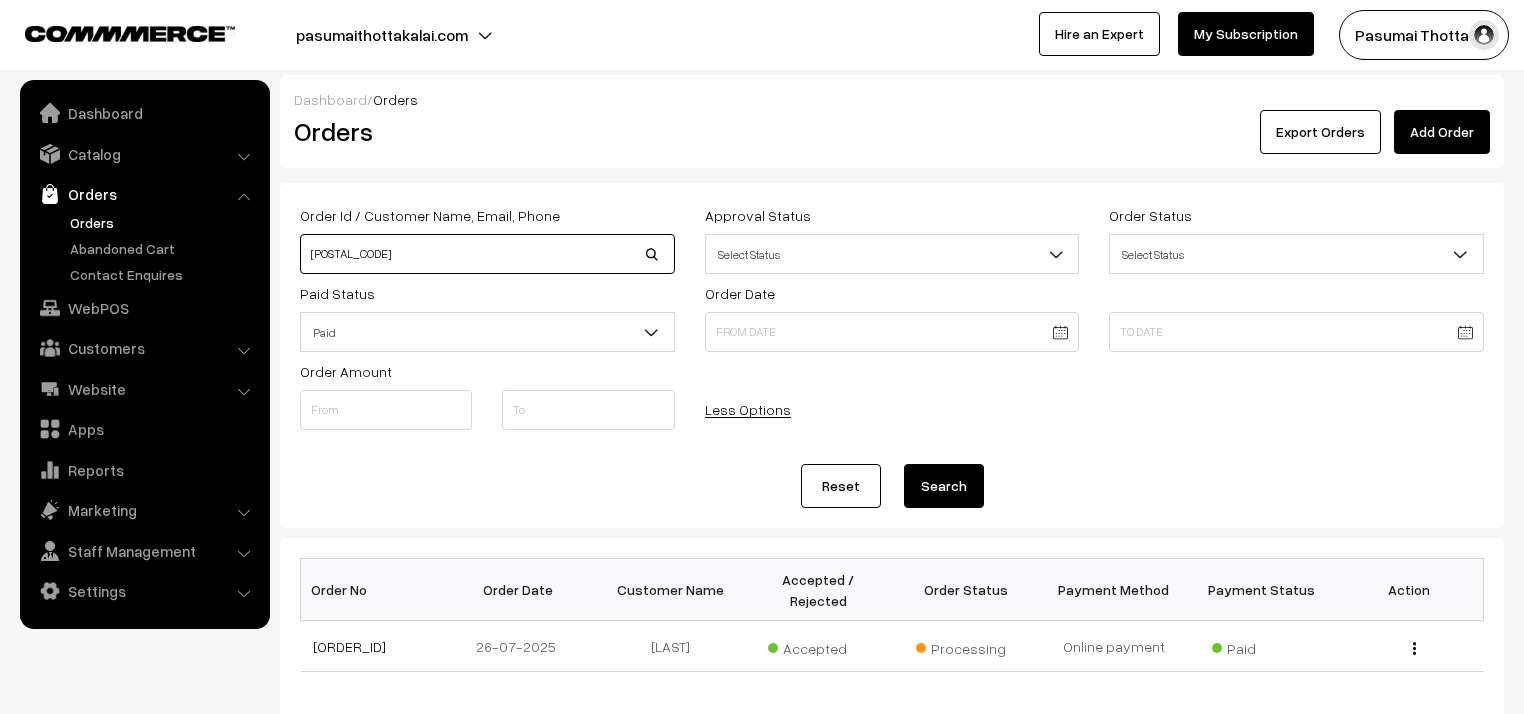 type on "35406" 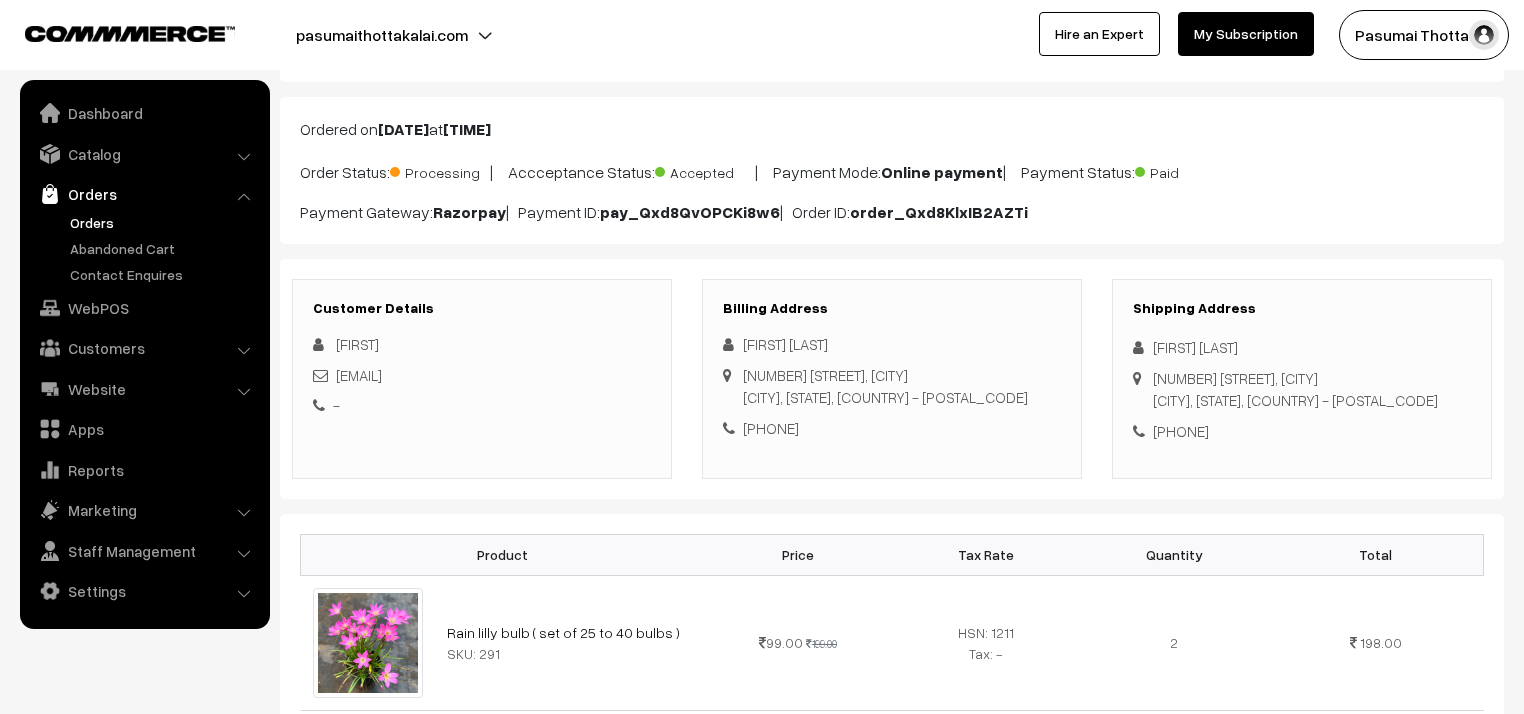scroll, scrollTop: 400, scrollLeft: 0, axis: vertical 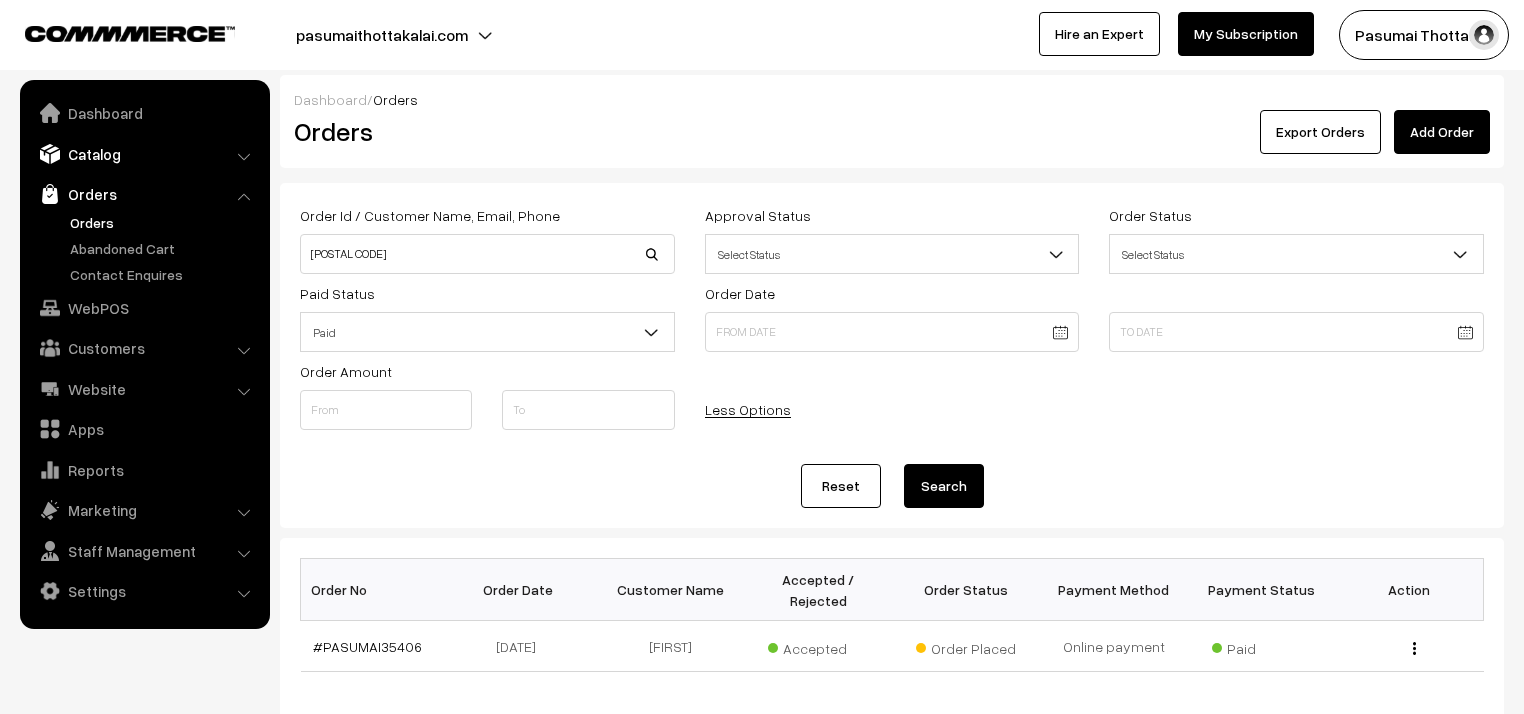 click on "Catalog" at bounding box center [144, 154] 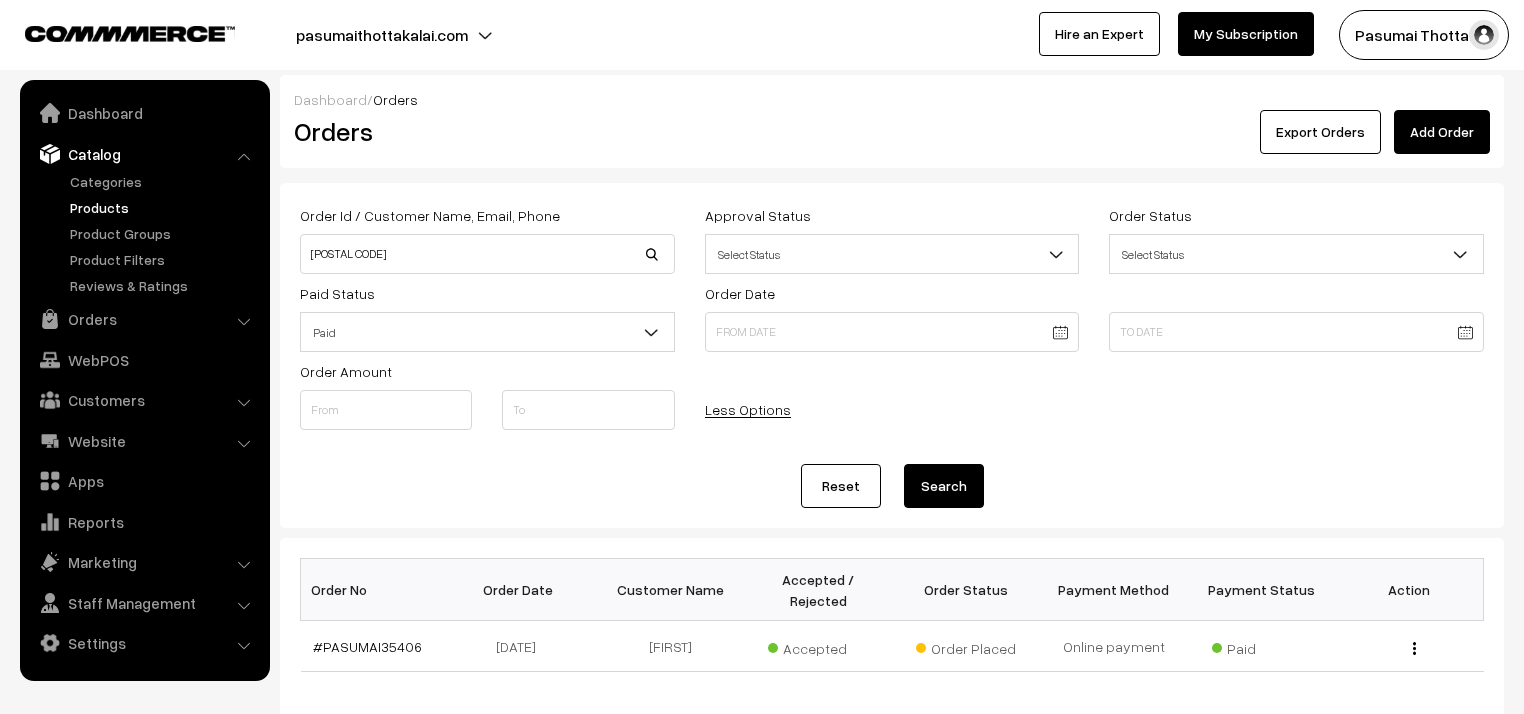 click on "Products" at bounding box center (164, 207) 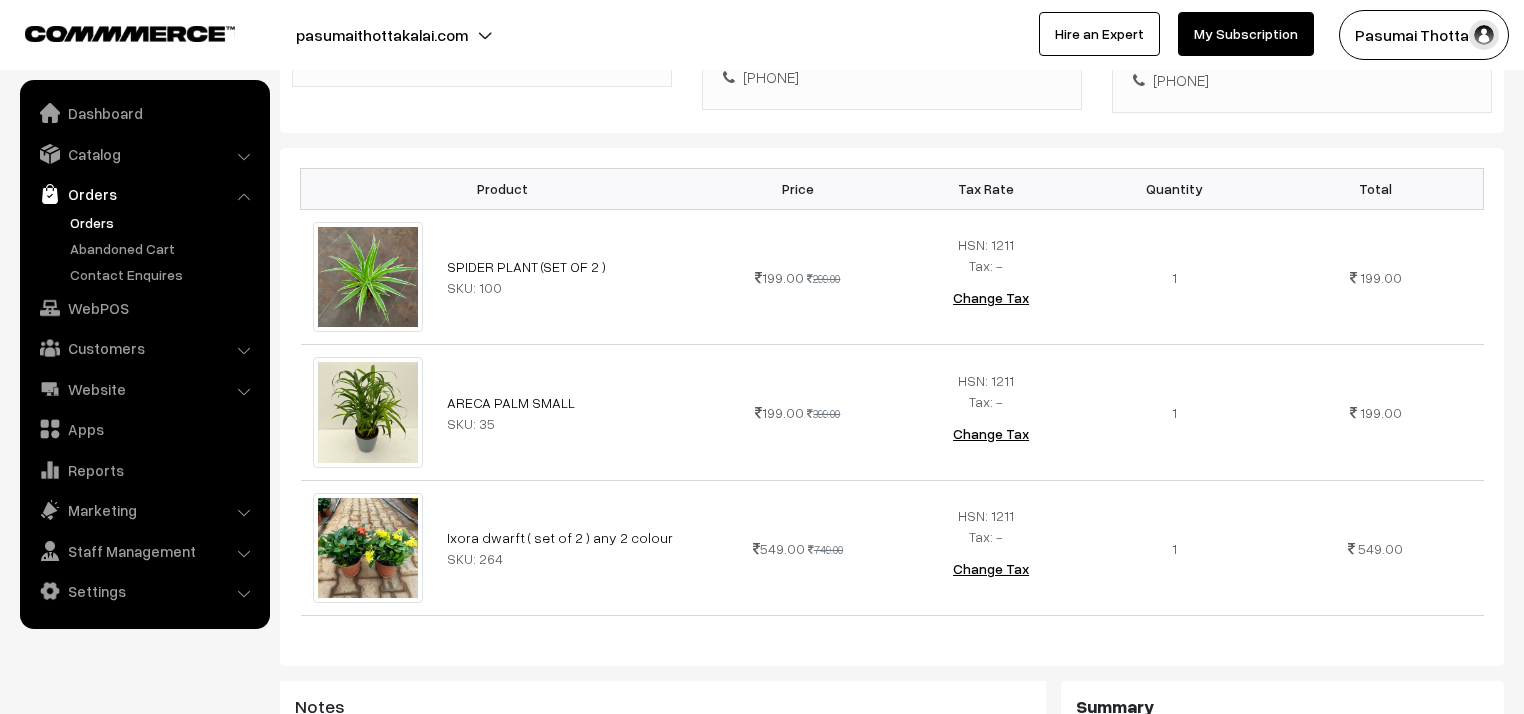 scroll, scrollTop: 960, scrollLeft: 0, axis: vertical 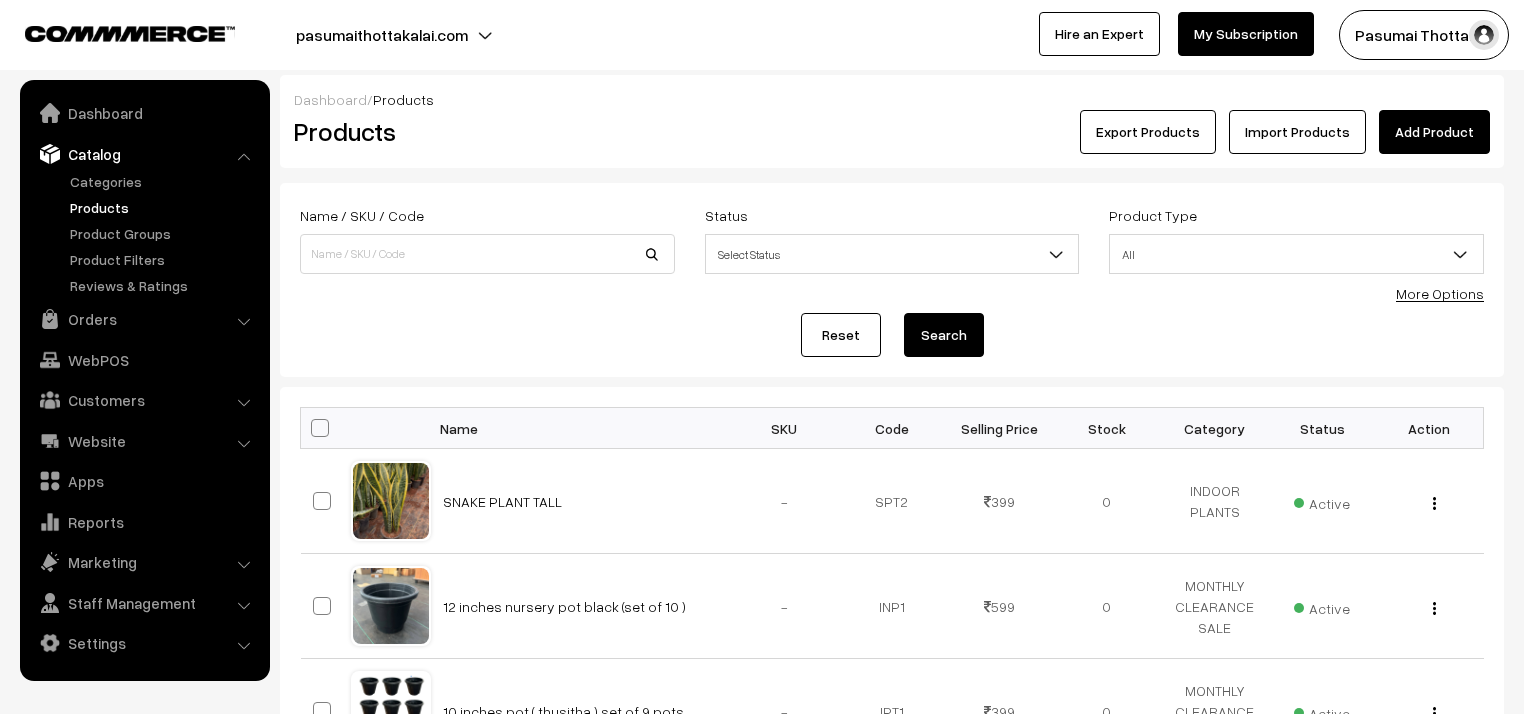 click on "Orders" at bounding box center [144, 319] 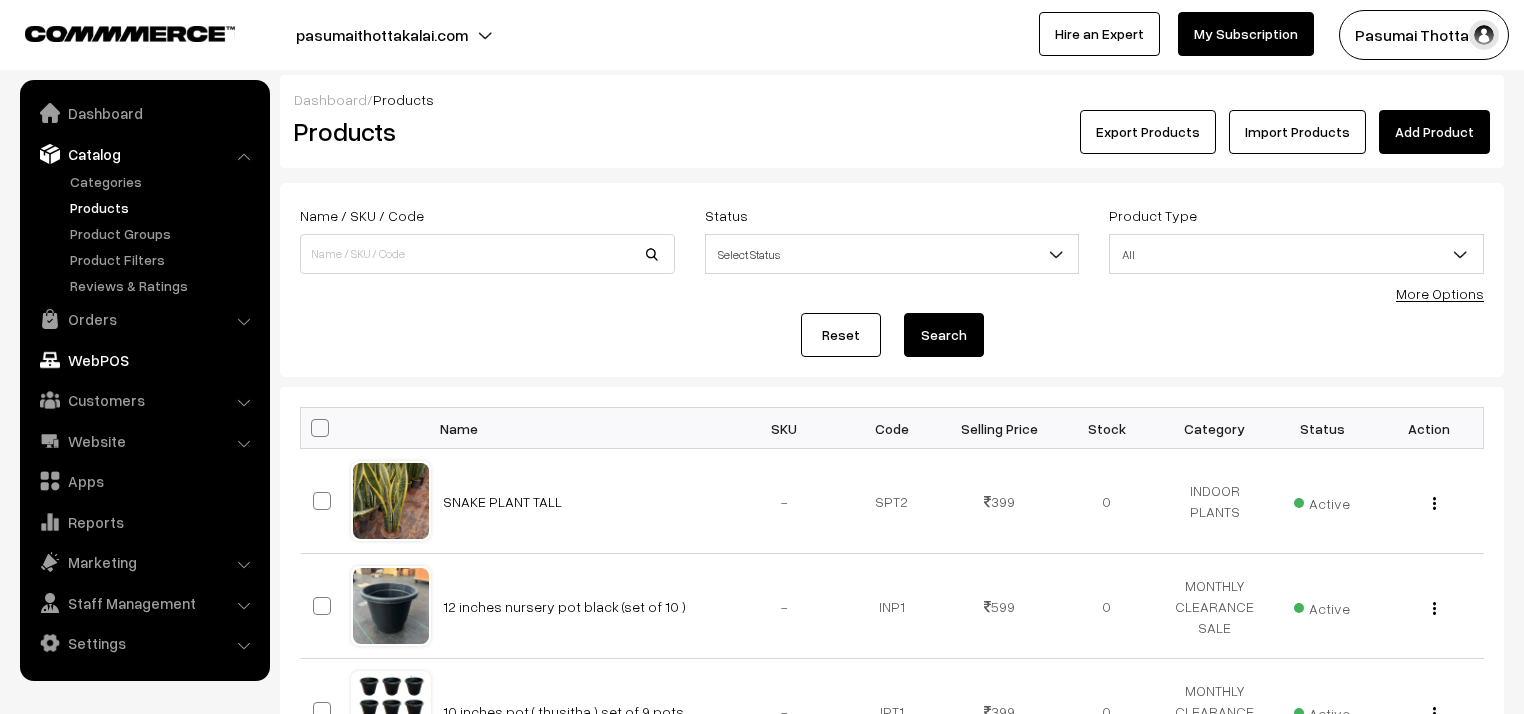 scroll, scrollTop: 0, scrollLeft: 0, axis: both 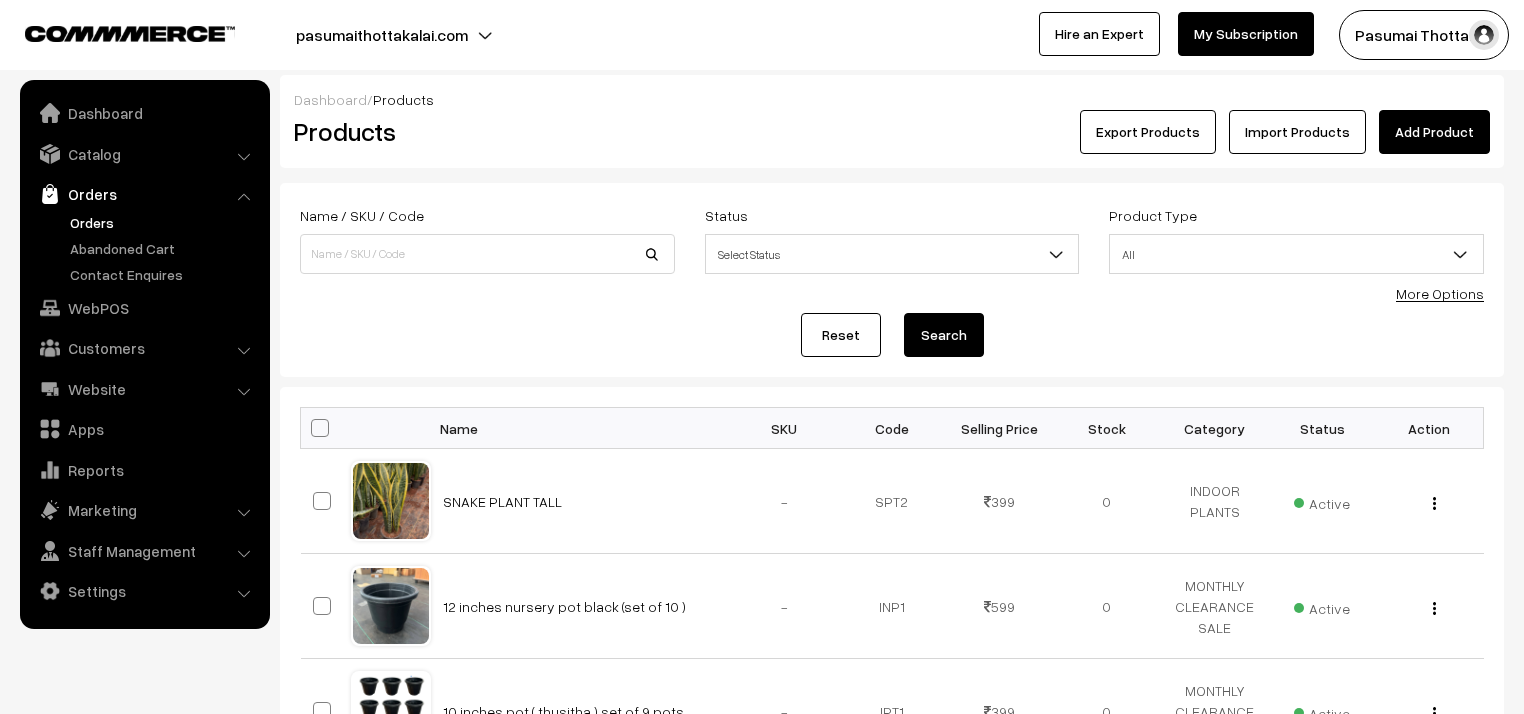 click on "Orders" at bounding box center (164, 222) 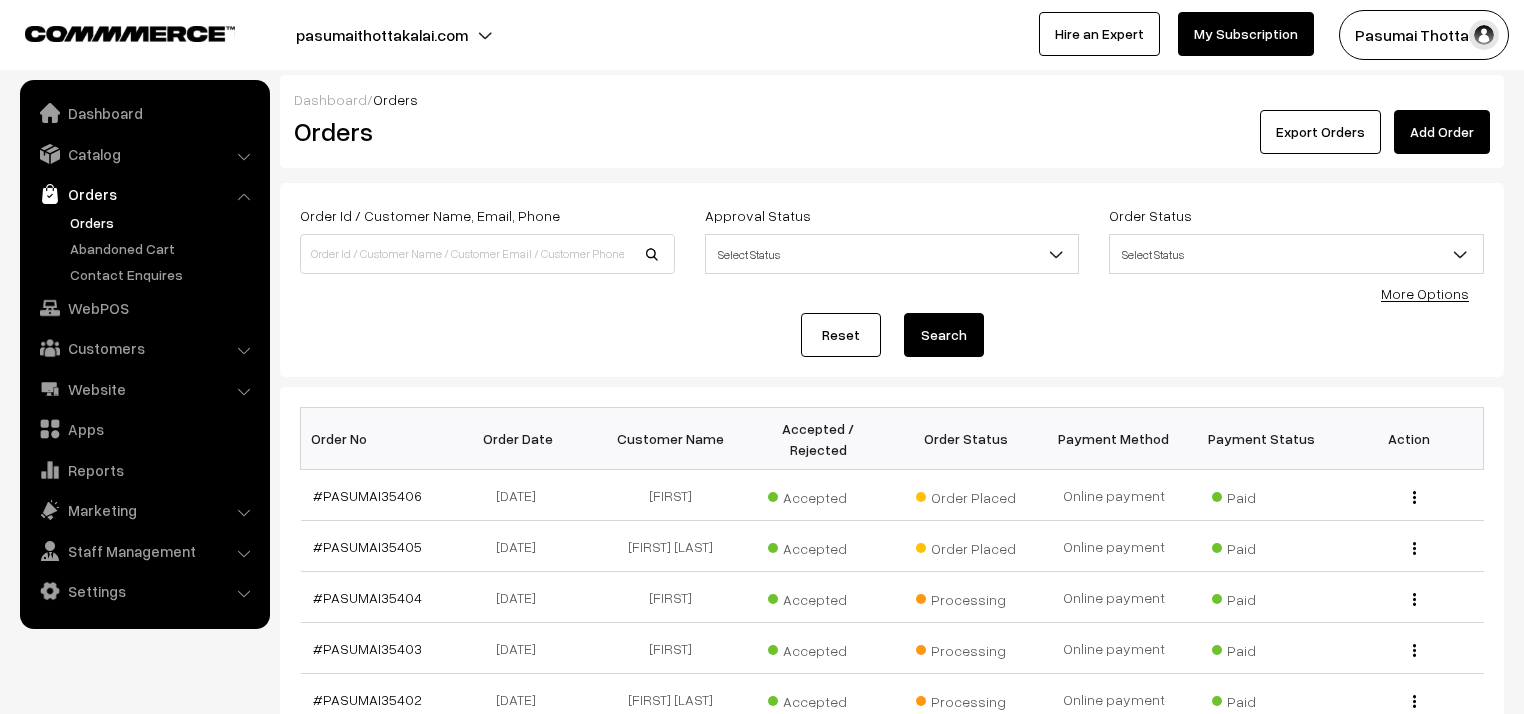 scroll, scrollTop: 0, scrollLeft: 0, axis: both 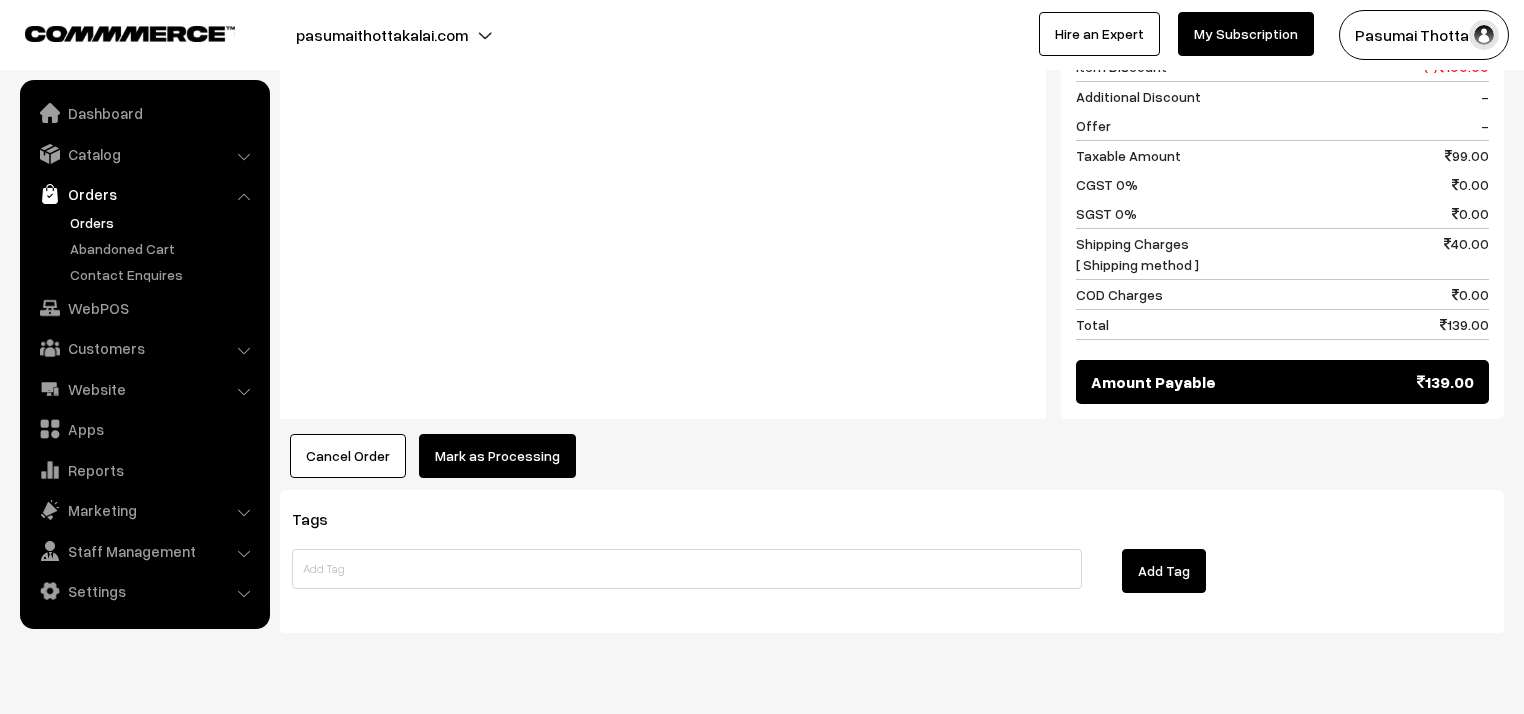 click on "Mark as Processing" at bounding box center (497, 456) 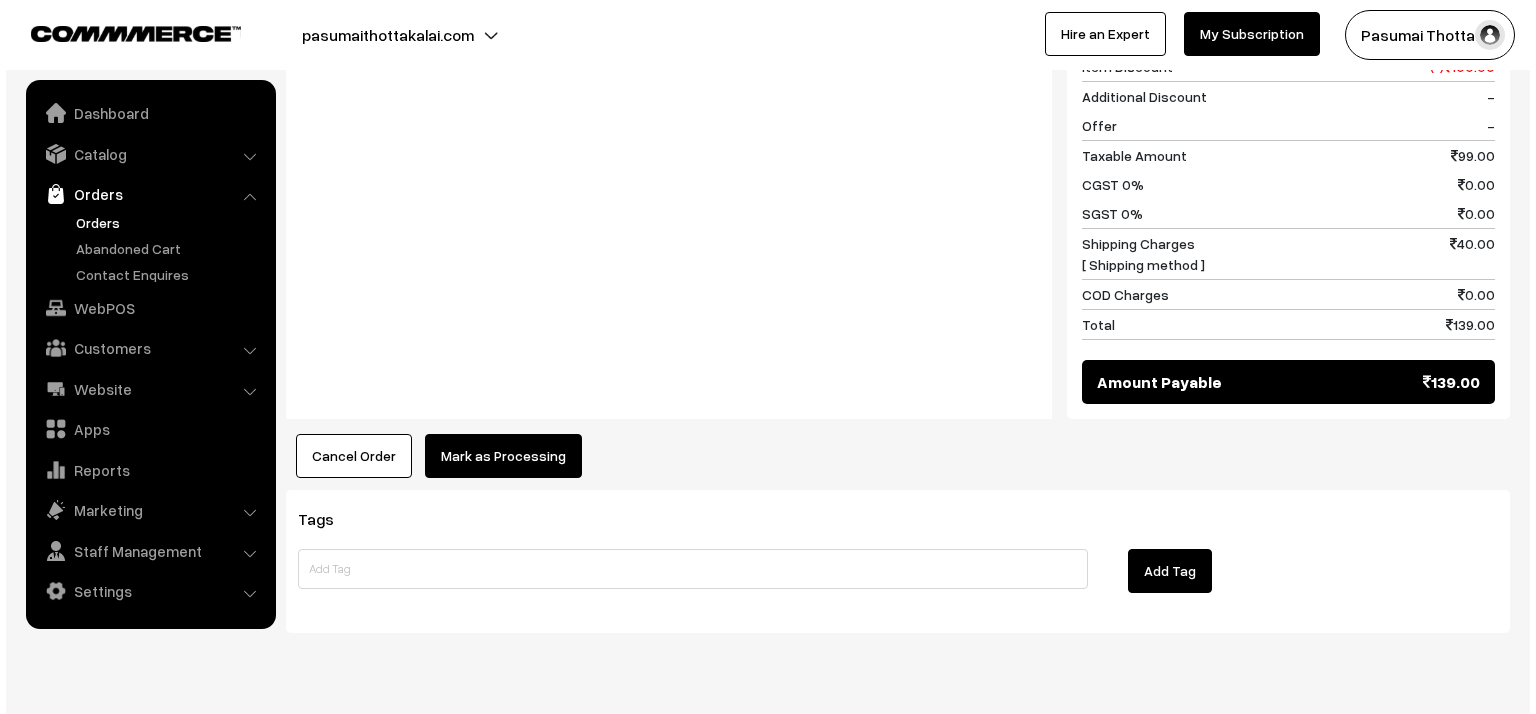 scroll, scrollTop: 943, scrollLeft: 0, axis: vertical 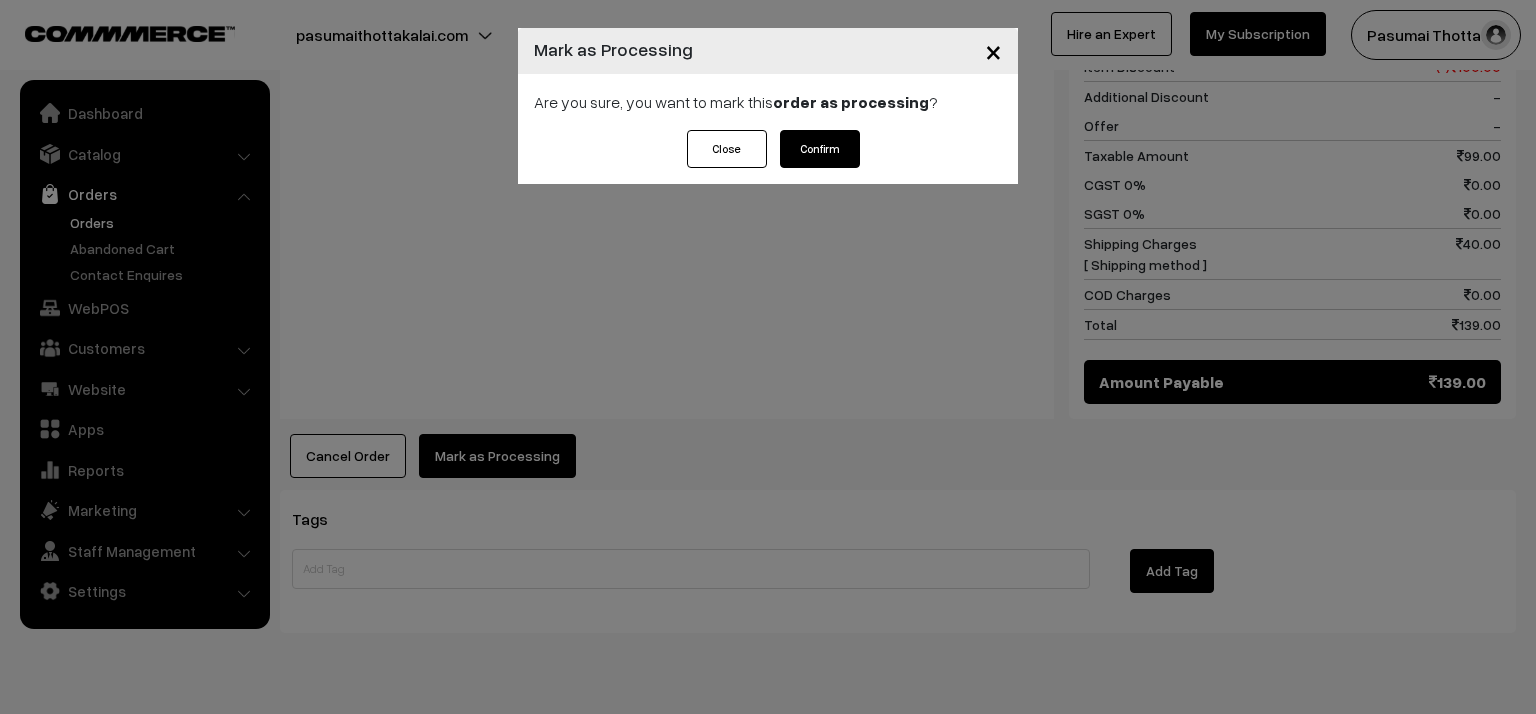 click on "Confirm" at bounding box center [820, 149] 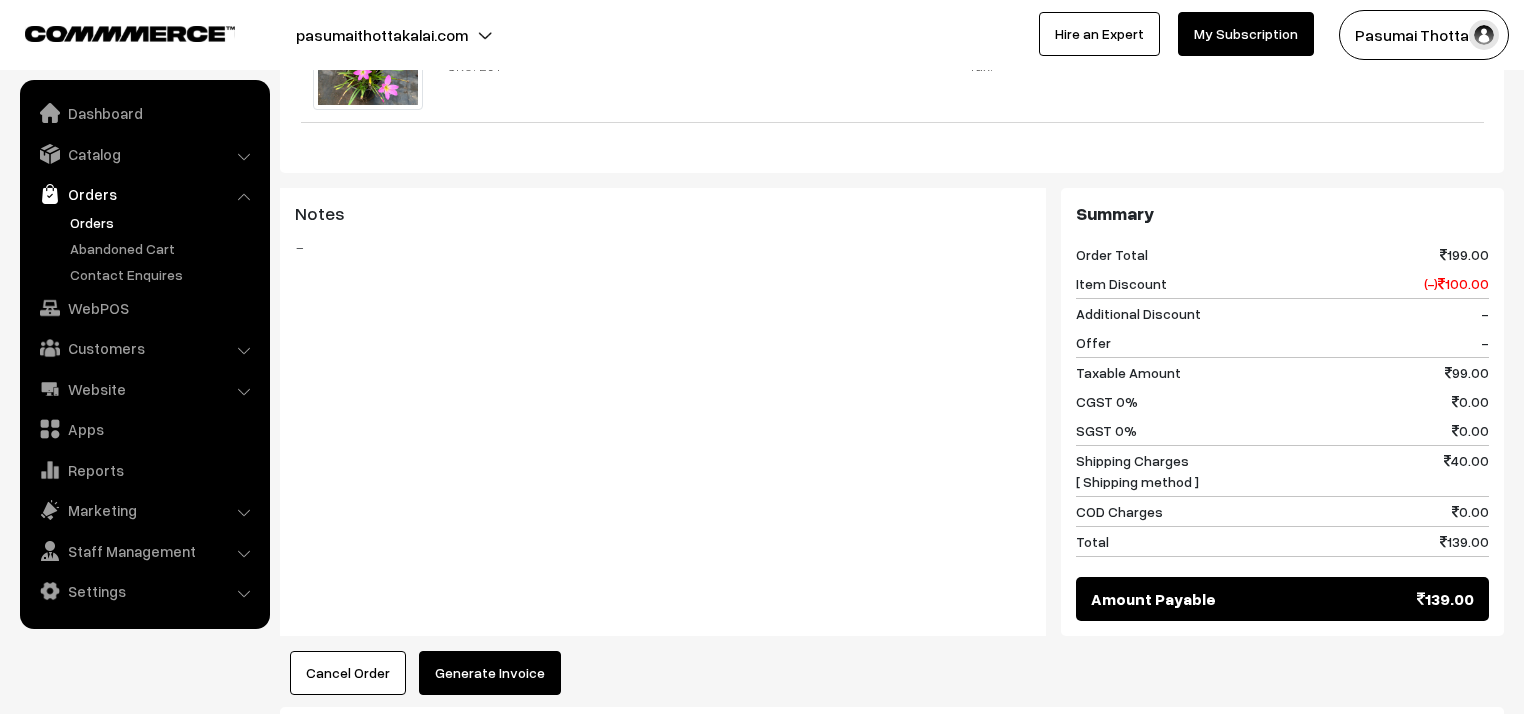 scroll, scrollTop: 800, scrollLeft: 0, axis: vertical 